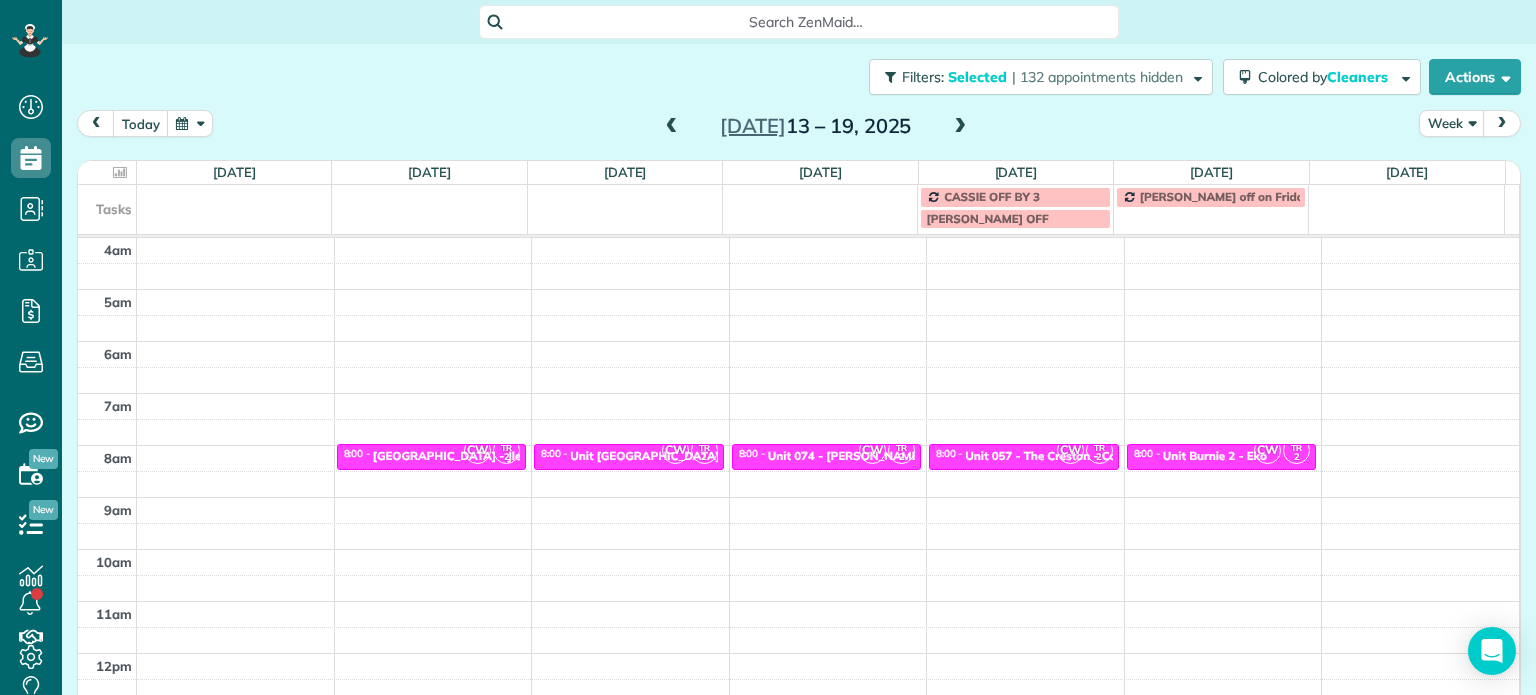 scroll, scrollTop: 0, scrollLeft: 0, axis: both 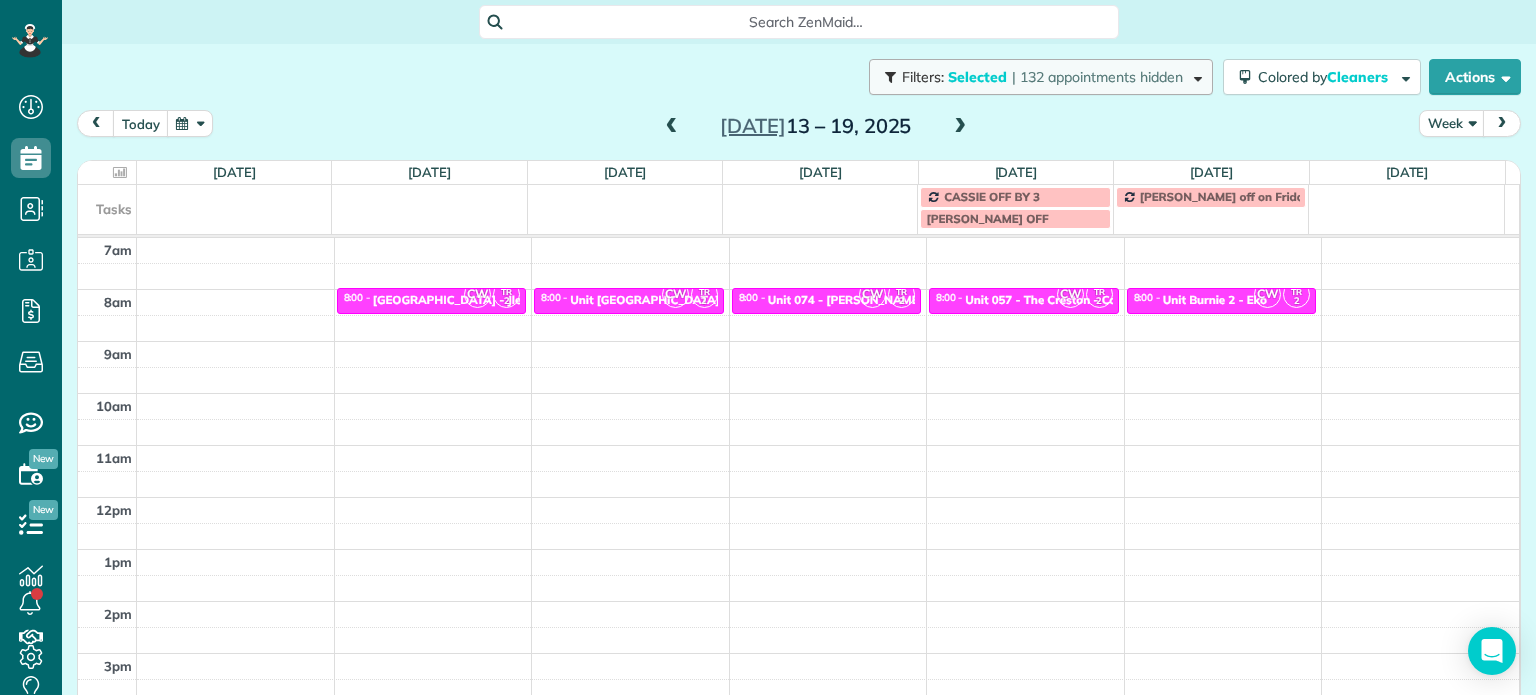 click on "|  132 appointments hidden" at bounding box center [1097, 77] 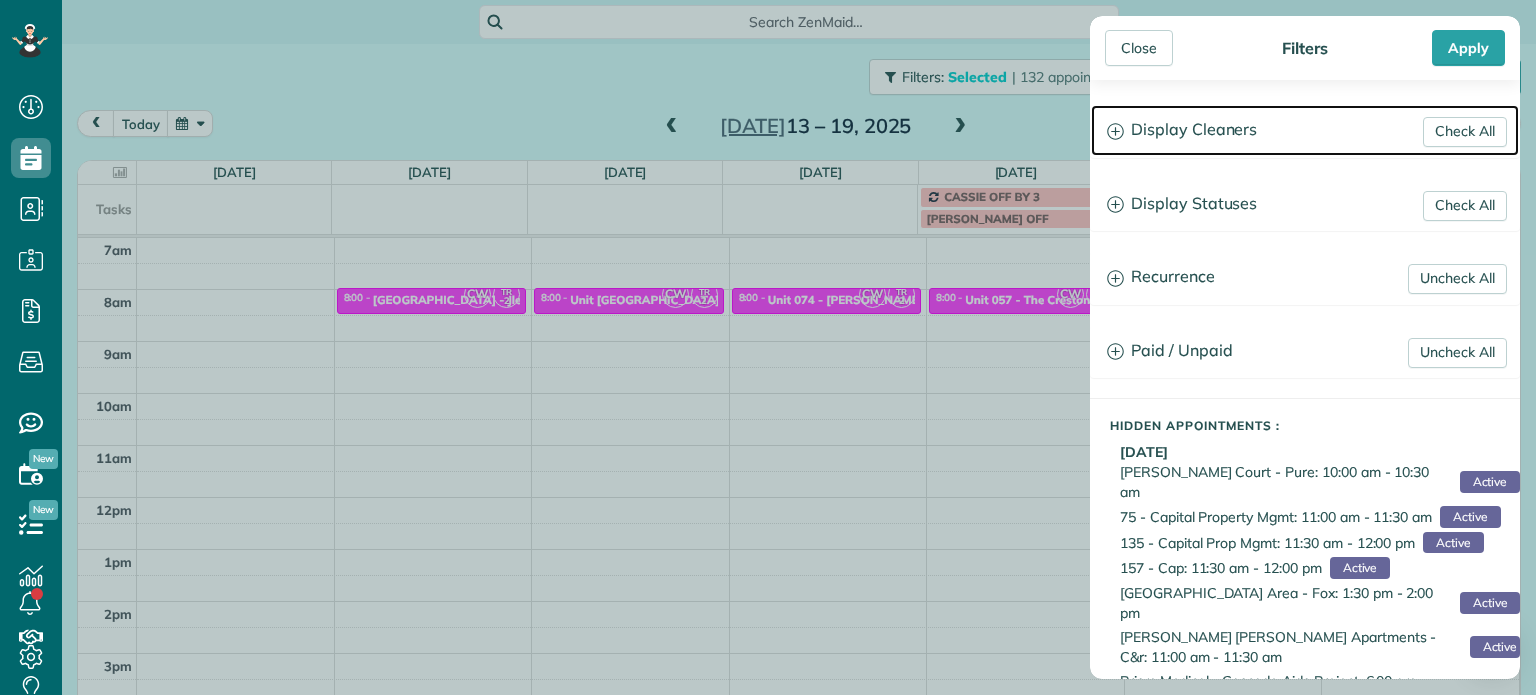 click on "Display Cleaners" at bounding box center [1305, 130] 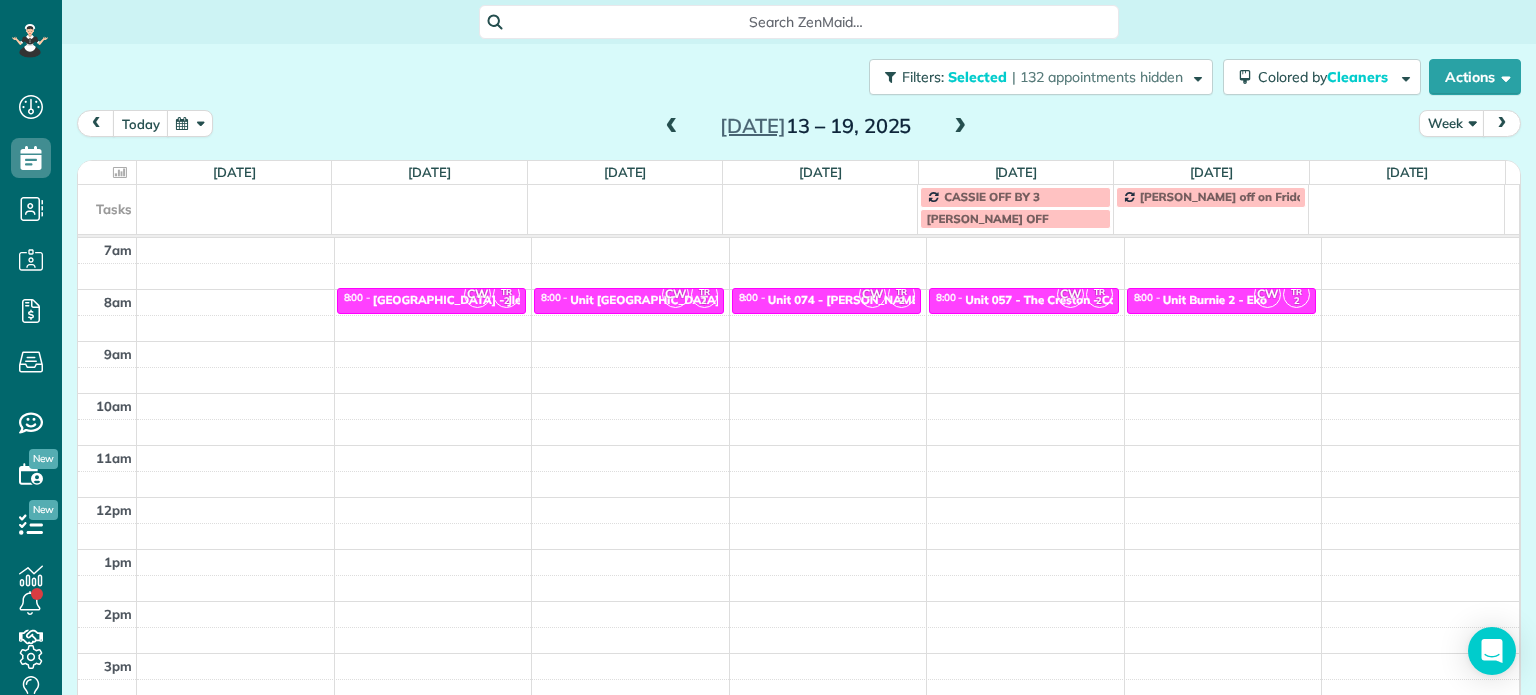 click on "Close
Filters
Apply
Check All
Display Cleaners
Christina Wright-German
Brie Killary
Cassie Feliciano
Tawnya Reynolds
Mark Zollo
Matthew Hatcher
Tony Middleton" at bounding box center [768, 347] 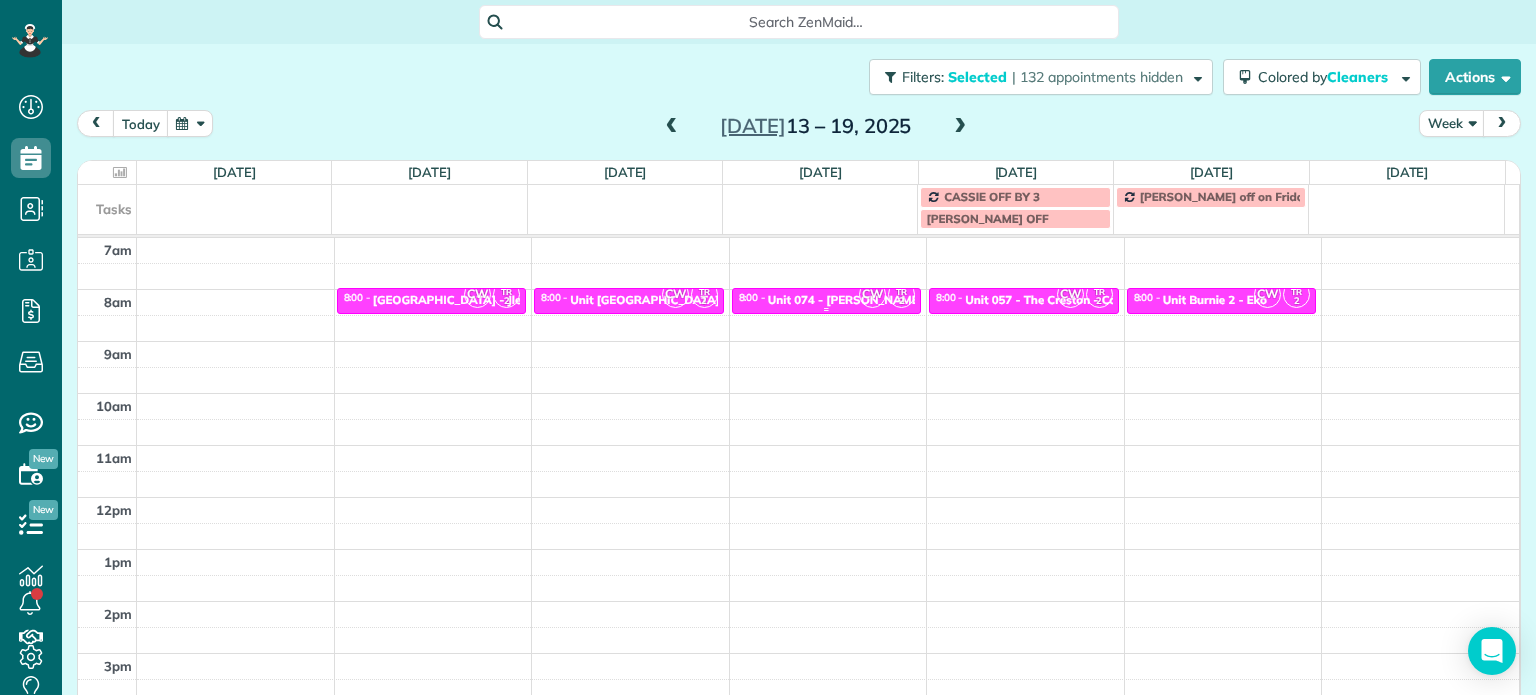 click on "Unit 074 - Wallace Manor - Capital" at bounding box center (871, 300) 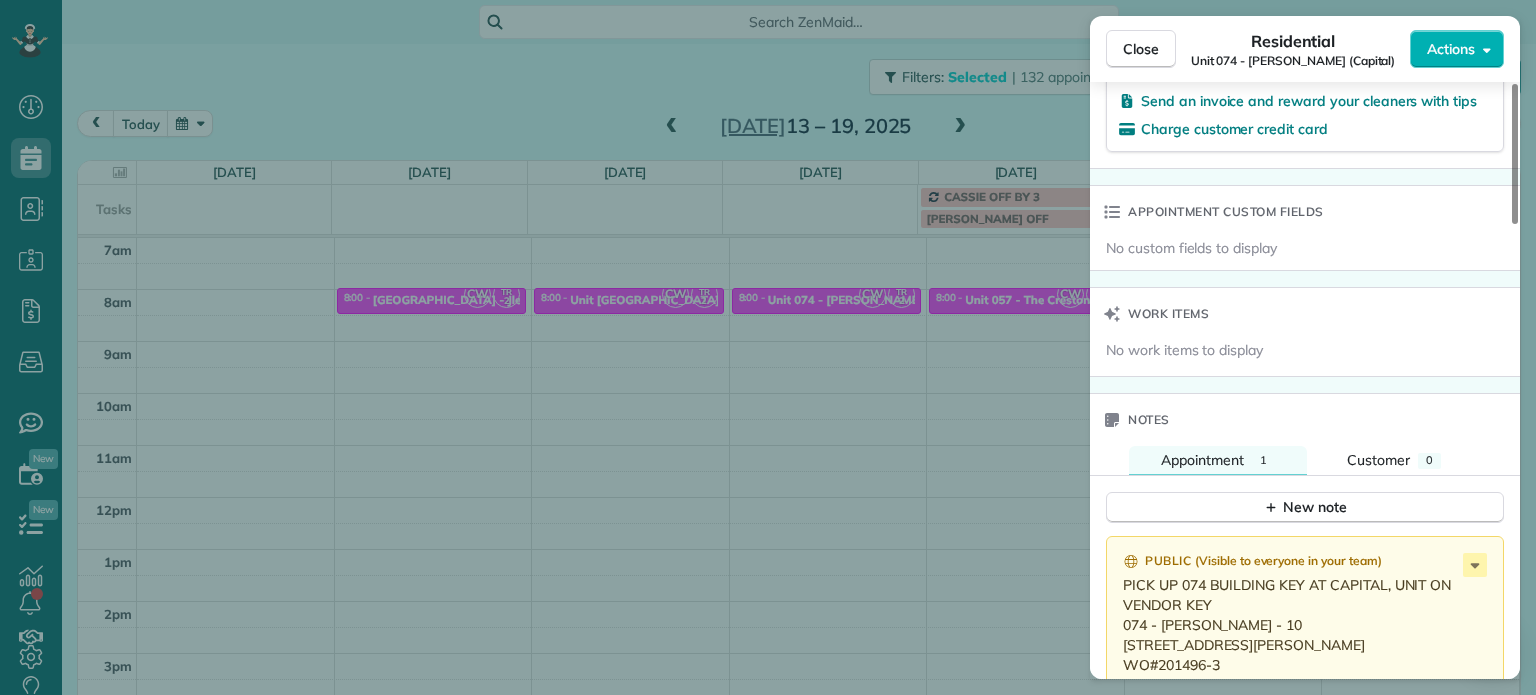 scroll, scrollTop: 1500, scrollLeft: 0, axis: vertical 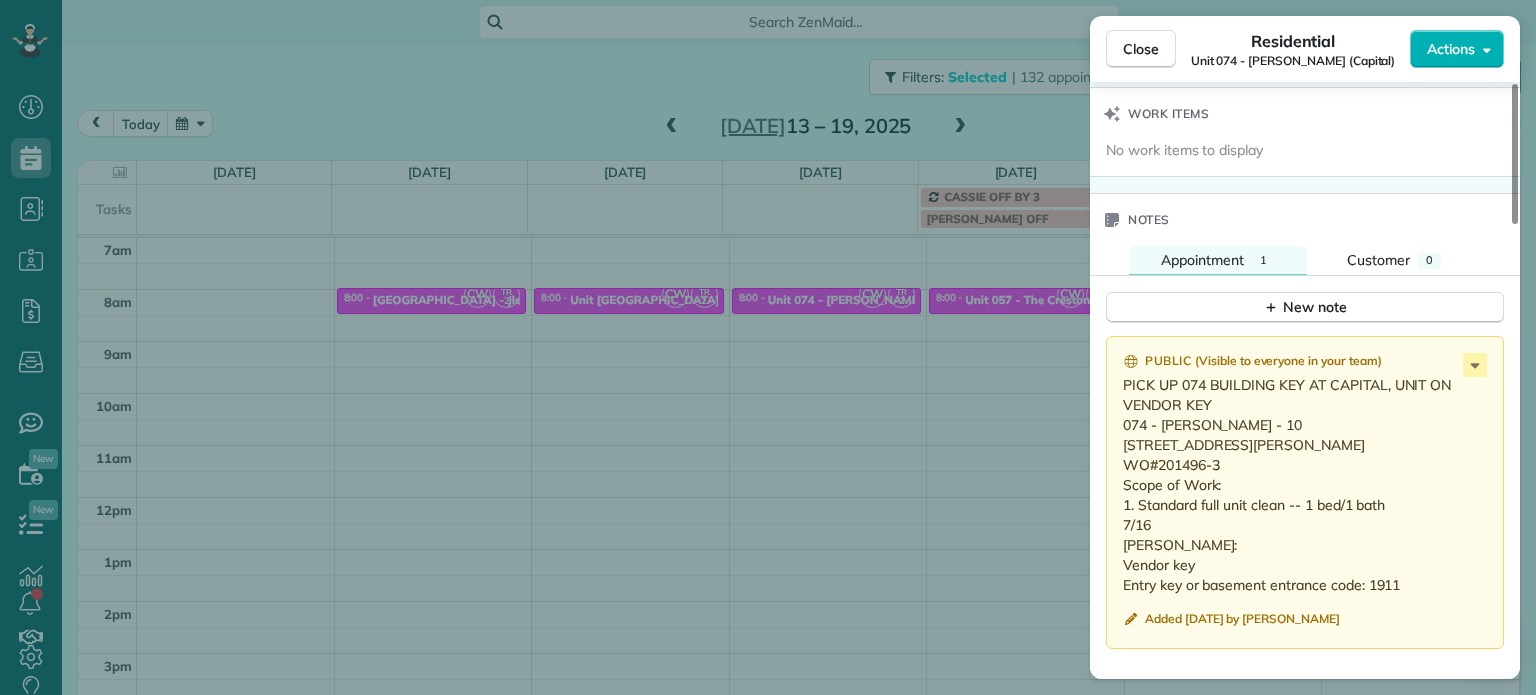click on "Close Residential Unit 074 - Wallace Manor (Capital) Actions Status Active Unit 074 - Wallace Manor (Capital) · Open profile No phone number on record Add phone number No email on record Add email View Details Residential Wednesday, July 16, 2025 ( next week ) 8:00 AM 8:30 AM 30 minutes One time 2480 Northwest Quimby Street Portland OR 97210 Service was not rated yet Setup ratings Cleaners Time in and out Assign Invite Cleaners Tammi   Rue 8:00 AM 8:30 AM Christina   Wright-German 8:00 AM 8:30 AM Checklist Try Now Keep this appointment up to your standards. Stay on top of every detail, keep your cleaners organised, and your client happy. Assign a checklist Watch a 5 min demo Billing Billing actions Price $0.00 Overcharge $0.00 Discount $0.00 Coupon discount - Primary tax - Secondary tax - Total appointment price $0.00 Tips collected New feature! $0.00 Mark as paid Total including tip $0.00 Get paid online in no-time! Send an invoice and reward your cleaners with tips Charge customer credit card Work items 1" at bounding box center [768, 347] 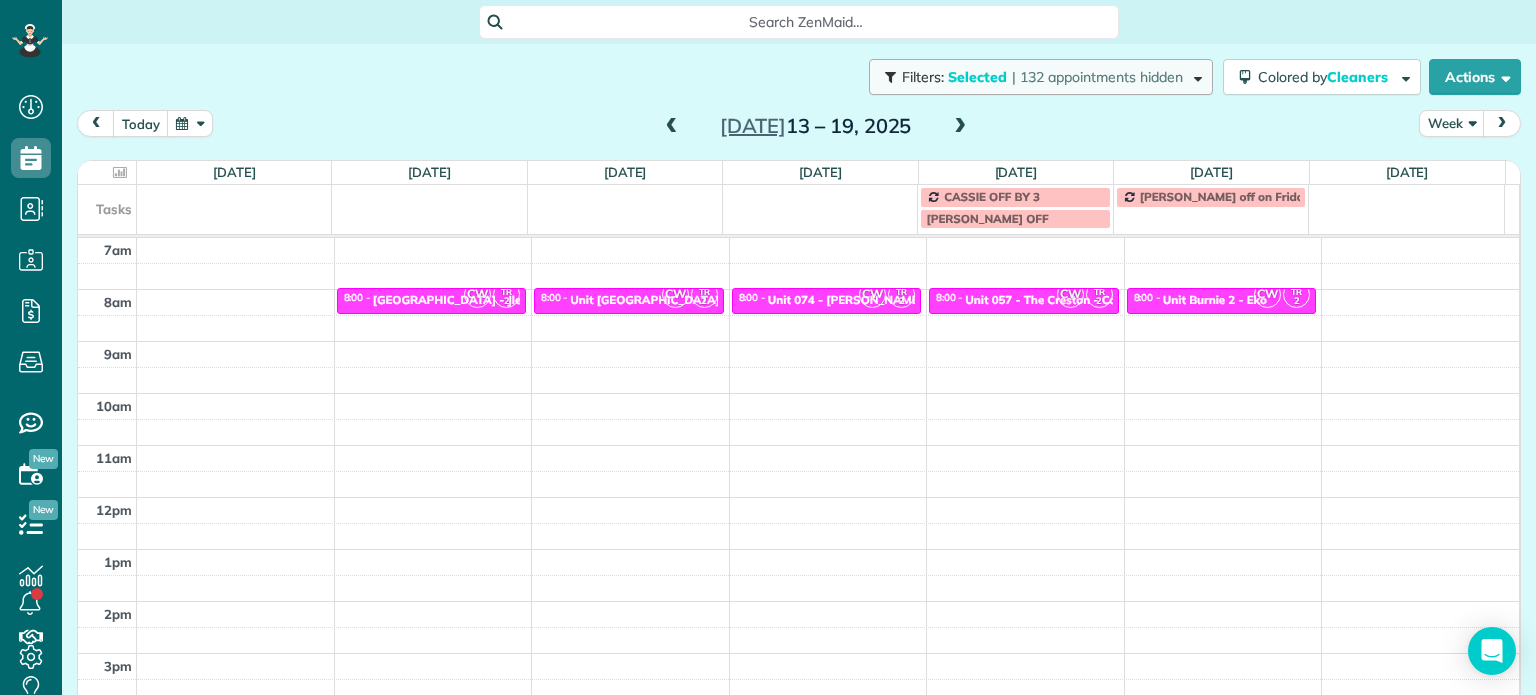 click on "Filters:   Selected
|  132 appointments hidden" at bounding box center (1041, 77) 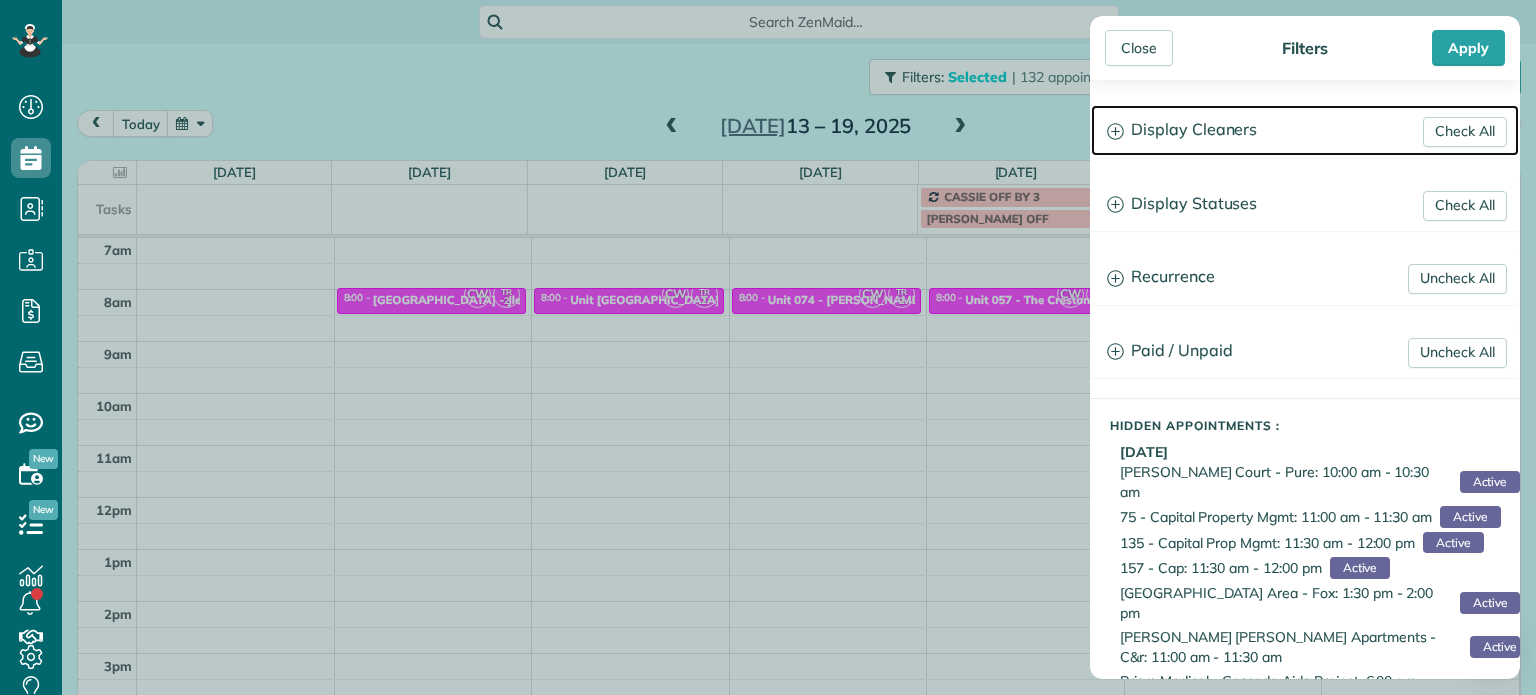 click on "Display Cleaners" at bounding box center [1305, 130] 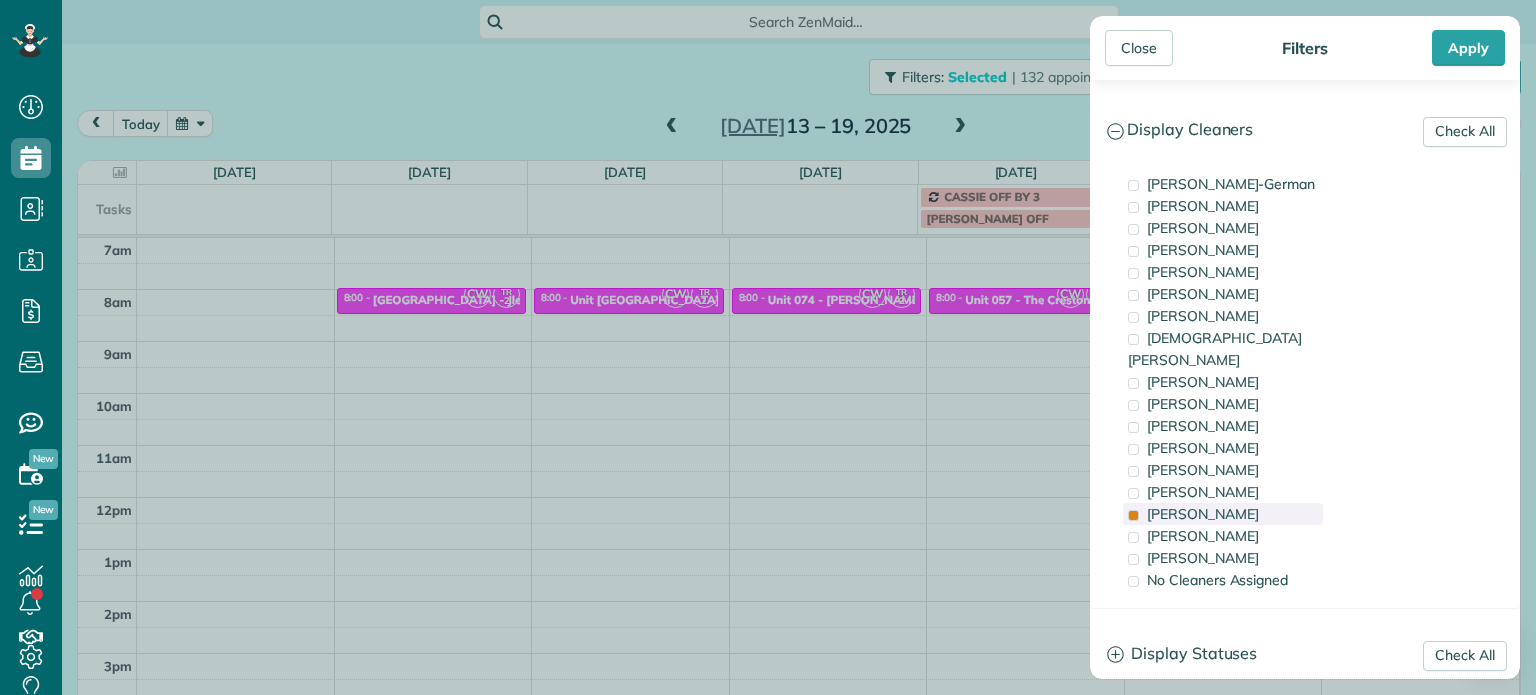 click on "Tammi Rue" at bounding box center [1203, 514] 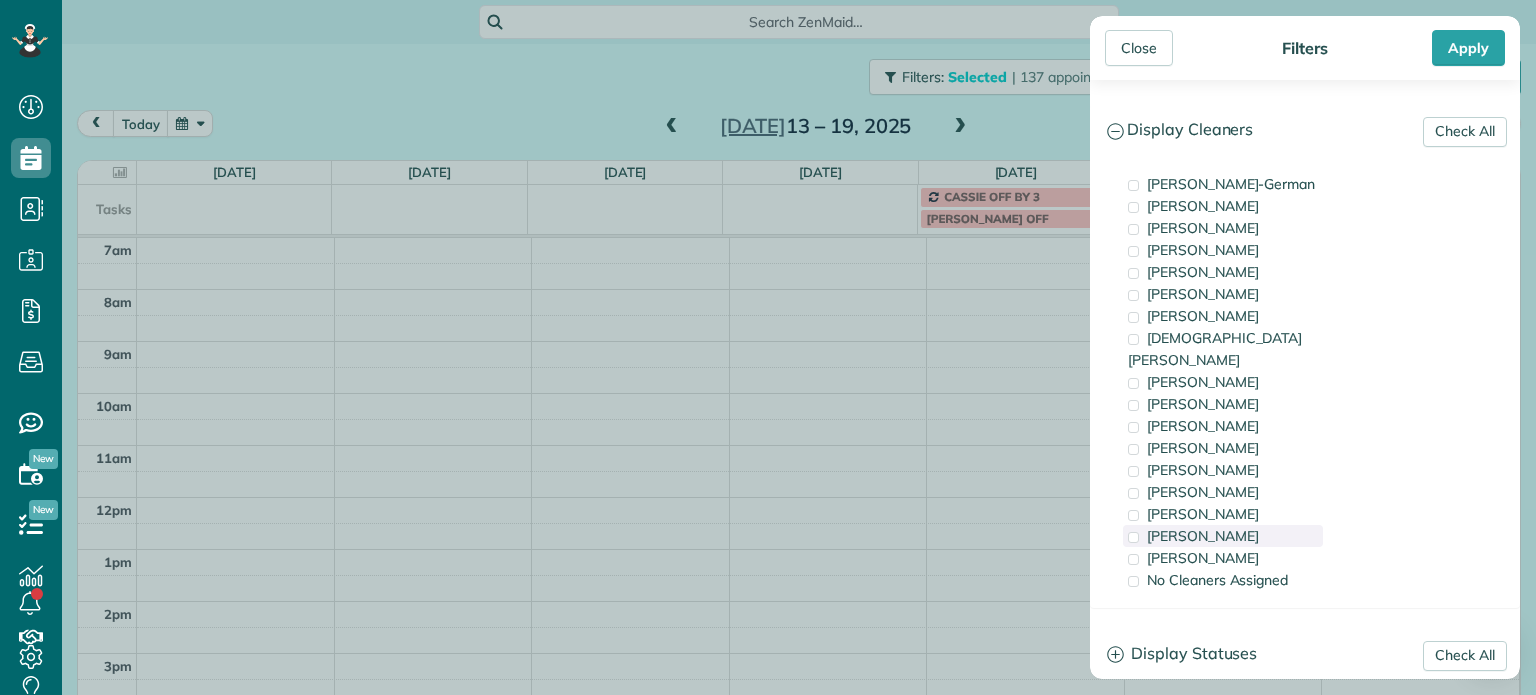 click on "Meralda Harris" at bounding box center [1223, 536] 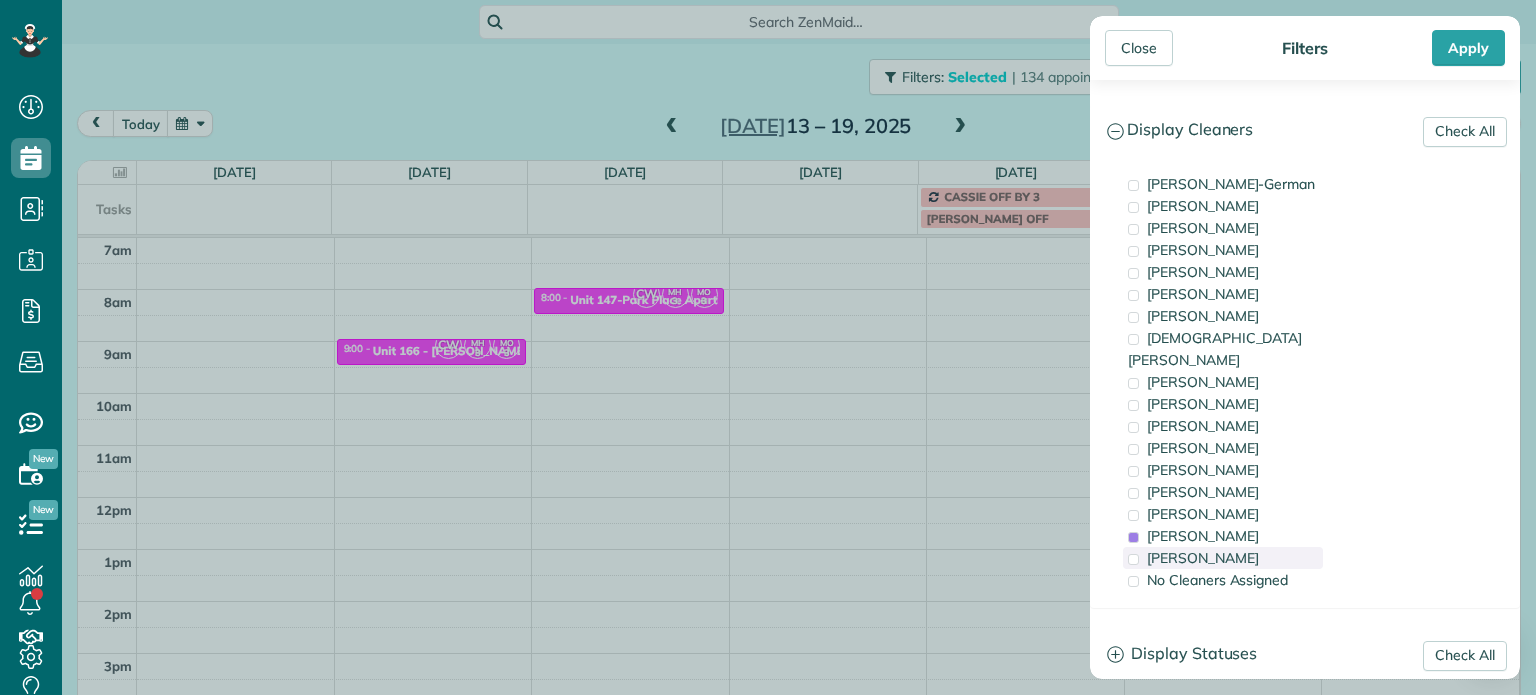 click on "Marina Ostertag" at bounding box center (1203, 558) 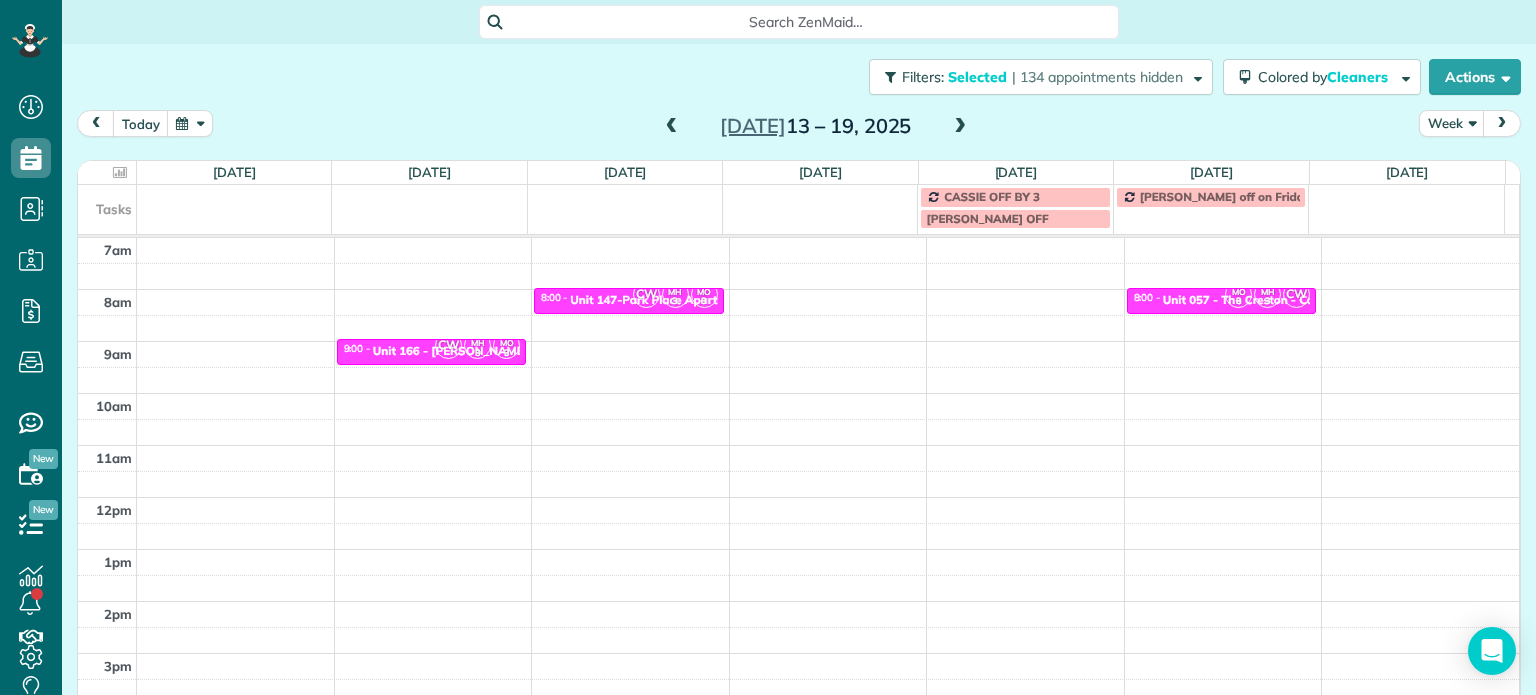 click on "Close
Filters
Apply
Check All
Display Cleaners
Christina Wright-German
Brie Killary
Cassie Feliciano
Tawnya Reynolds
Mark Zollo
Matthew Hatcher
Tony Middleton" at bounding box center (768, 347) 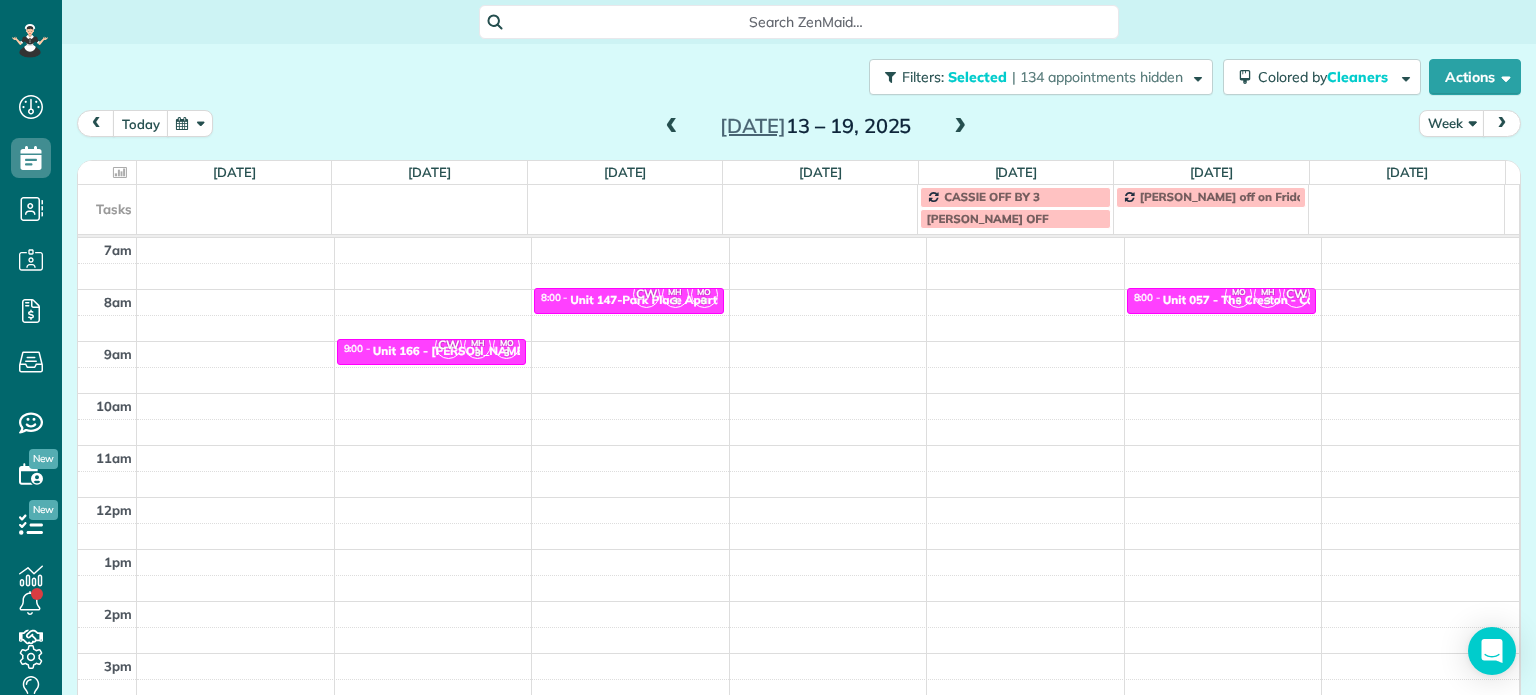 click on "4am 5am 6am 7am 8am 9am 10am 11am 12pm 1pm 2pm 3pm 4pm 5pm CW MH 3 MO 3 9:00 - 9:30 Unit 166 - Overton Place - Capital 1230 Northwest 21st Avenue Portland, OR 97209 CW MH 3 MO 3 8:00 - 8:30 Unit 147-Park Place Apartments - Capital Property Management 2628 Northeast Red Sunset Drive Gresham, OR 97030 MO 3 MH 3 CW 8:00 - 8:30 Unit 057 - The Creston - Capital 3651 Southeast Francis Street Portland, OR 97202" at bounding box center (798, 445) 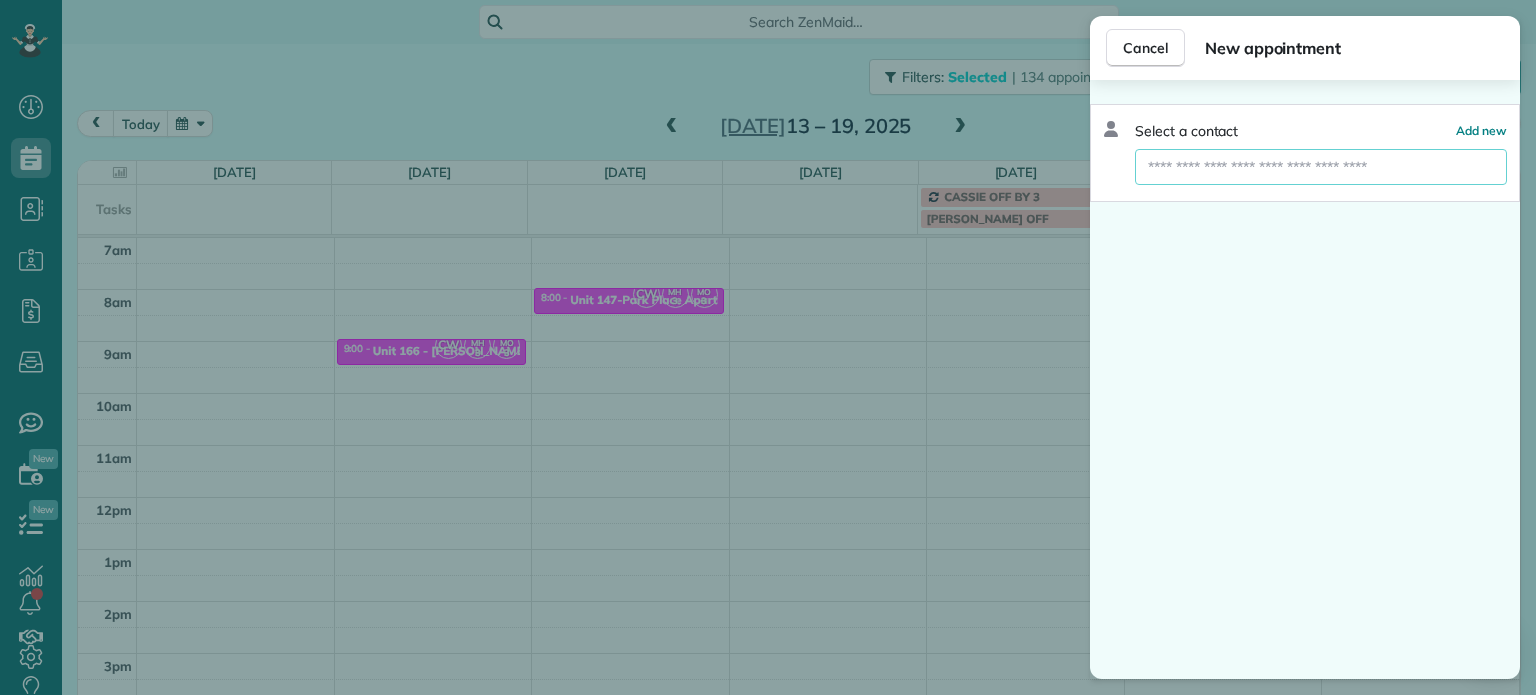 click at bounding box center [1321, 167] 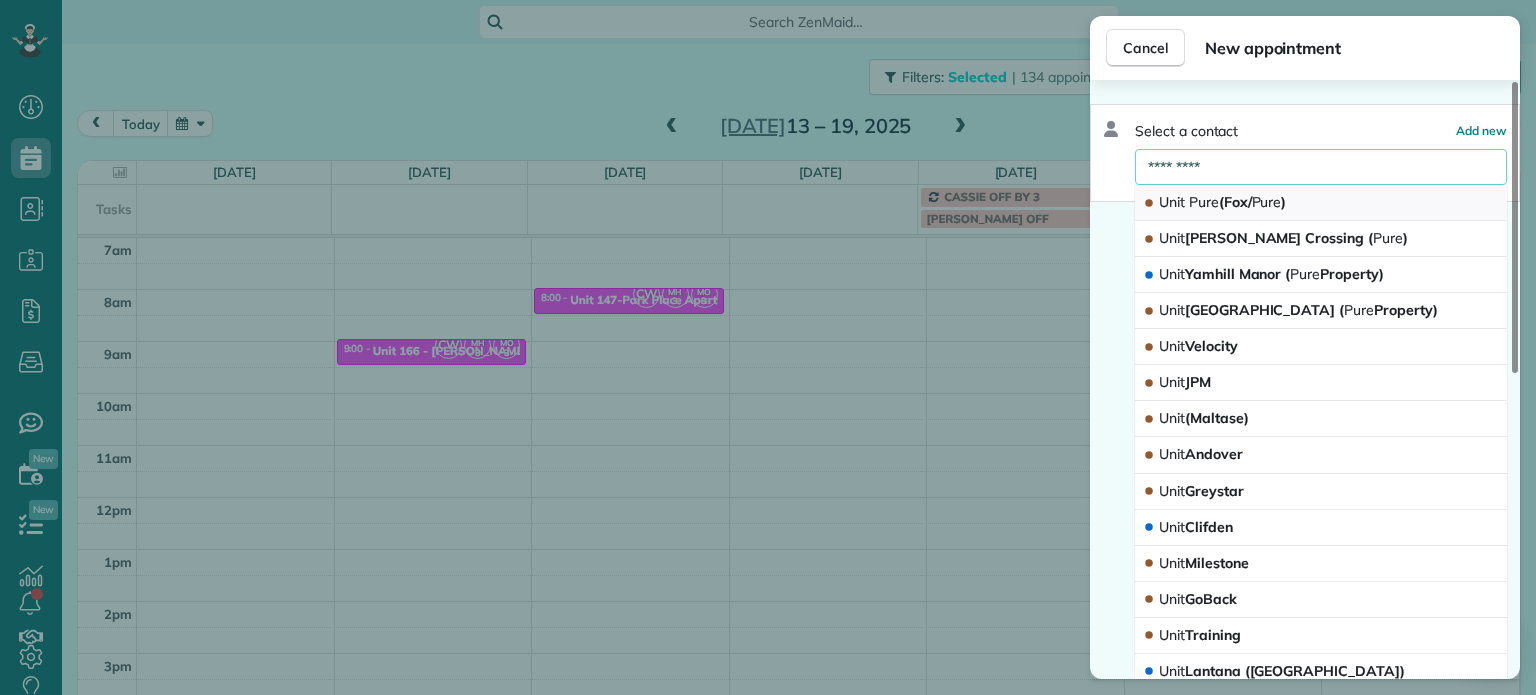 type on "*********" 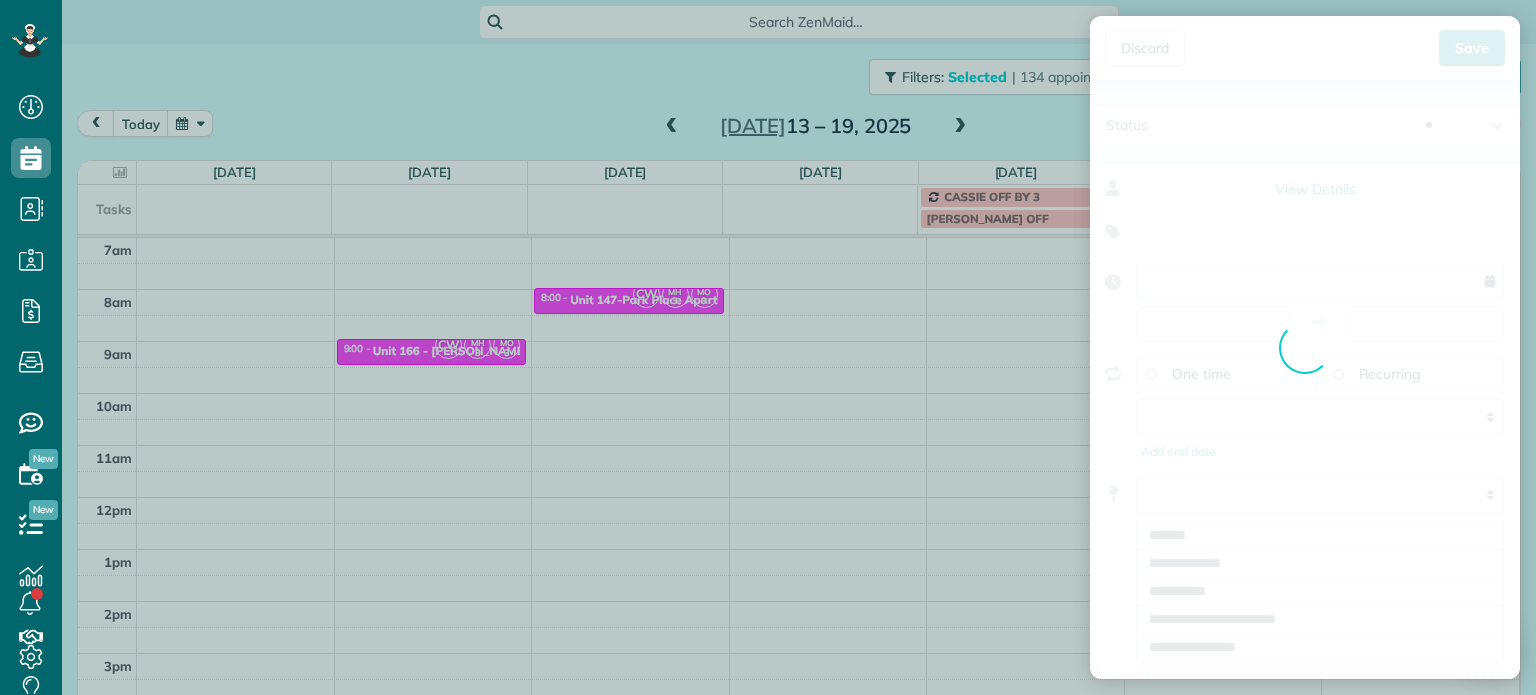 type on "**********" 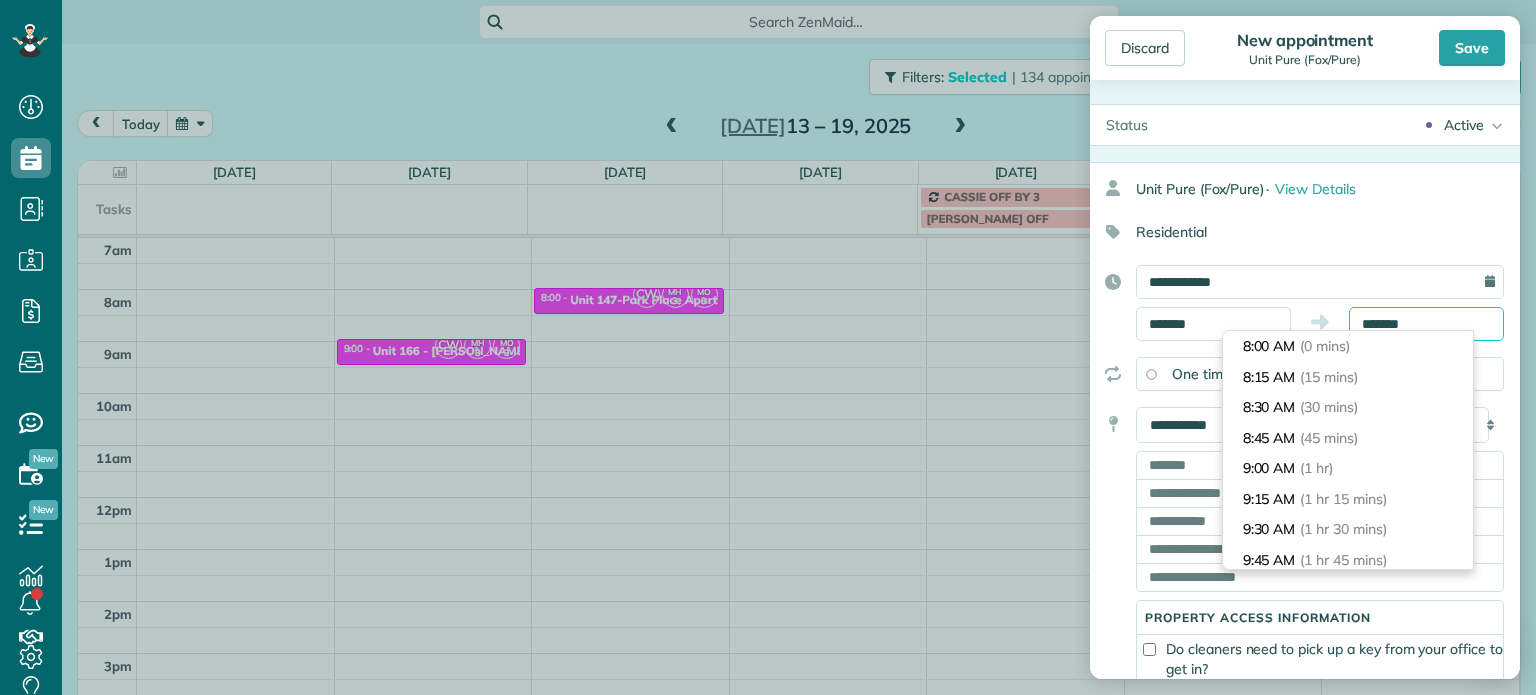 click on "*******" at bounding box center [1426, 324] 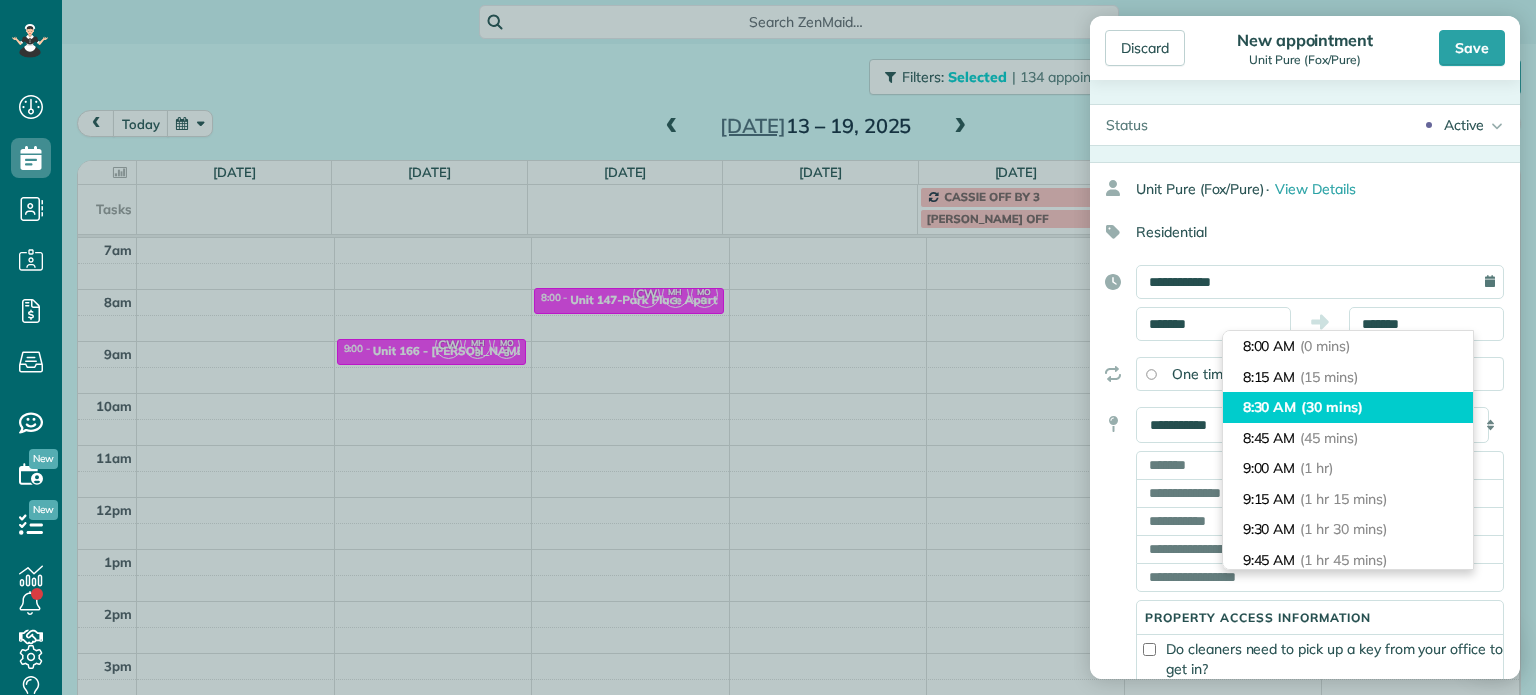 type on "*******" 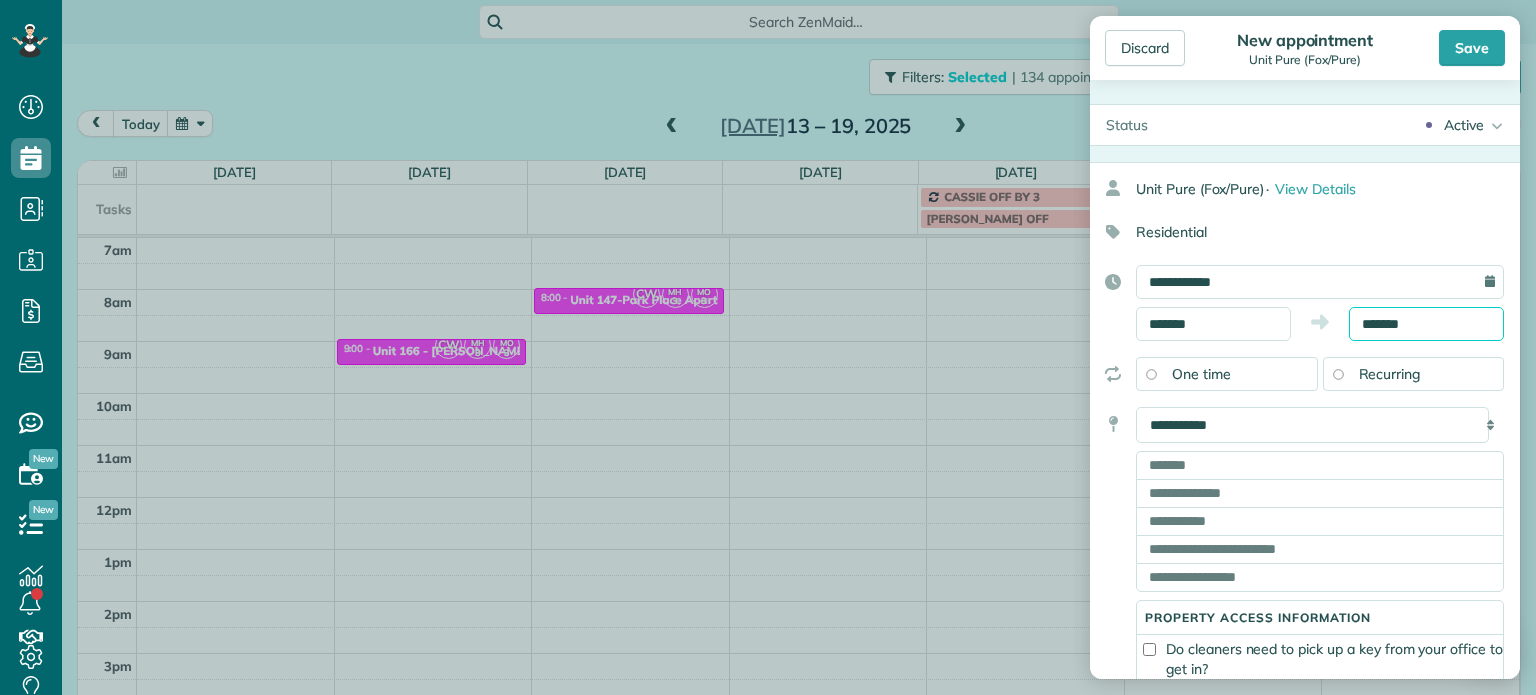 scroll, scrollTop: 30, scrollLeft: 0, axis: vertical 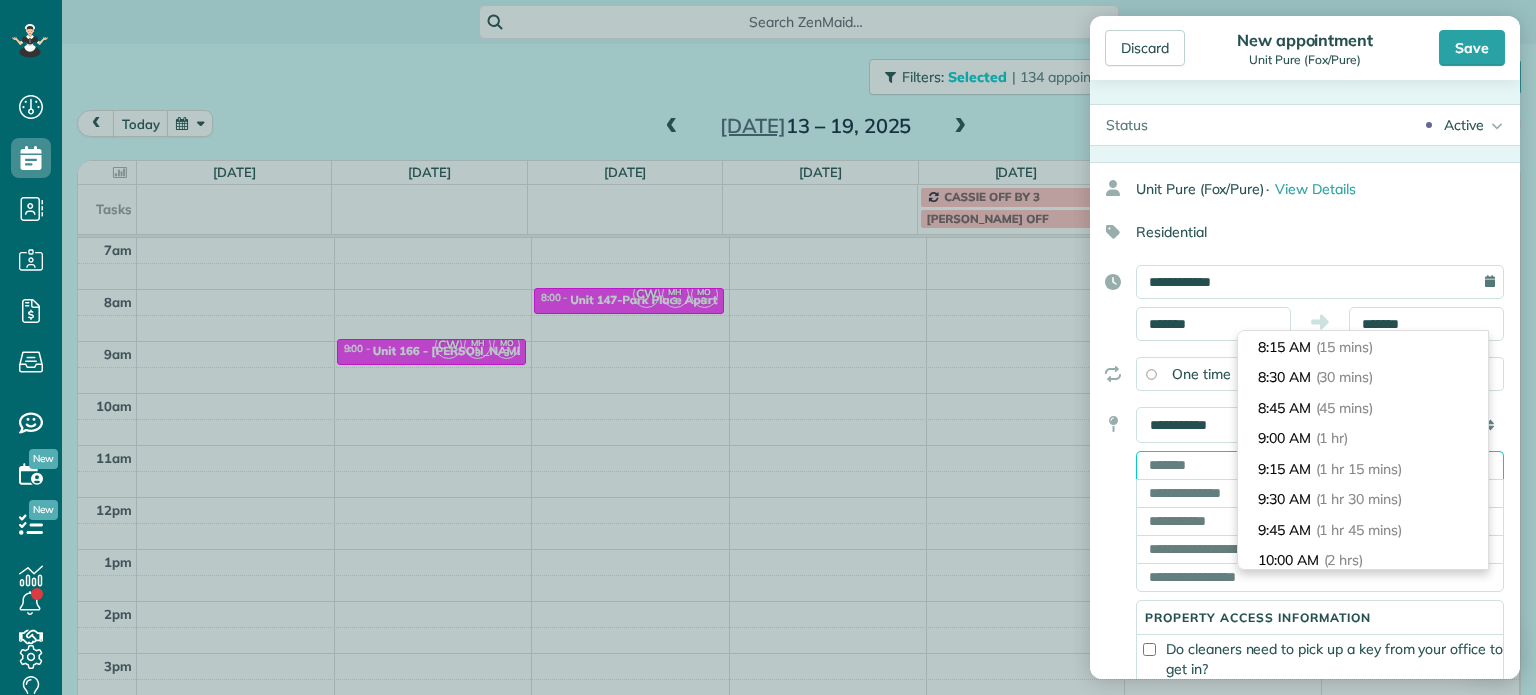 click at bounding box center (1320, 465) 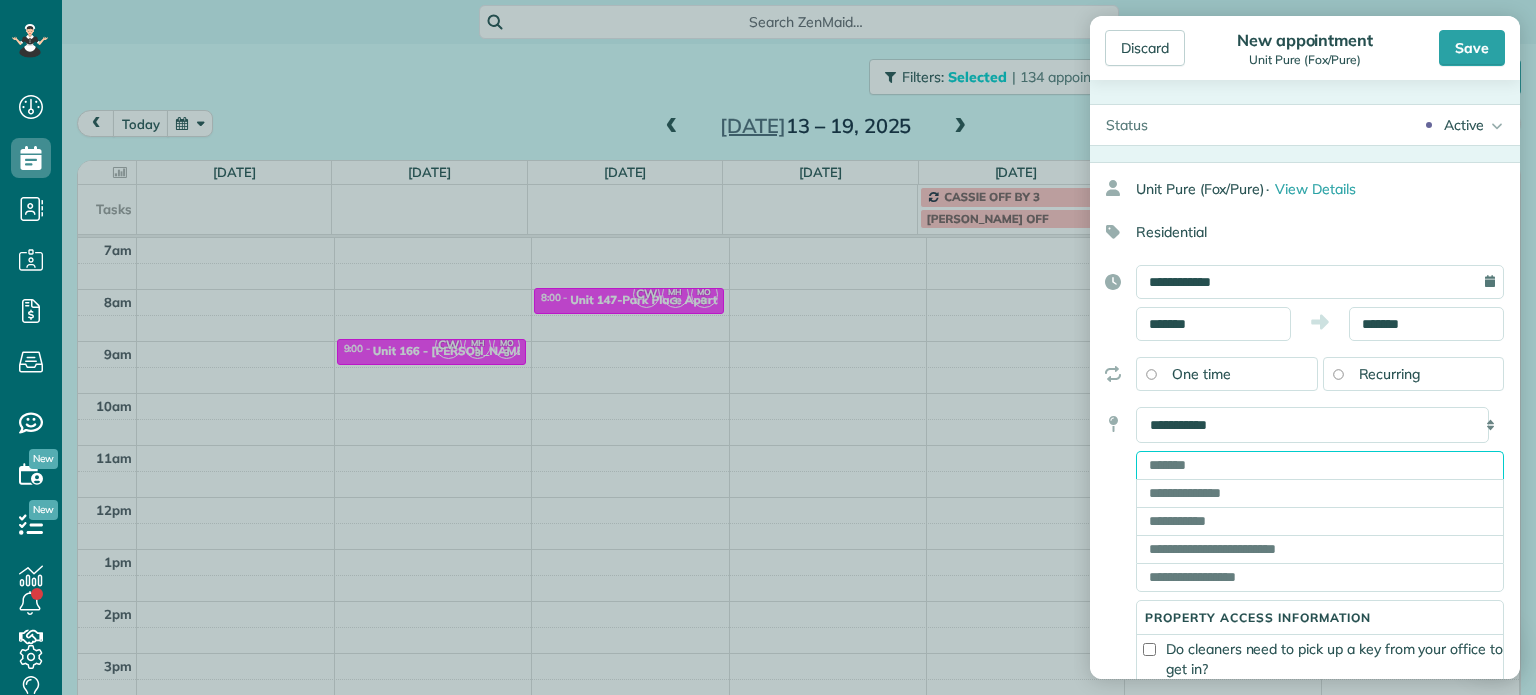 paste on "**********" 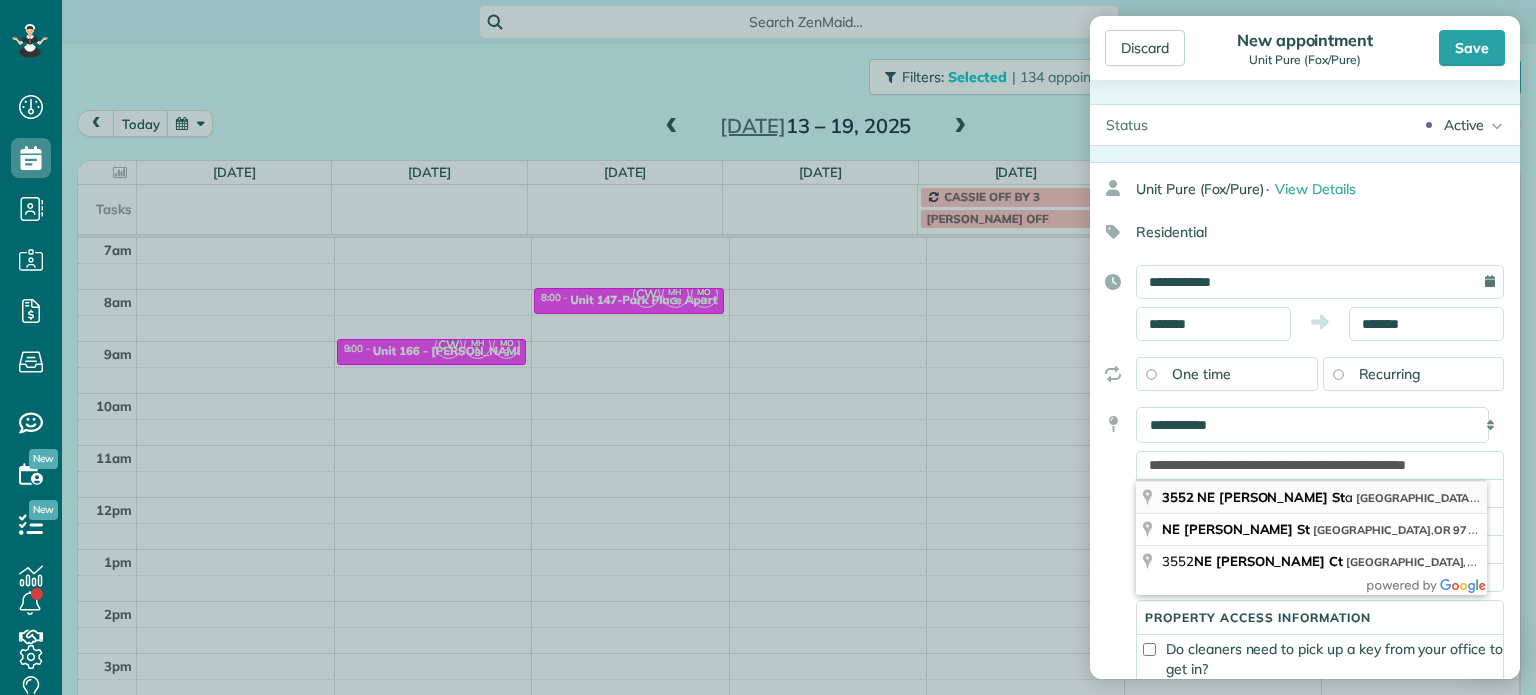 type on "**********" 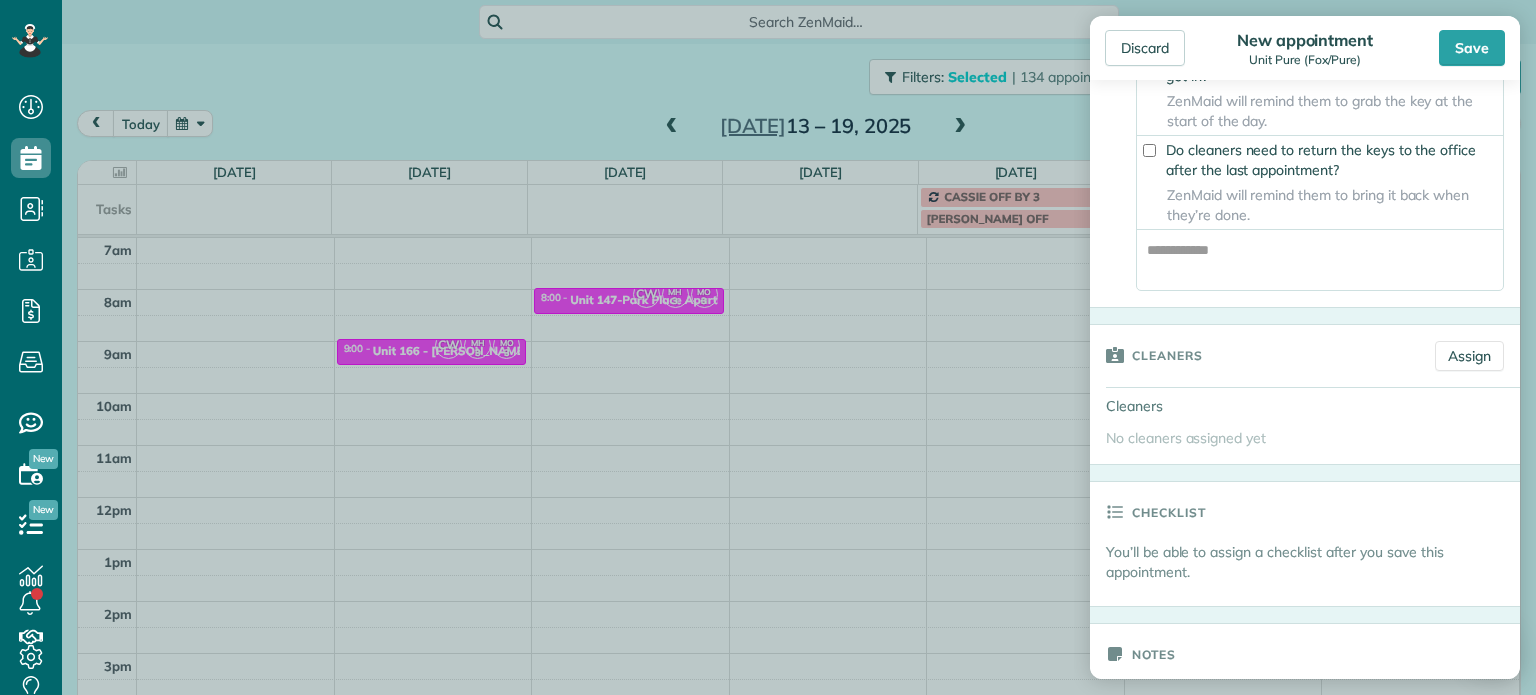 scroll, scrollTop: 600, scrollLeft: 0, axis: vertical 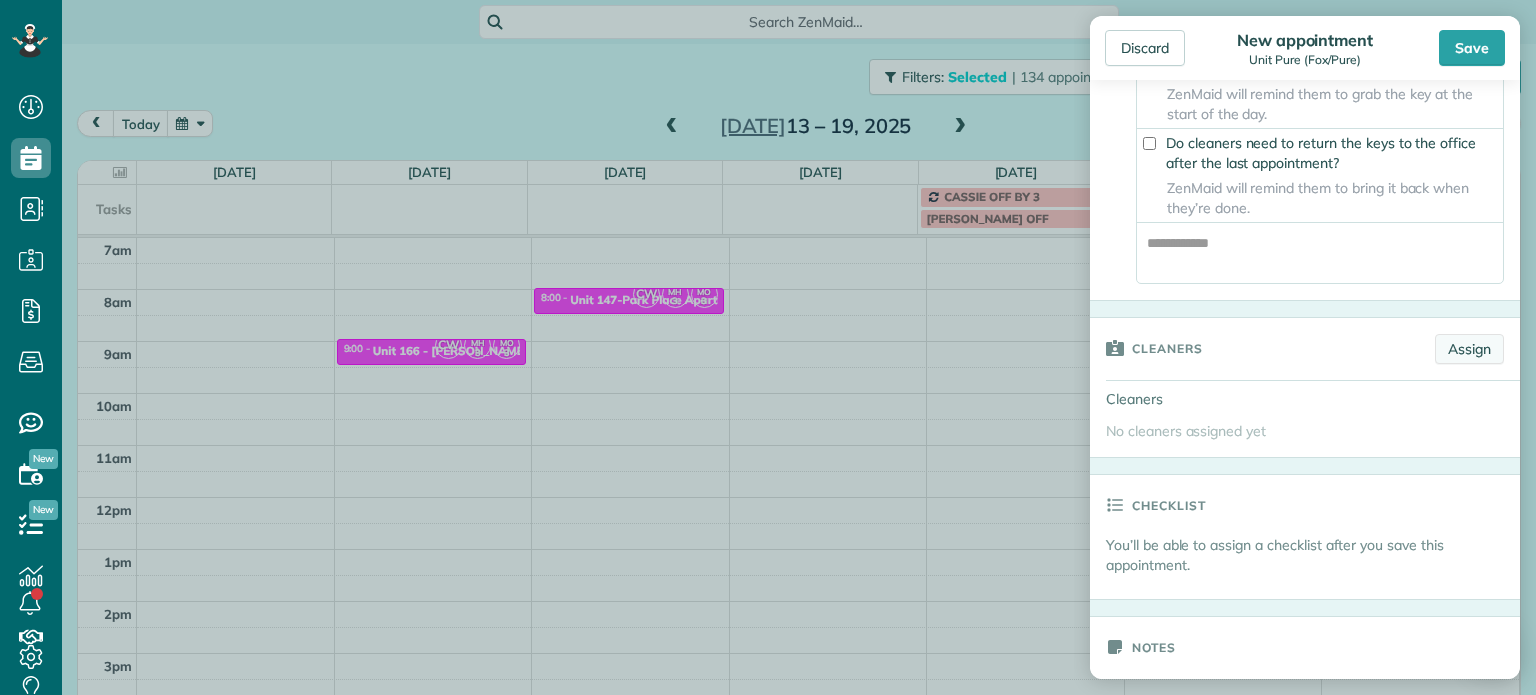 click on "Assign" at bounding box center (1469, 349) 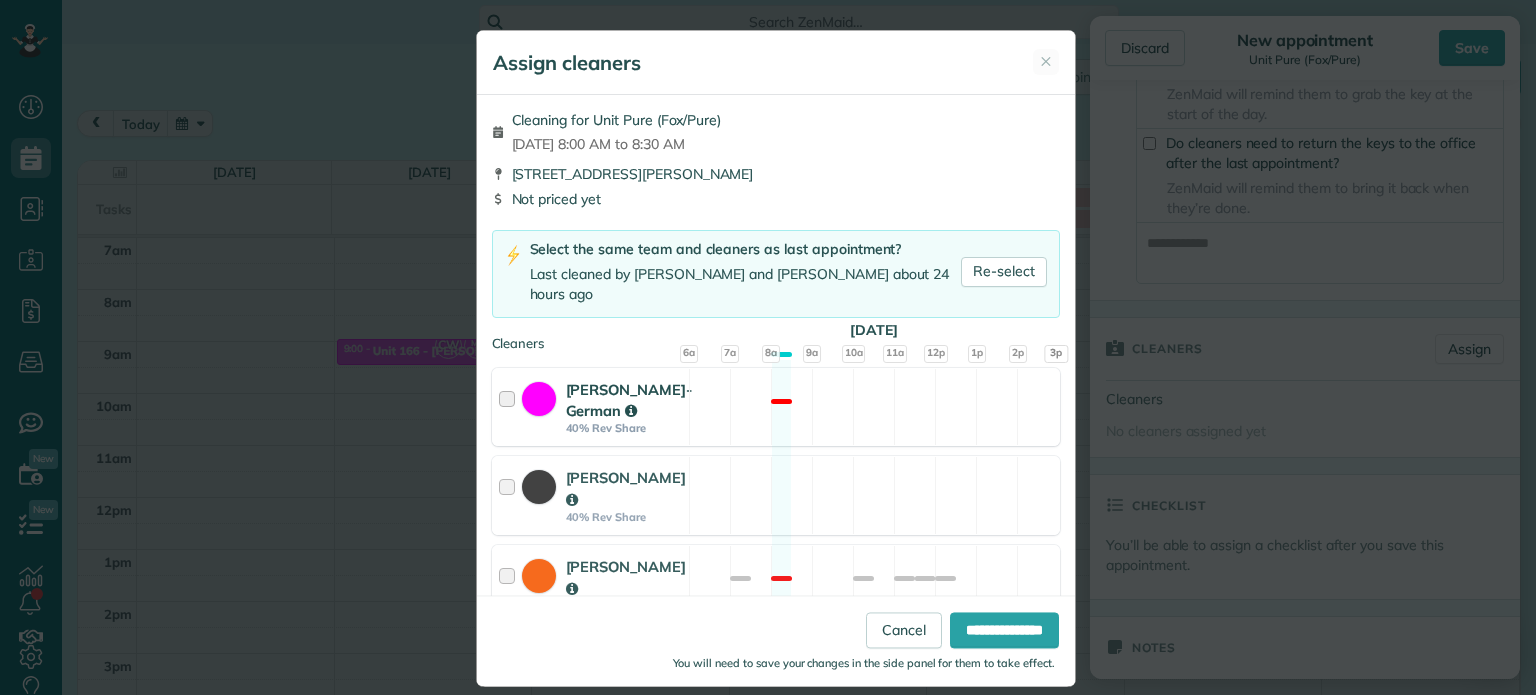 click on "Christina Wright-German
40% Rev Share
Not available" at bounding box center (776, 407) 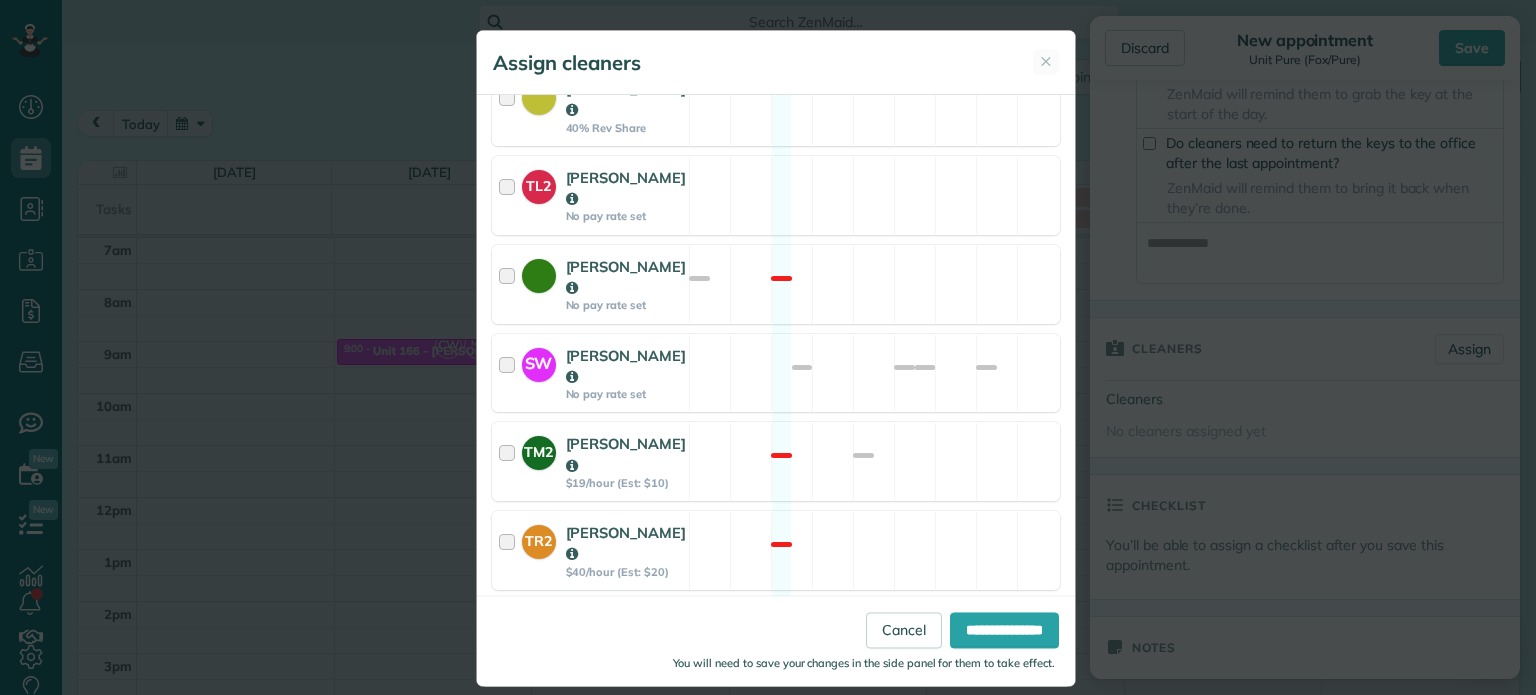 scroll, scrollTop: 1170, scrollLeft: 0, axis: vertical 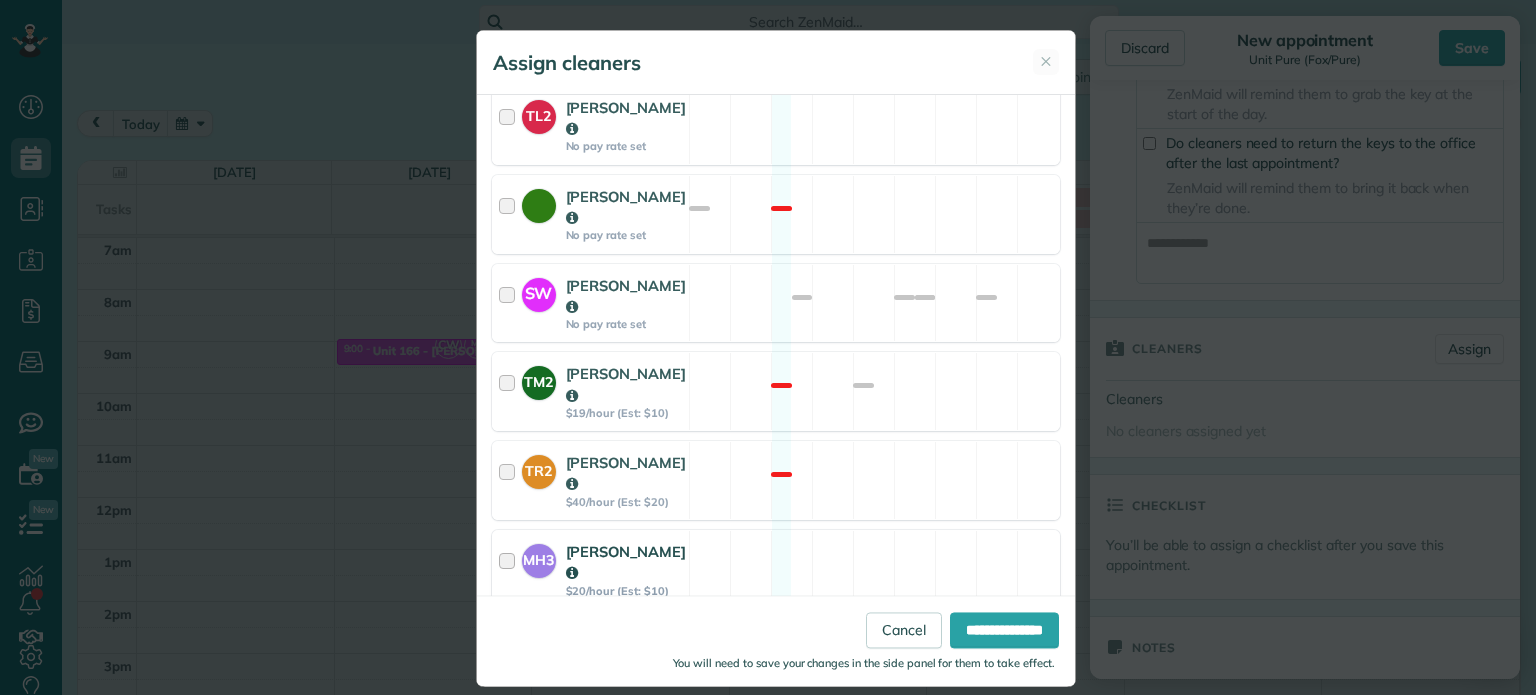 click on "MH3
Meralda Harris
$20/hour (Est: $10)
Available" at bounding box center [776, 569] 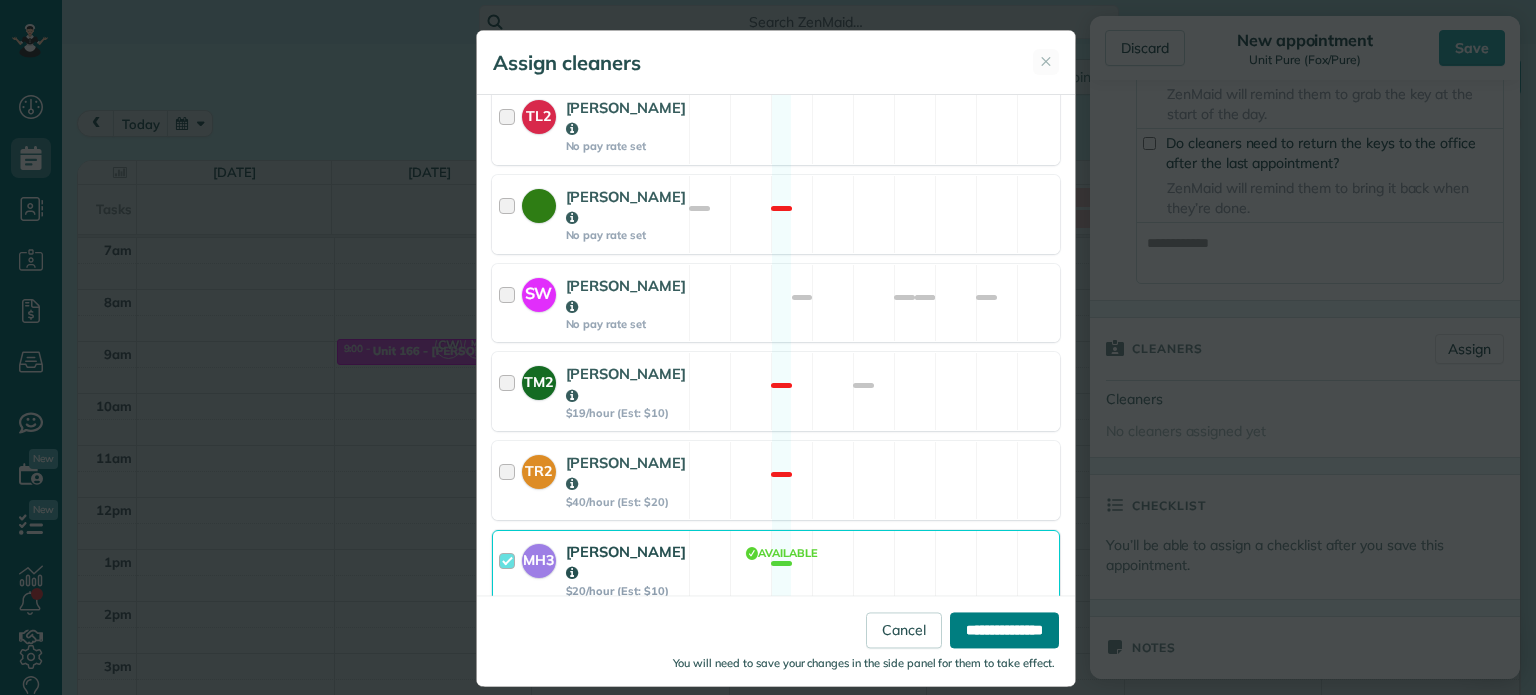 click on "**********" at bounding box center (1004, 631) 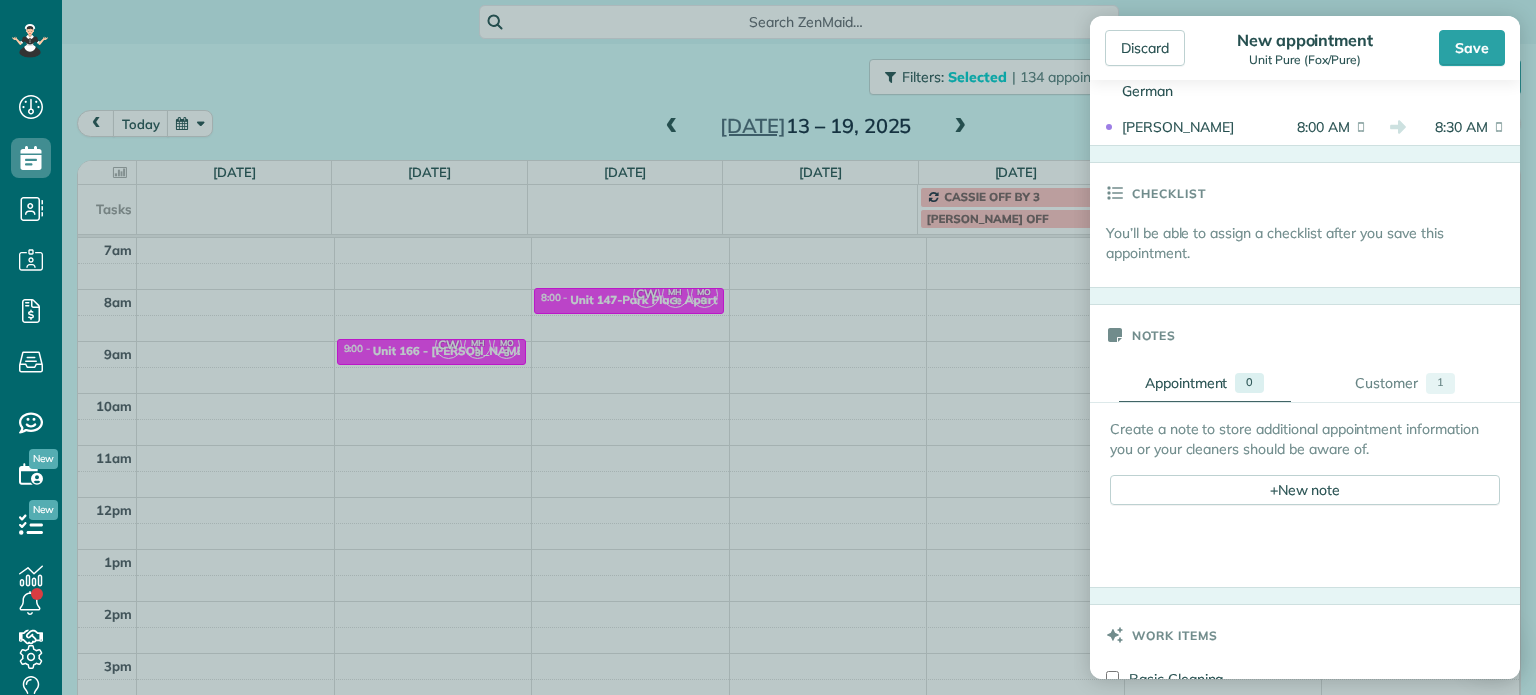 scroll, scrollTop: 1200, scrollLeft: 0, axis: vertical 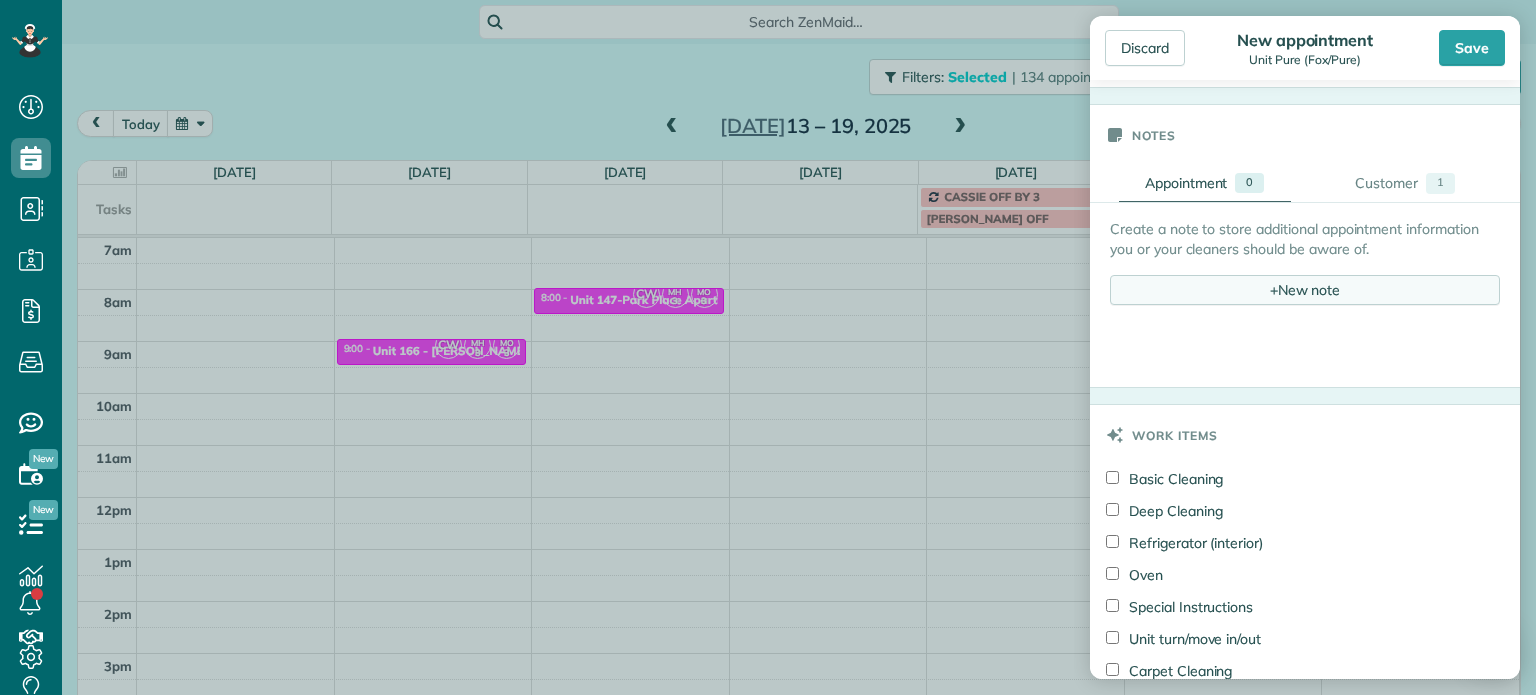 click on "+ New note" at bounding box center (1305, 290) 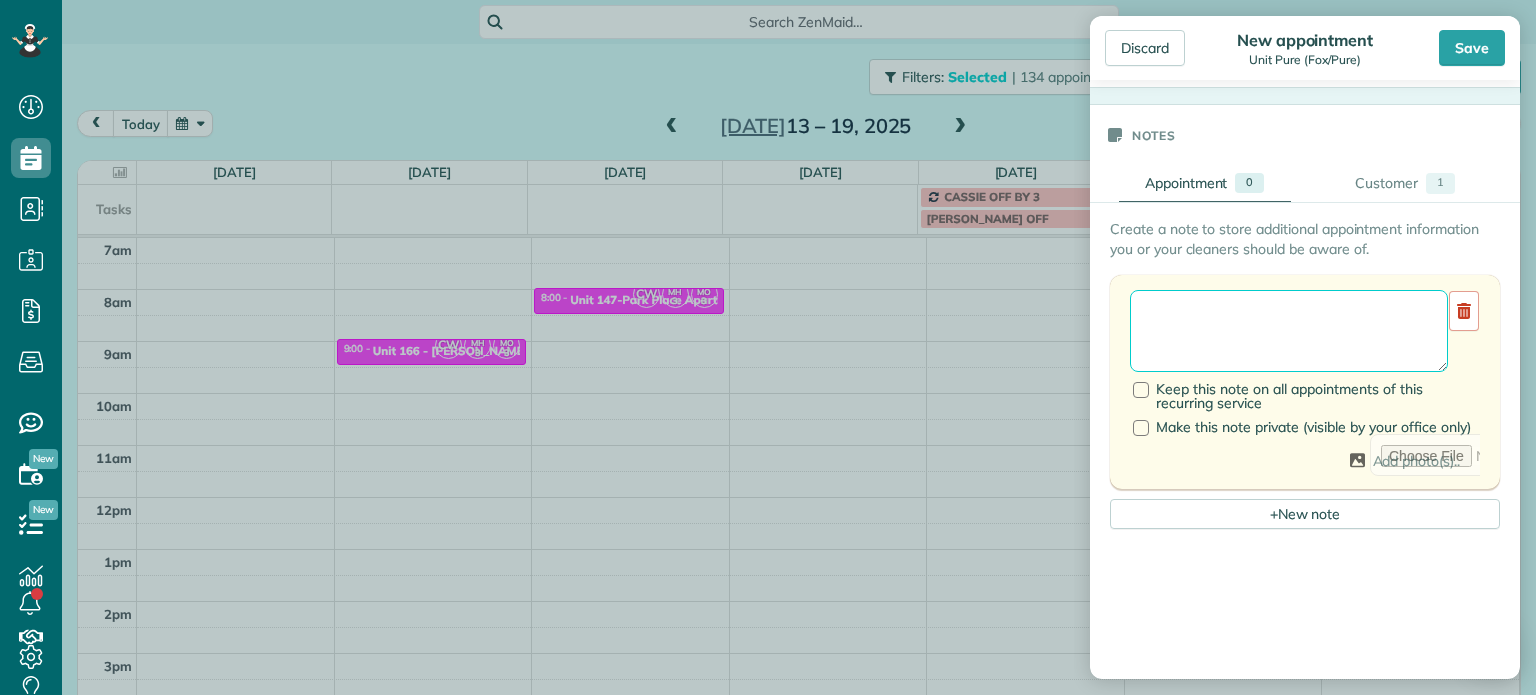 click at bounding box center [1289, 331] 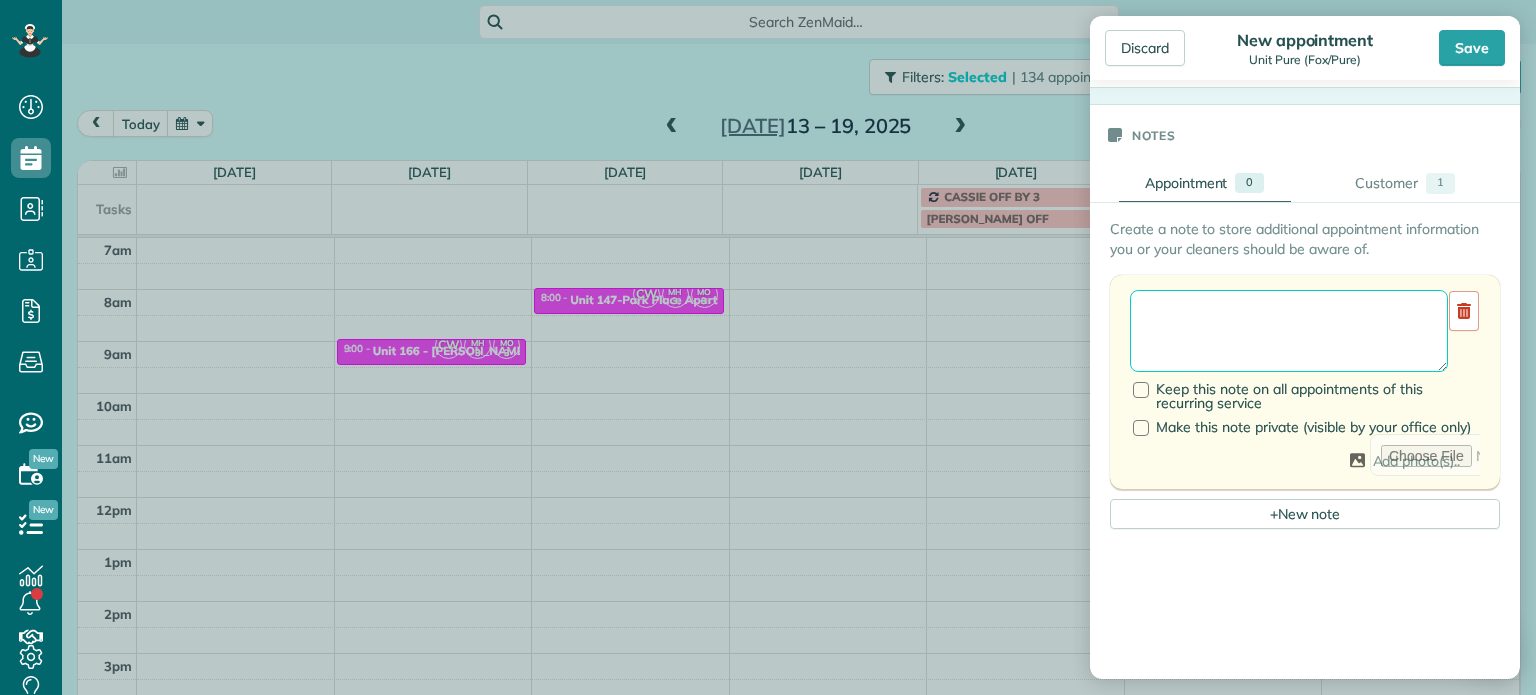paste on "**********" 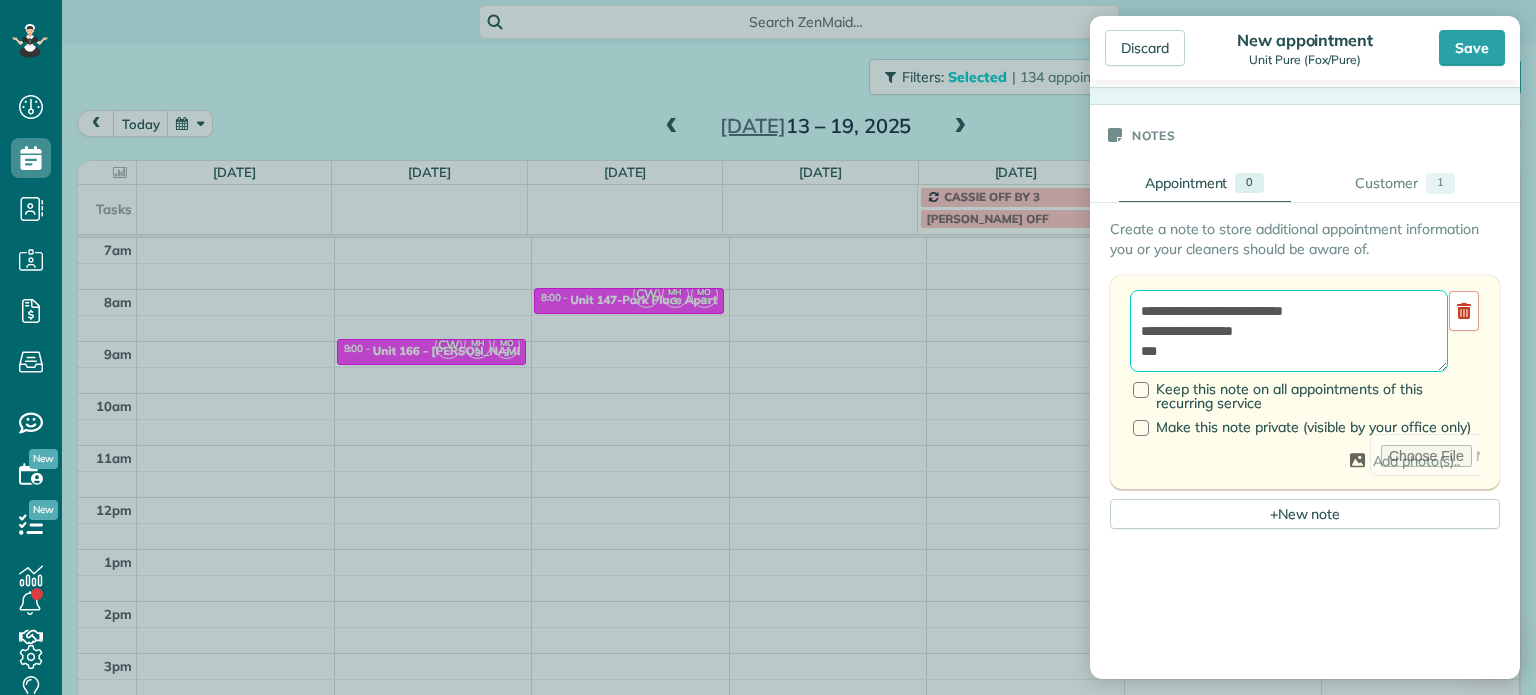 paste on "********" 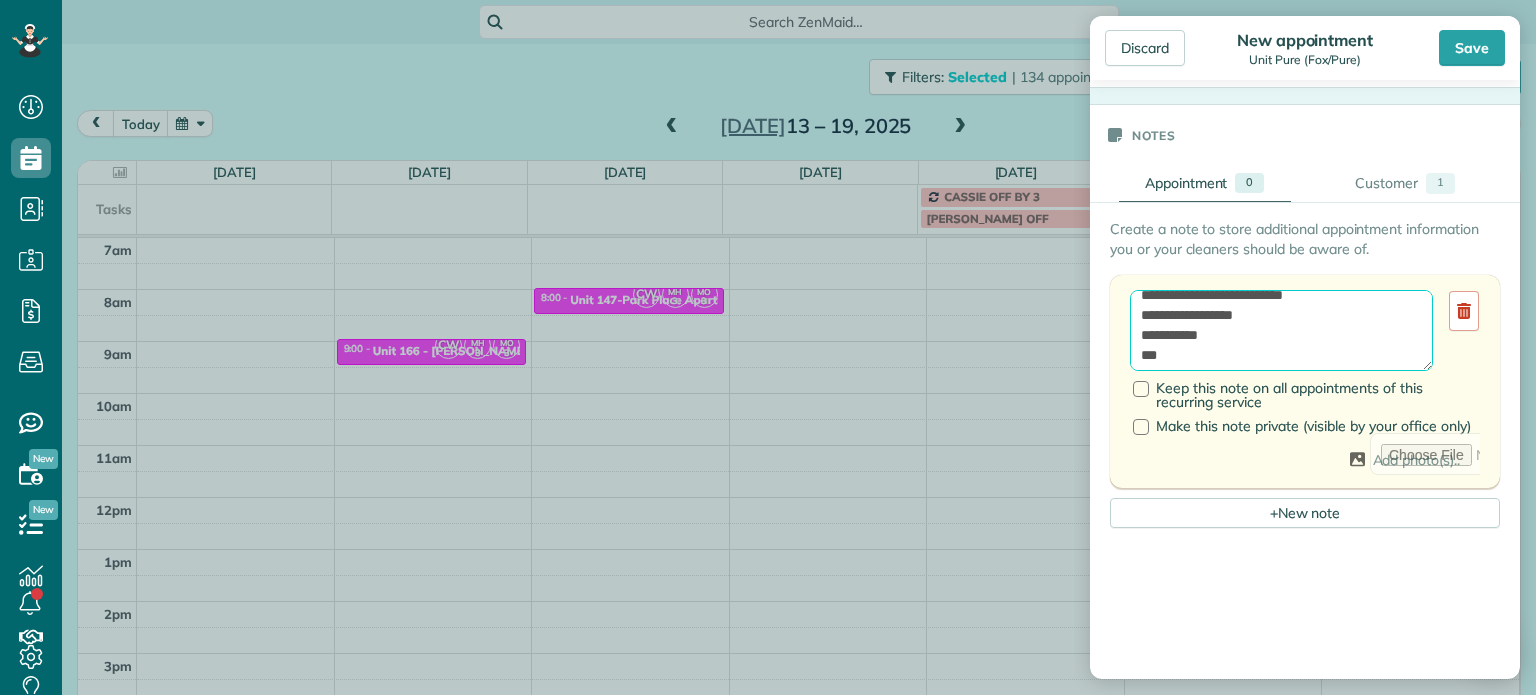 scroll, scrollTop: 0, scrollLeft: 0, axis: both 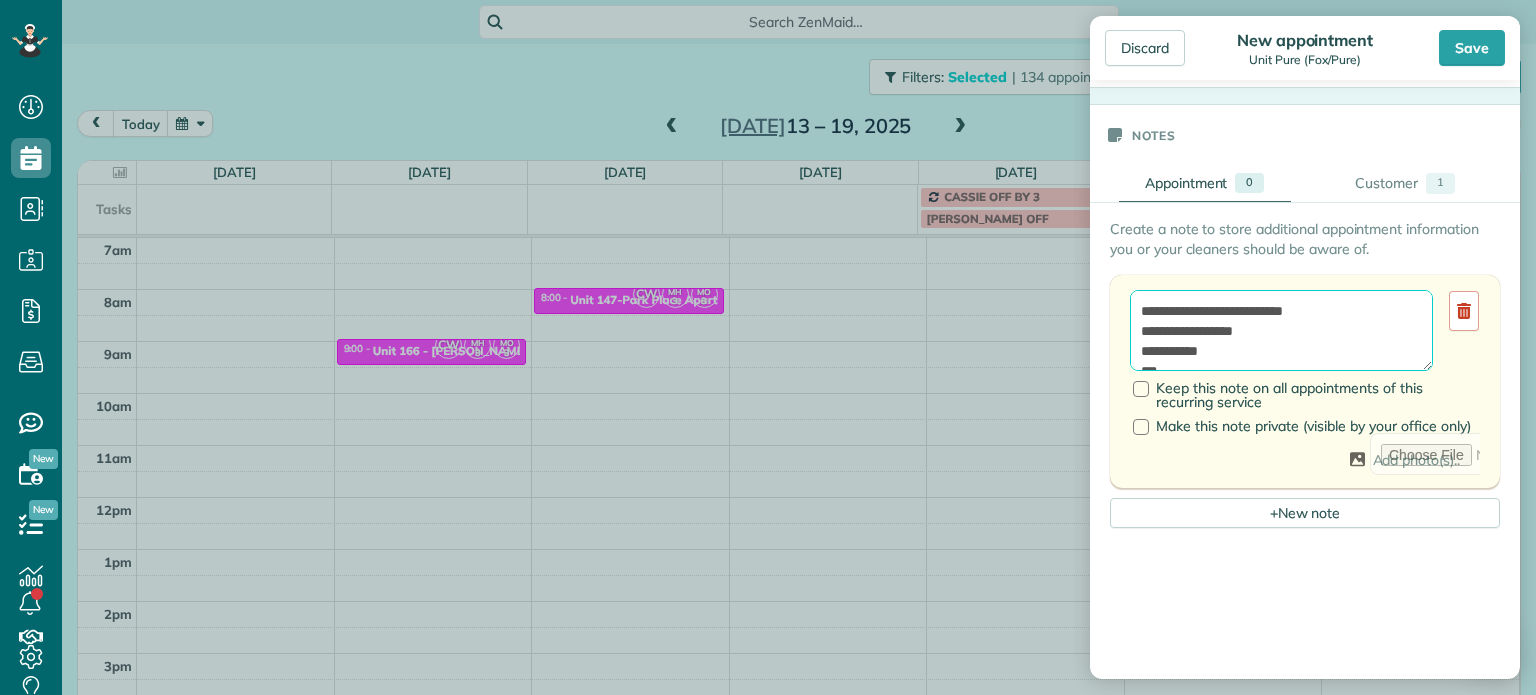 type on "**********" 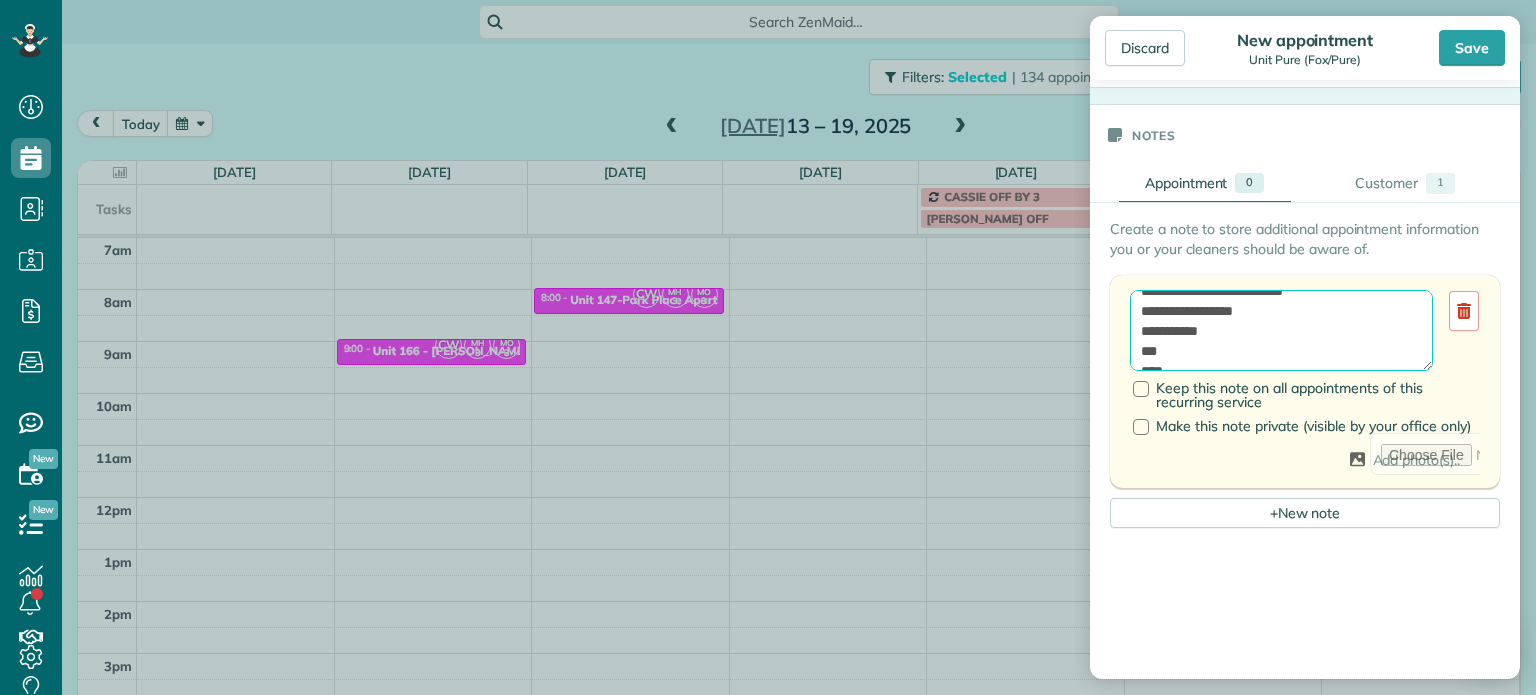 scroll, scrollTop: 0, scrollLeft: 0, axis: both 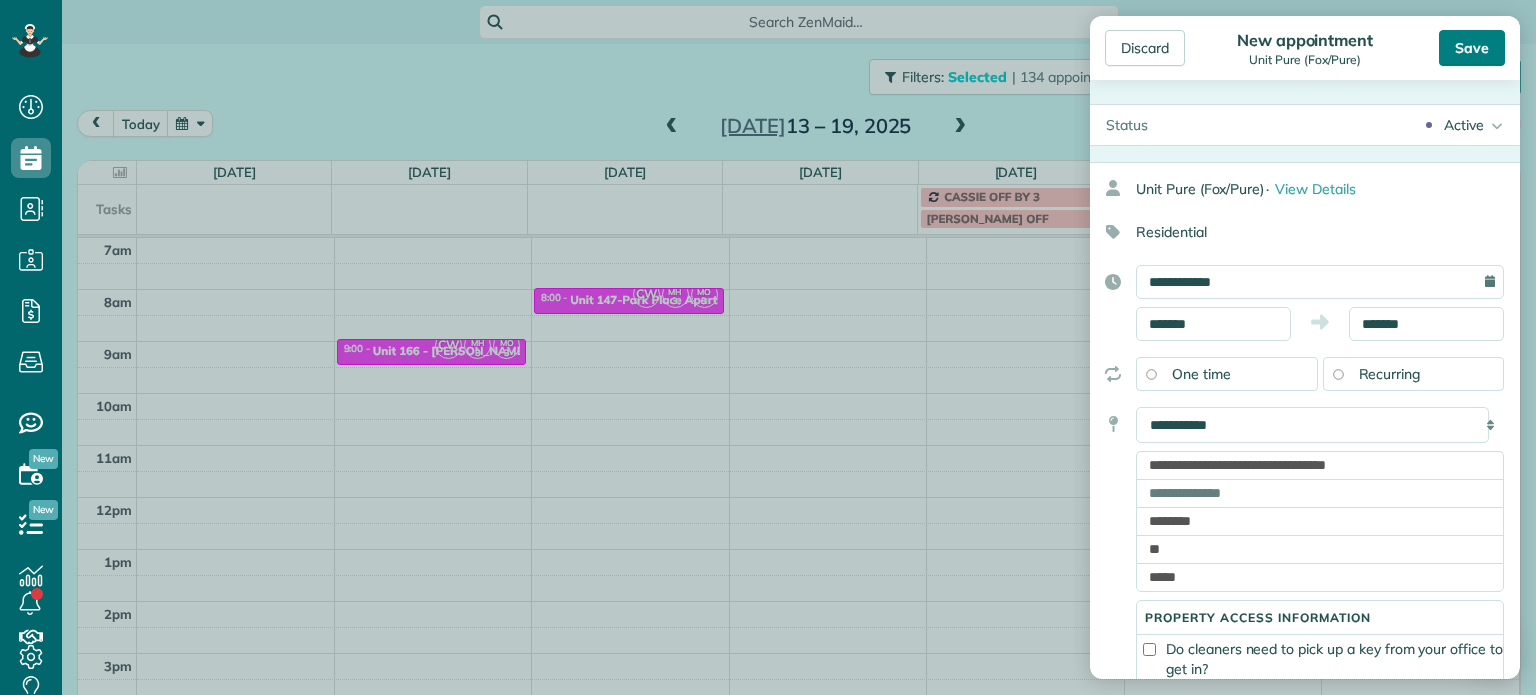 click on "Save" at bounding box center (1472, 48) 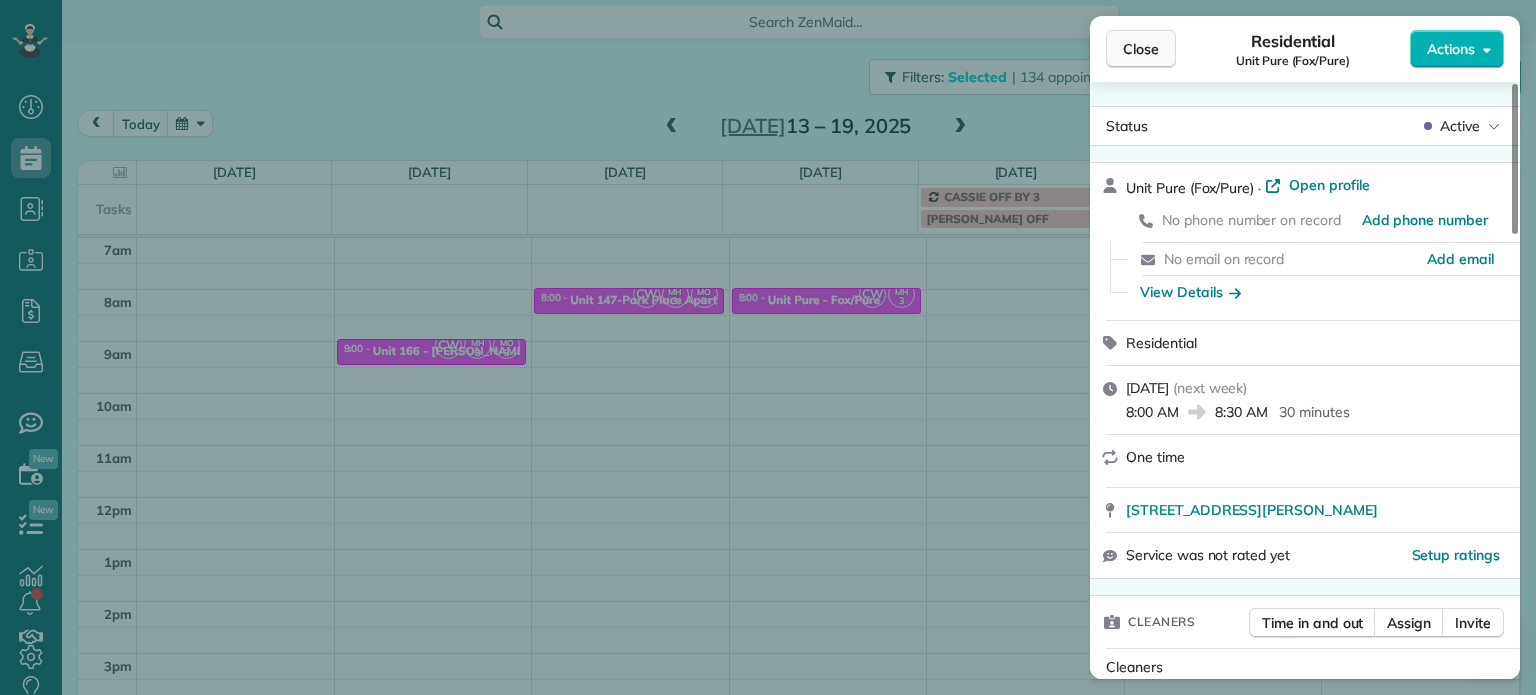 click on "Close" at bounding box center (1141, 49) 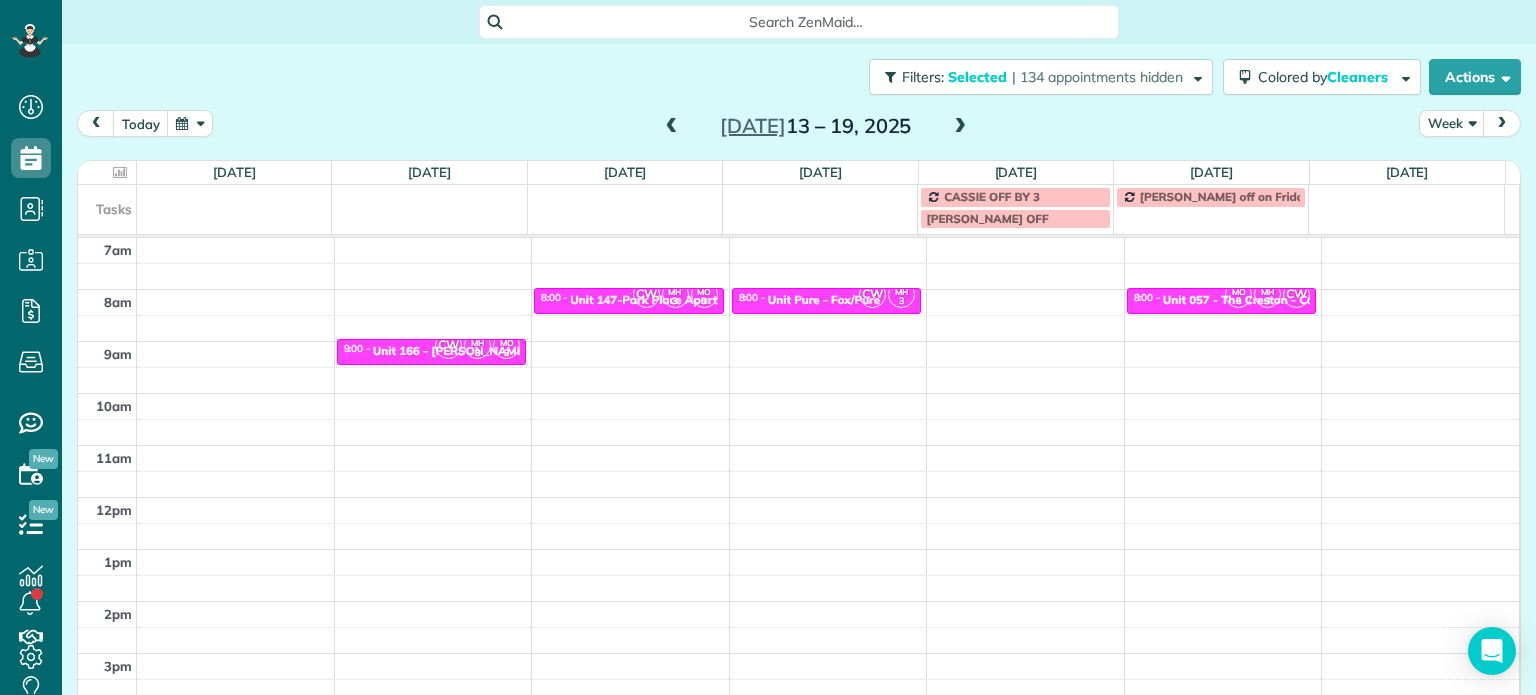 click at bounding box center (672, 127) 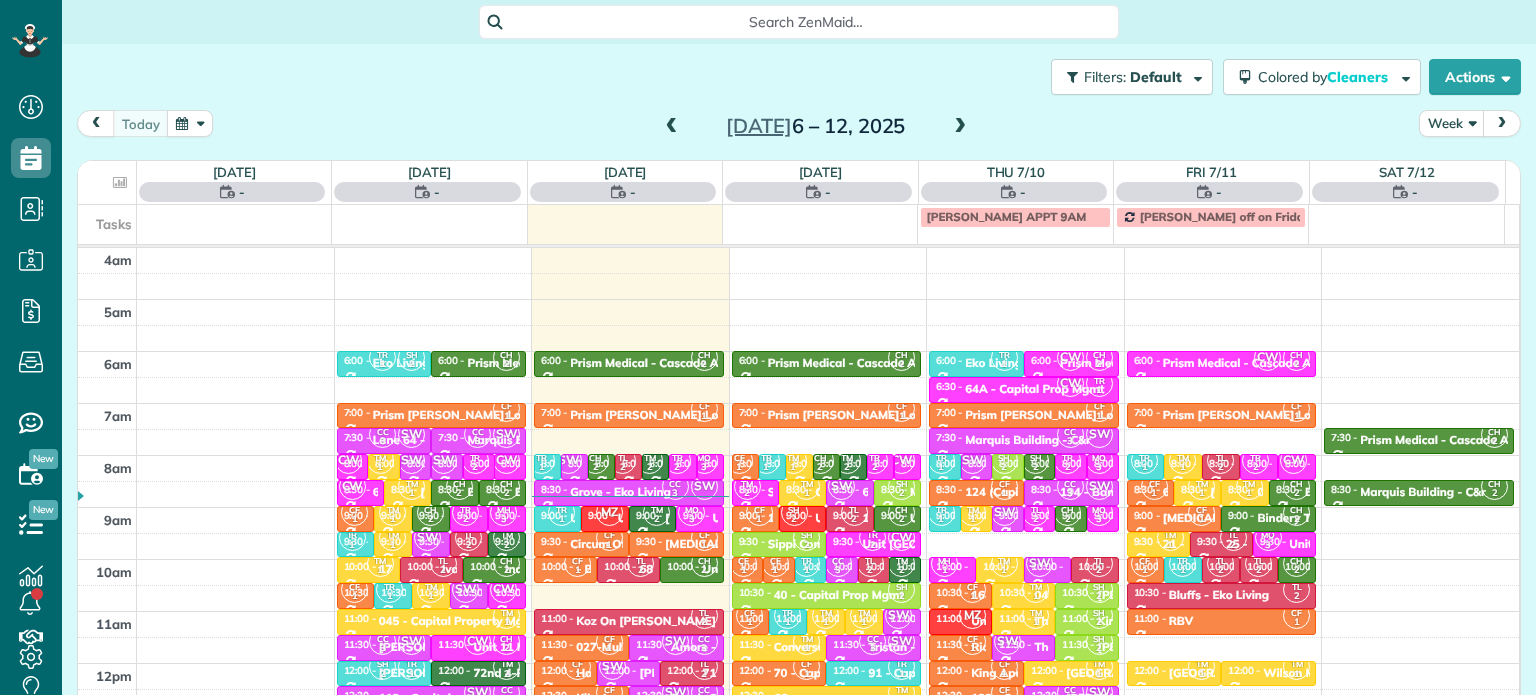 scroll, scrollTop: 0, scrollLeft: 0, axis: both 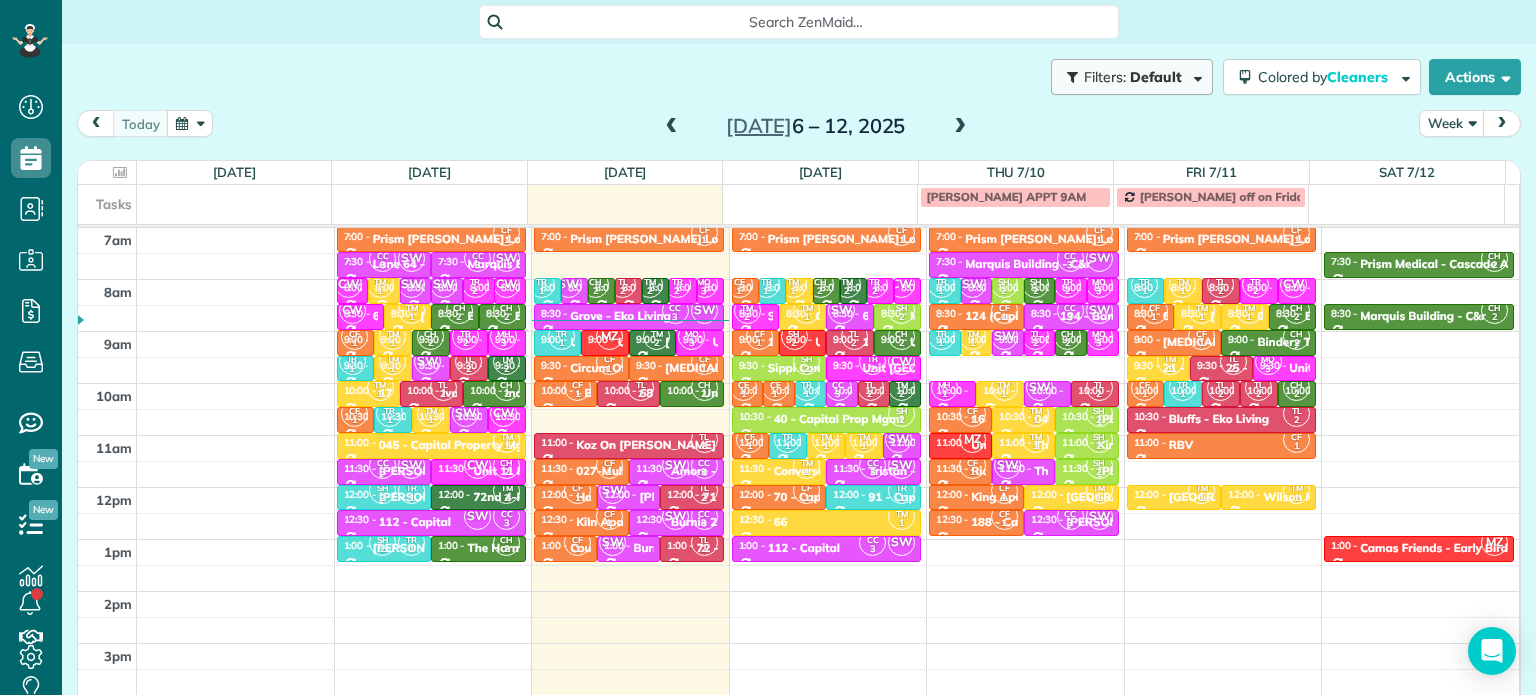 click on "Filters:   Default" at bounding box center [1132, 77] 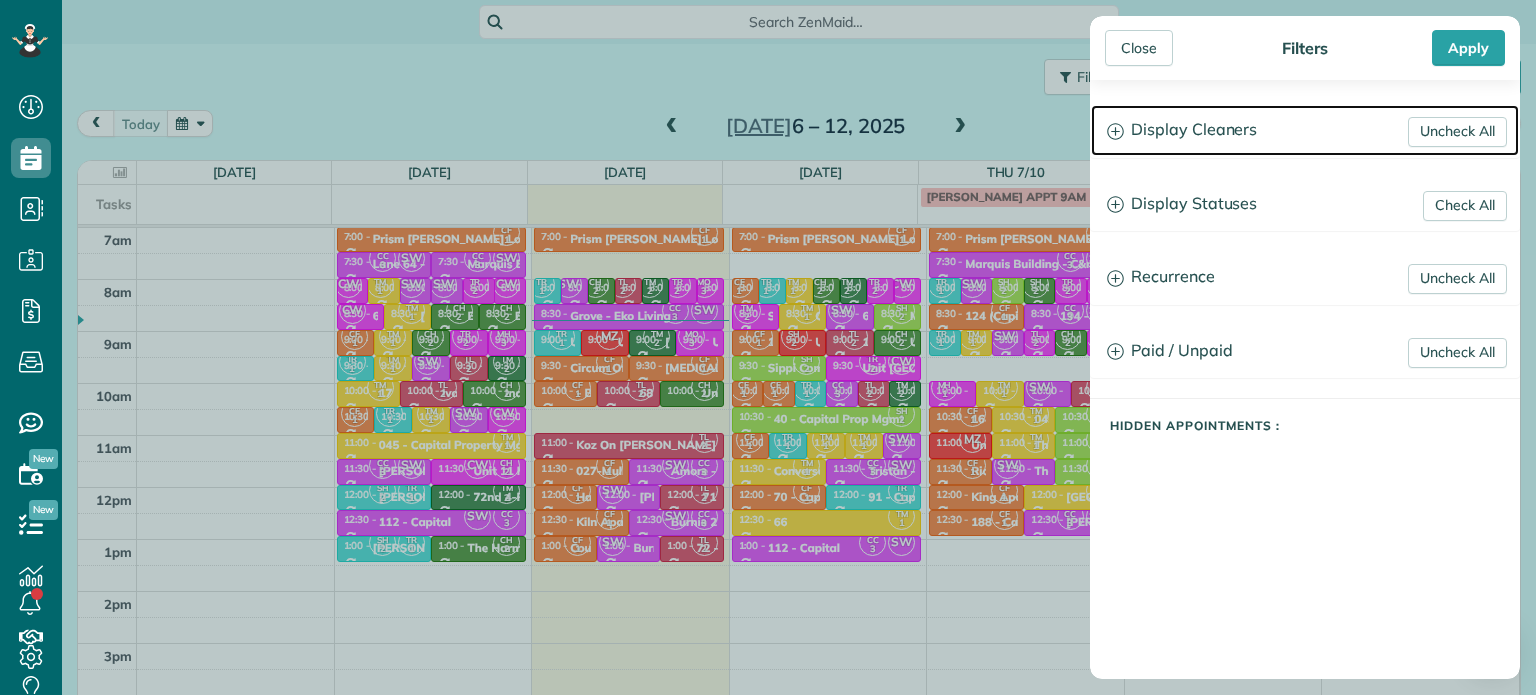 click on "Display Cleaners" at bounding box center (1305, 130) 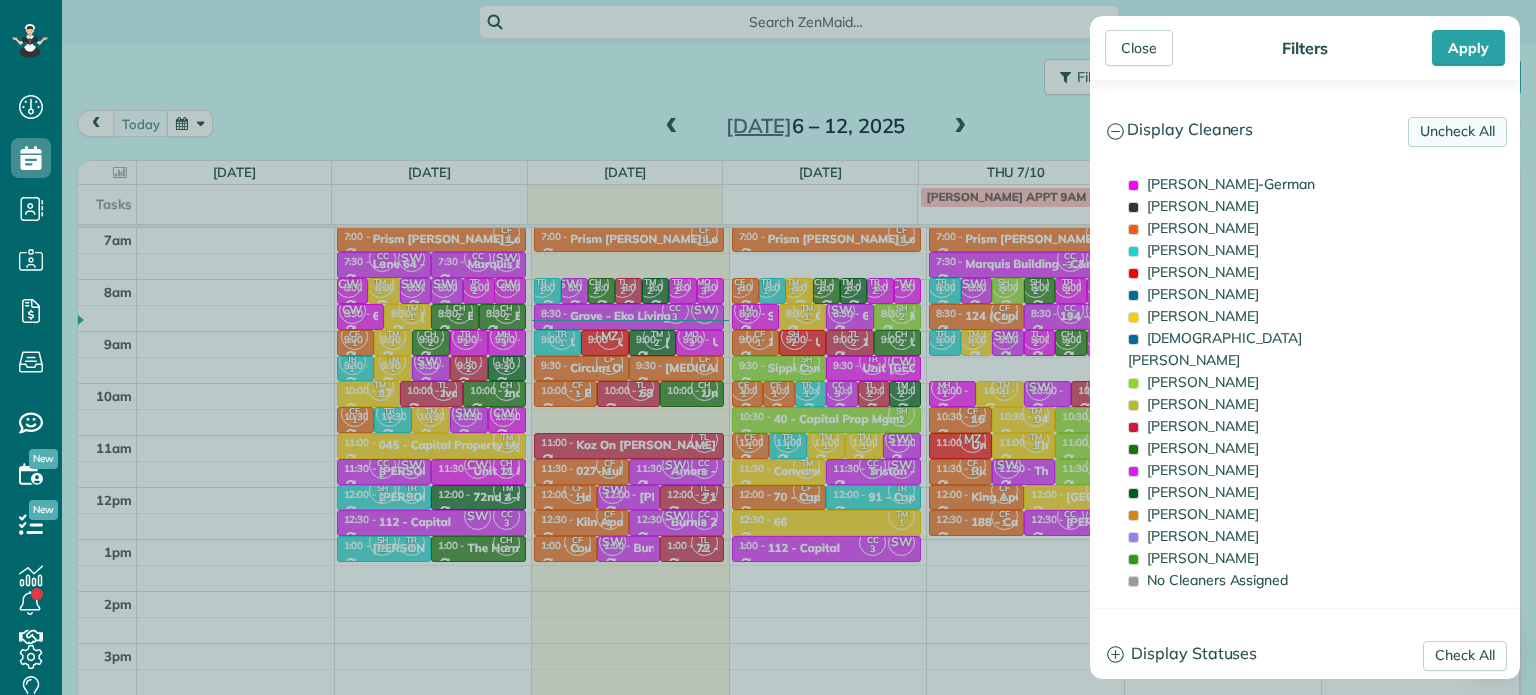 click on "Uncheck All" at bounding box center (1457, 132) 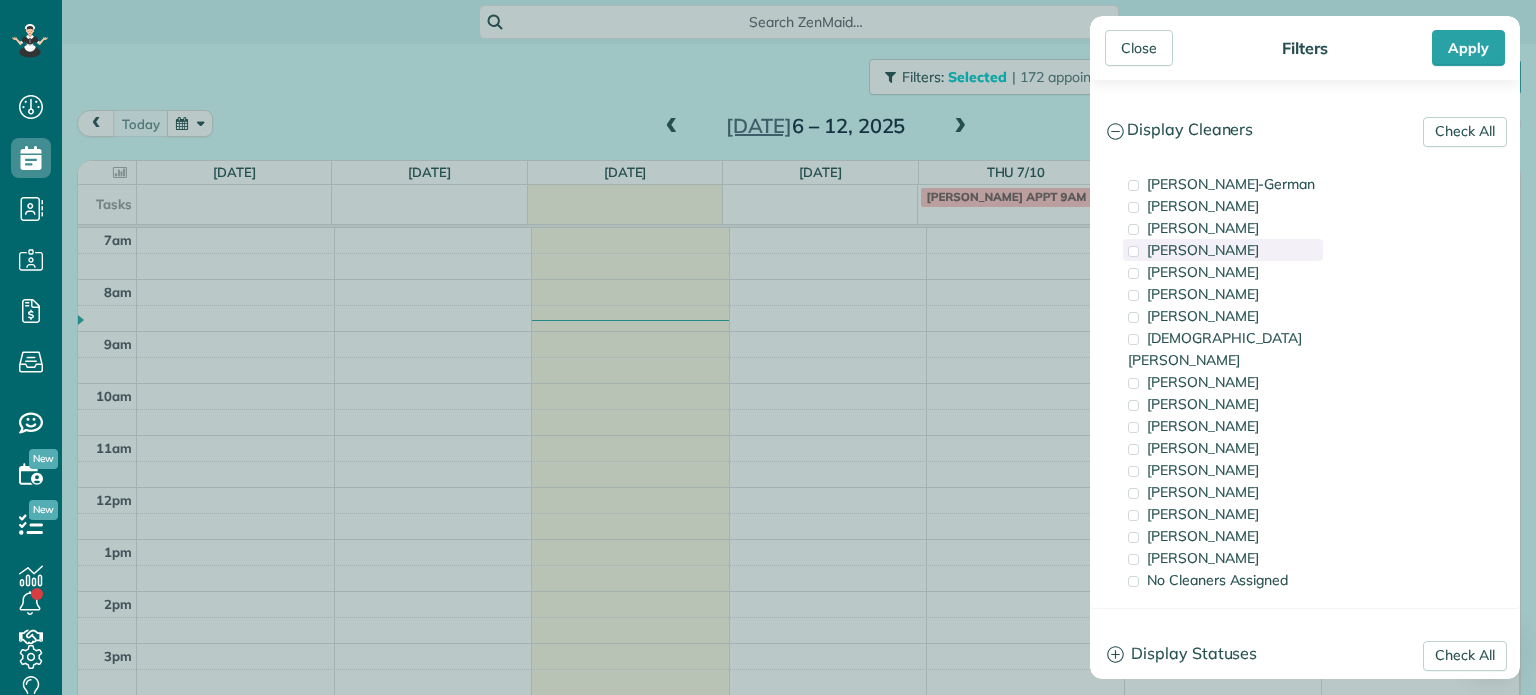 click on "Tawnya Reynolds" at bounding box center [1203, 250] 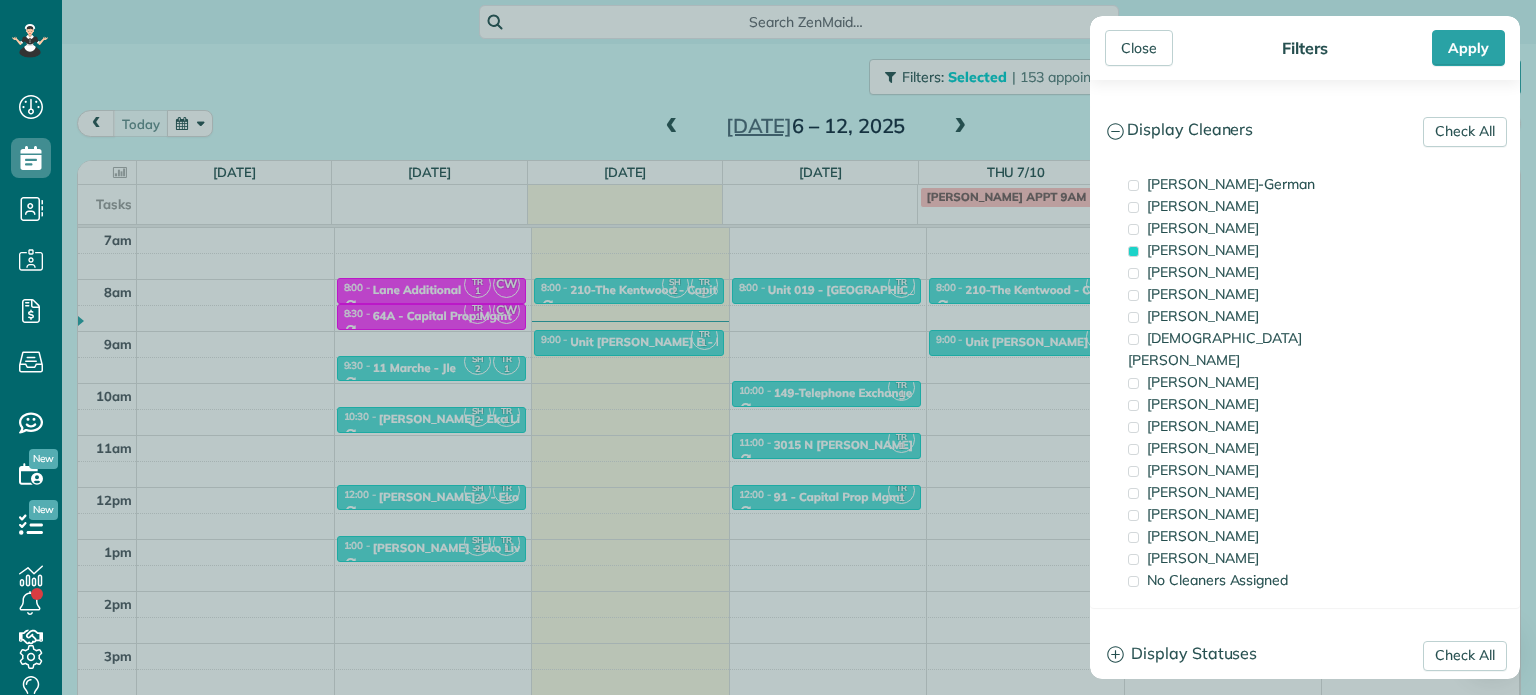 click on "Close
Filters
Apply
Check All
Display Cleaners
Christina Wright-German
Brie Killary
Cassie Feliciano
Tawnya Reynolds
Mark Zollo
Matthew Hatcher
Tony Middleton" at bounding box center (768, 347) 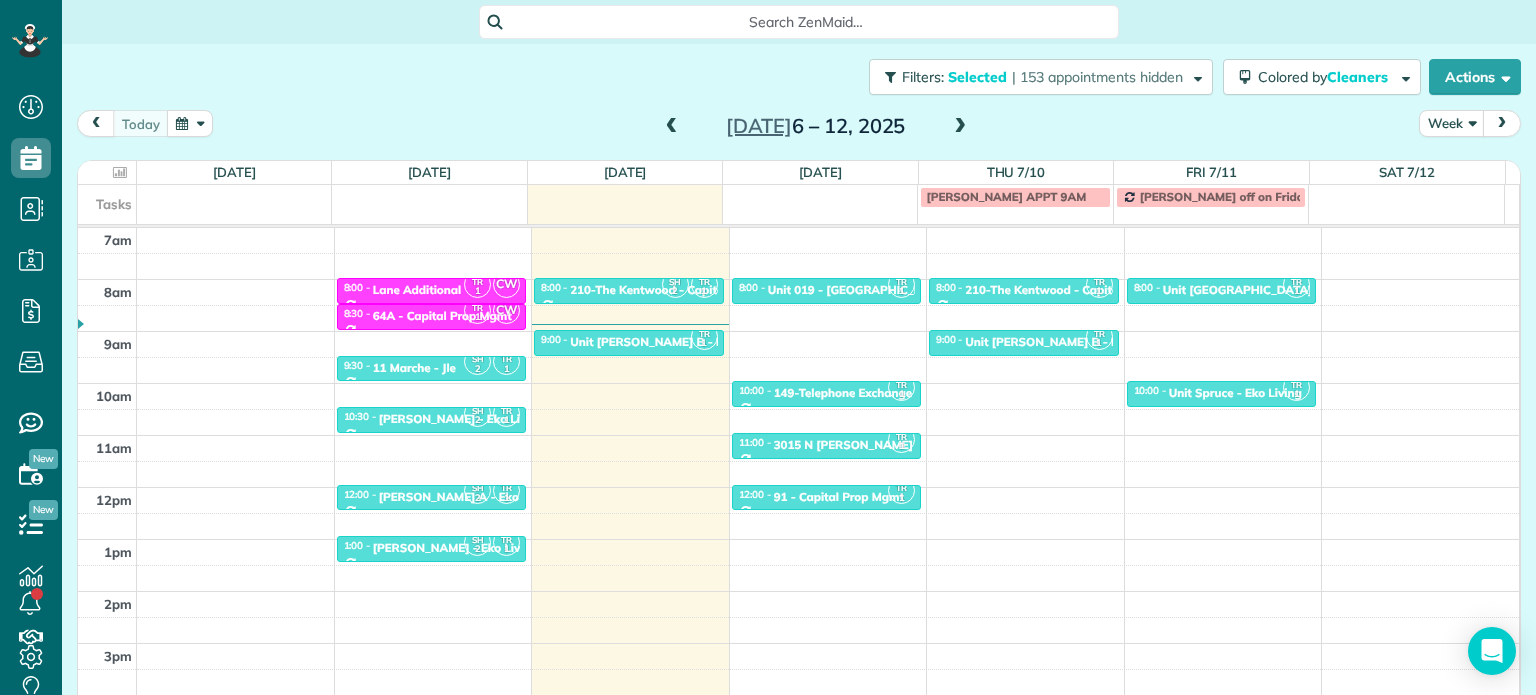 click at bounding box center (960, 127) 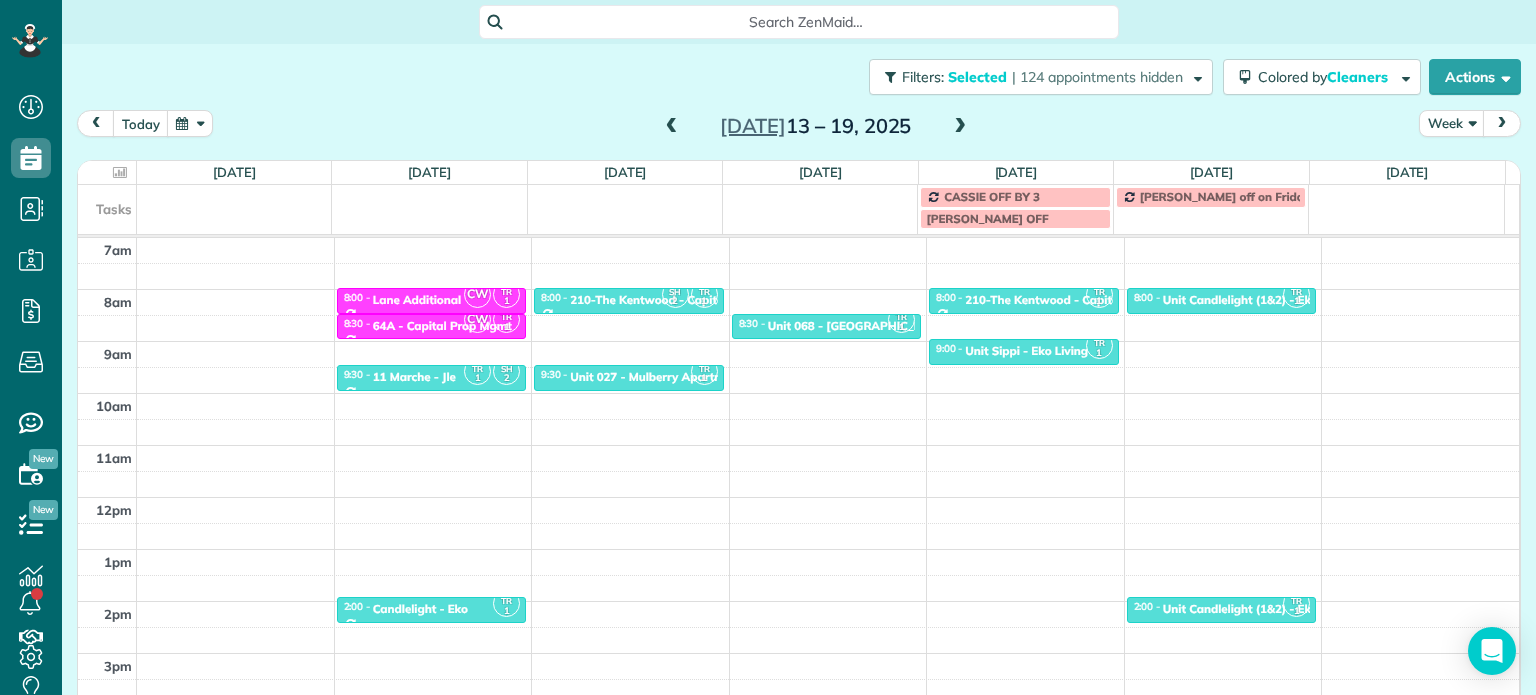 click at bounding box center [960, 127] 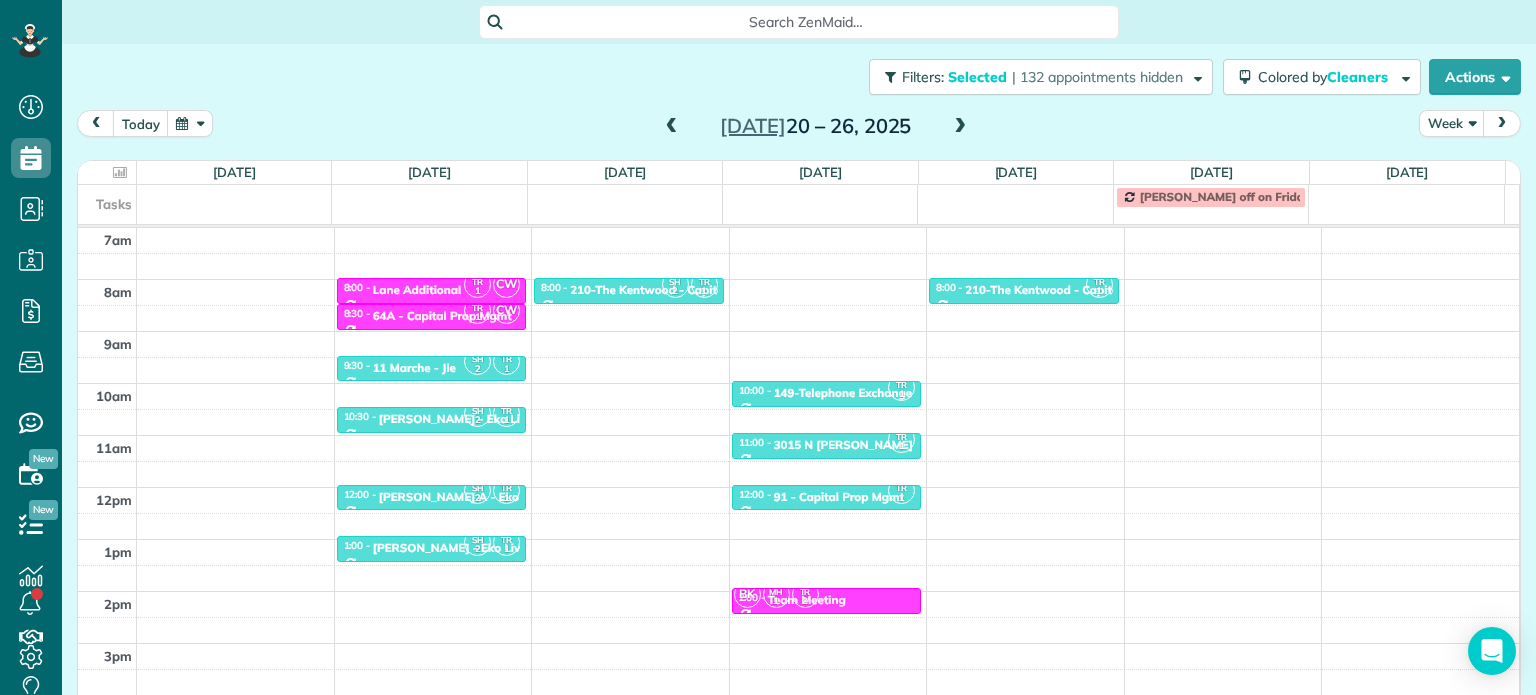 click at bounding box center (672, 127) 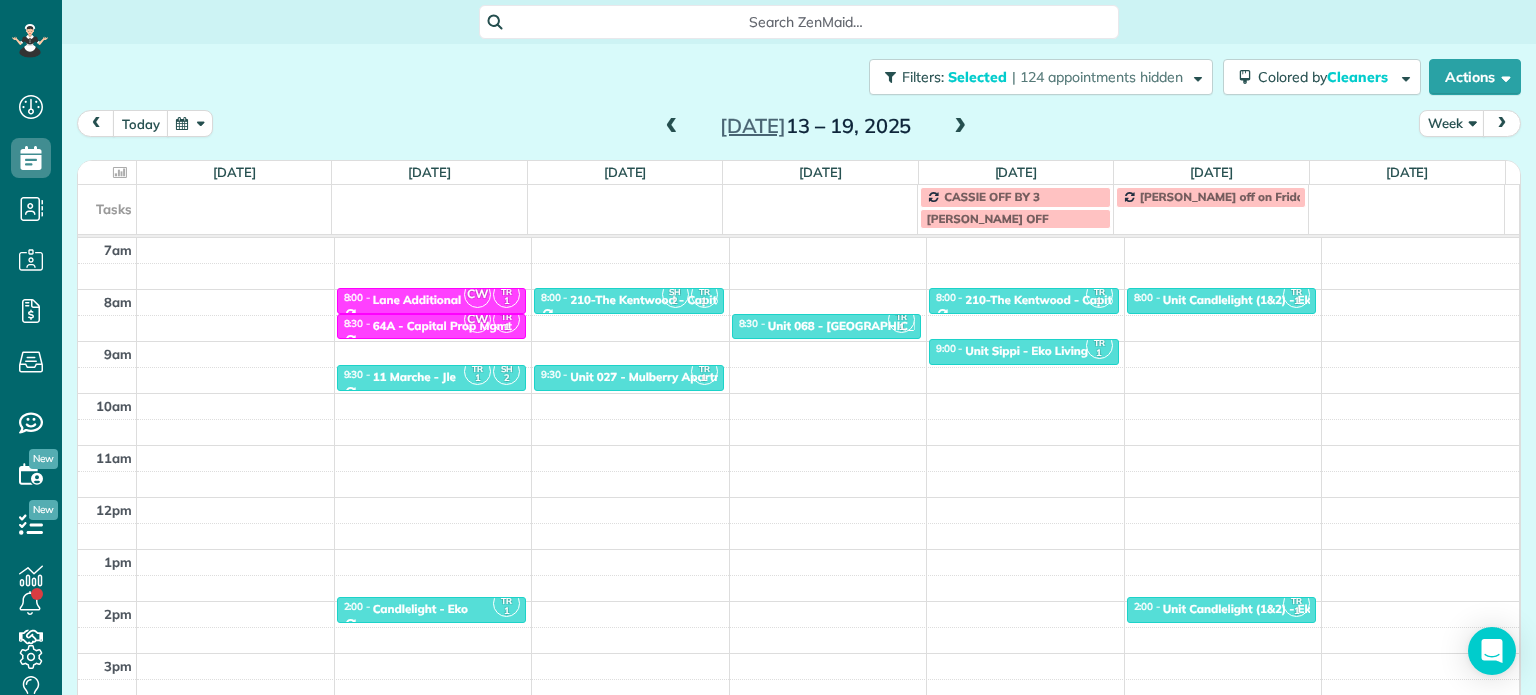 click at bounding box center (960, 127) 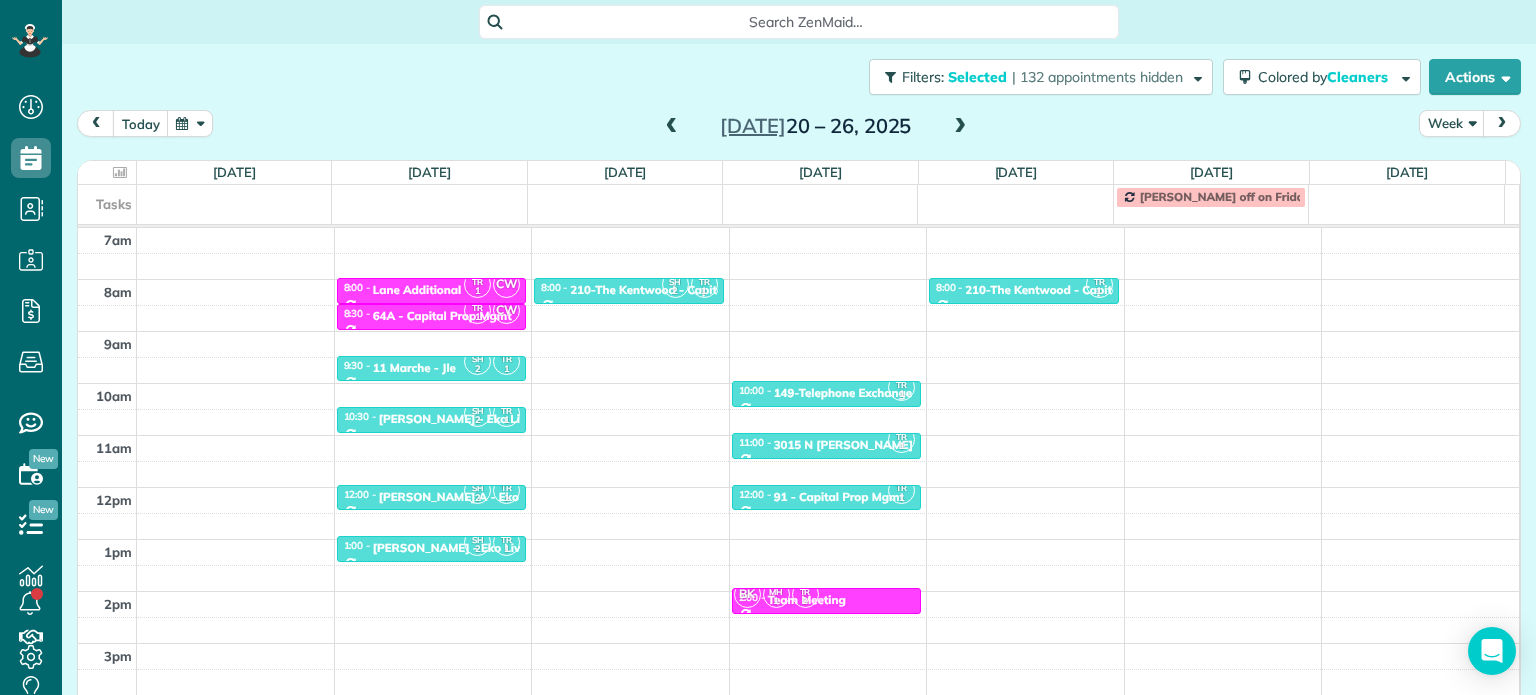 click on "4am 5am 6am 7am 8am 9am 10am 11am 12pm 1pm 2pm 3pm 4pm 5pm SH 2 TR 1 6:00 - 6:30 Eko Living Office - Eko Living 2234 Northwest 24th Avenue Portland, OR 97210 TR 1 CW 8:00 - 8:30 Lane Additional 1539 Northwest 19th Avenue Portland, OR 97209 TR 1 CW 8:30 - 9:00 64A - Capital Prop Mgmt 1539 NW 19th Ave Portland, OR 97219 SH 2 TR 1 9:30 - 10:00 11 Marche - Jle 1115 Southwest Market Street Portland, OR 97201 SH 2 TR 1 10:30 - 11:00 Hoyt - Eko Living 610 Northwest 17th Avenue Portland, OR 97209 SH 2 TR 1 12:00 - 12:30 Rosa A - Eko Living 1655 C Street Vancouver, WA 98663 SH 2 TR 1 1:00 - 1:30 Rosa B - Eko Living 1660 D Street Vancouver, WA 98663 SH 2 TR 1 8:00 - 8:30 210-The Kentwood - Capital Property 2044 North Kilpatrick Street Portland, OR 97217 TR 1 10:00 - 10:30 149-Telephone Exchange Lofts 1011 North Killingsworth Street Portland, OR 97217 TR 1 11:00 - 11:30 3015 N Willis - Circum (503) 287-4346 3015 N Willis Blvd Portland, OR 97217 TR 1 12:00 - 12:30 91 - Capital Prop Mgmt 7437 North Saint Louis Avenue MZ 2" at bounding box center (798, 435) 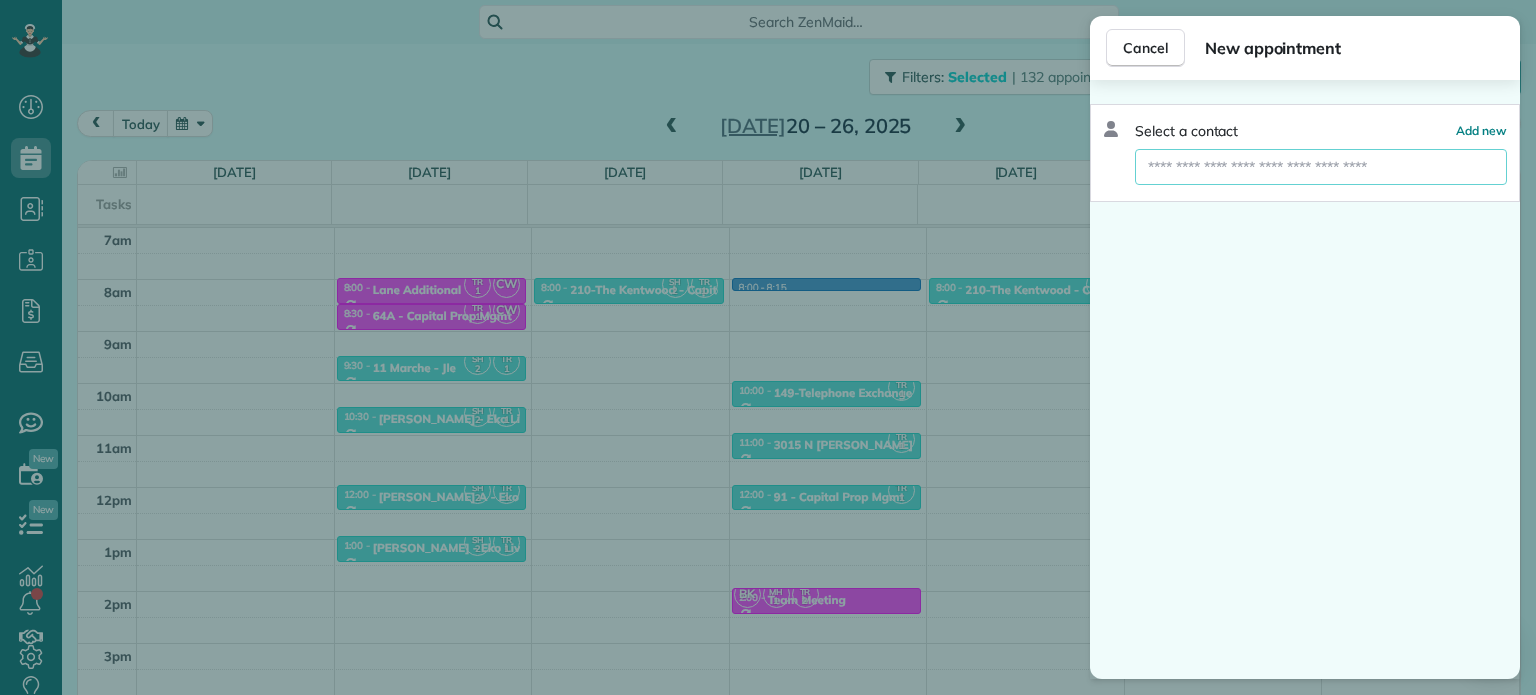 click at bounding box center [1321, 167] 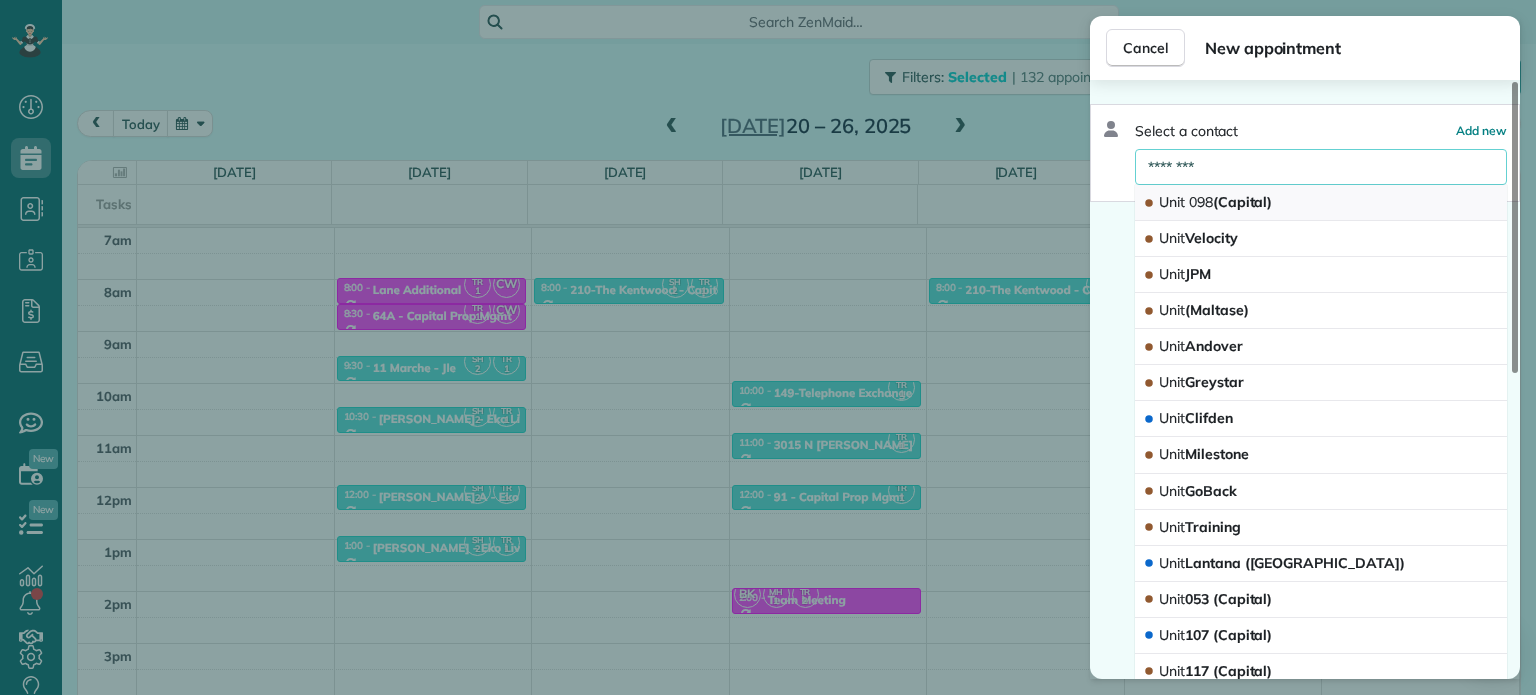 type on "********" 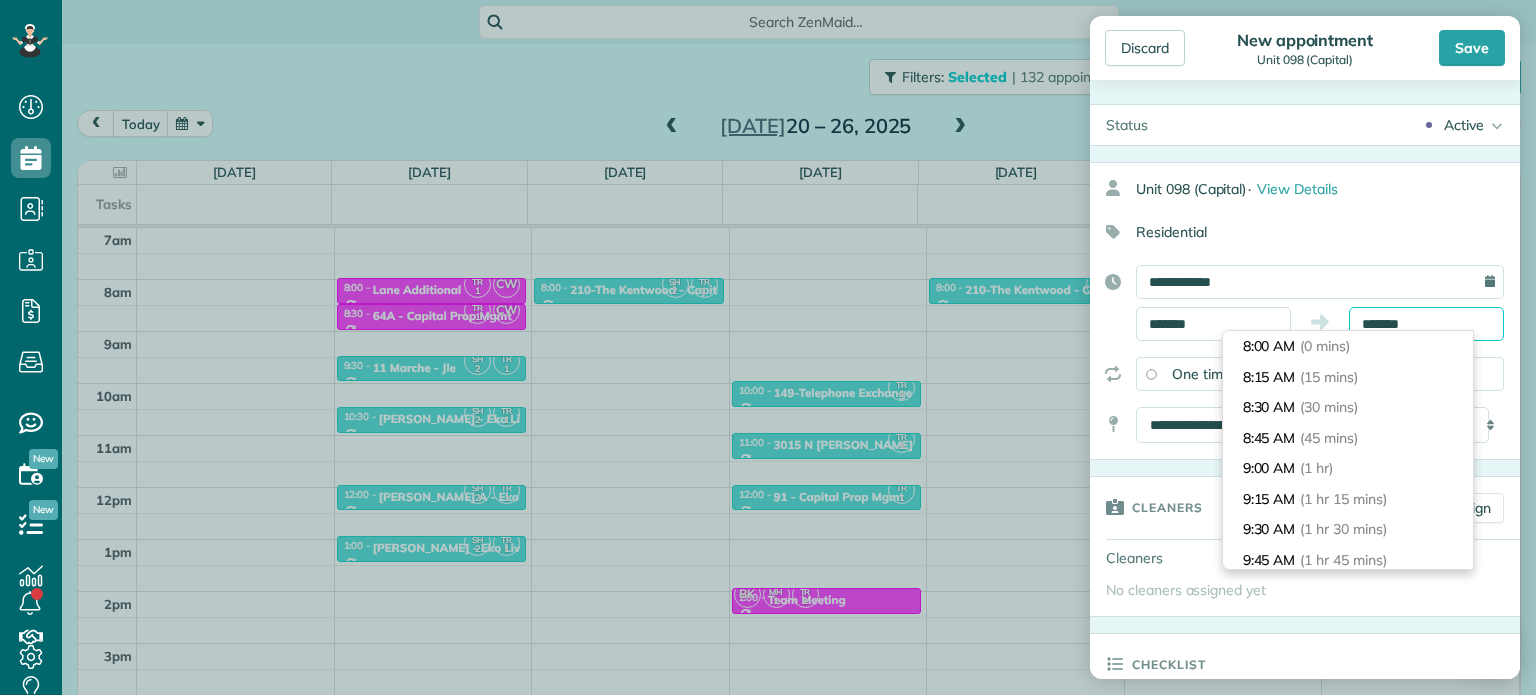 click on "*******" at bounding box center [1426, 324] 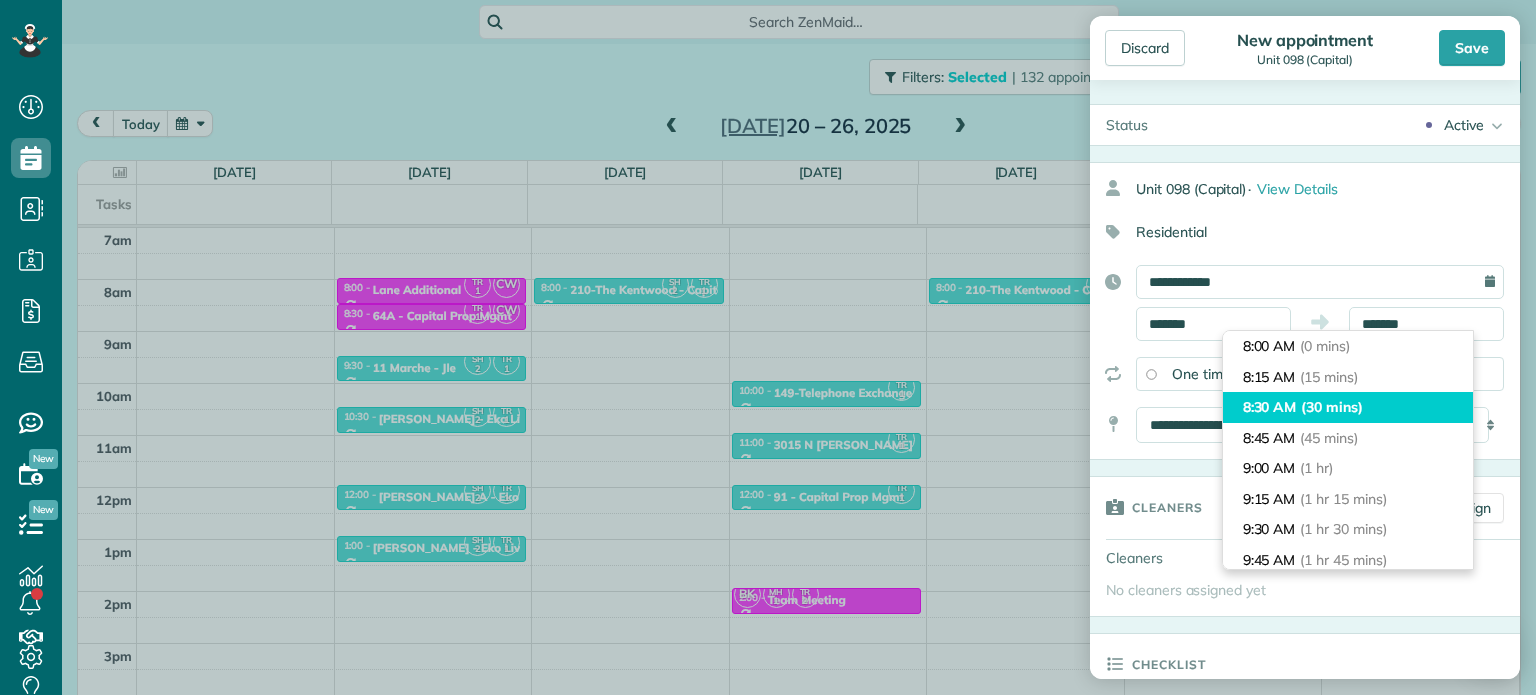 type on "*******" 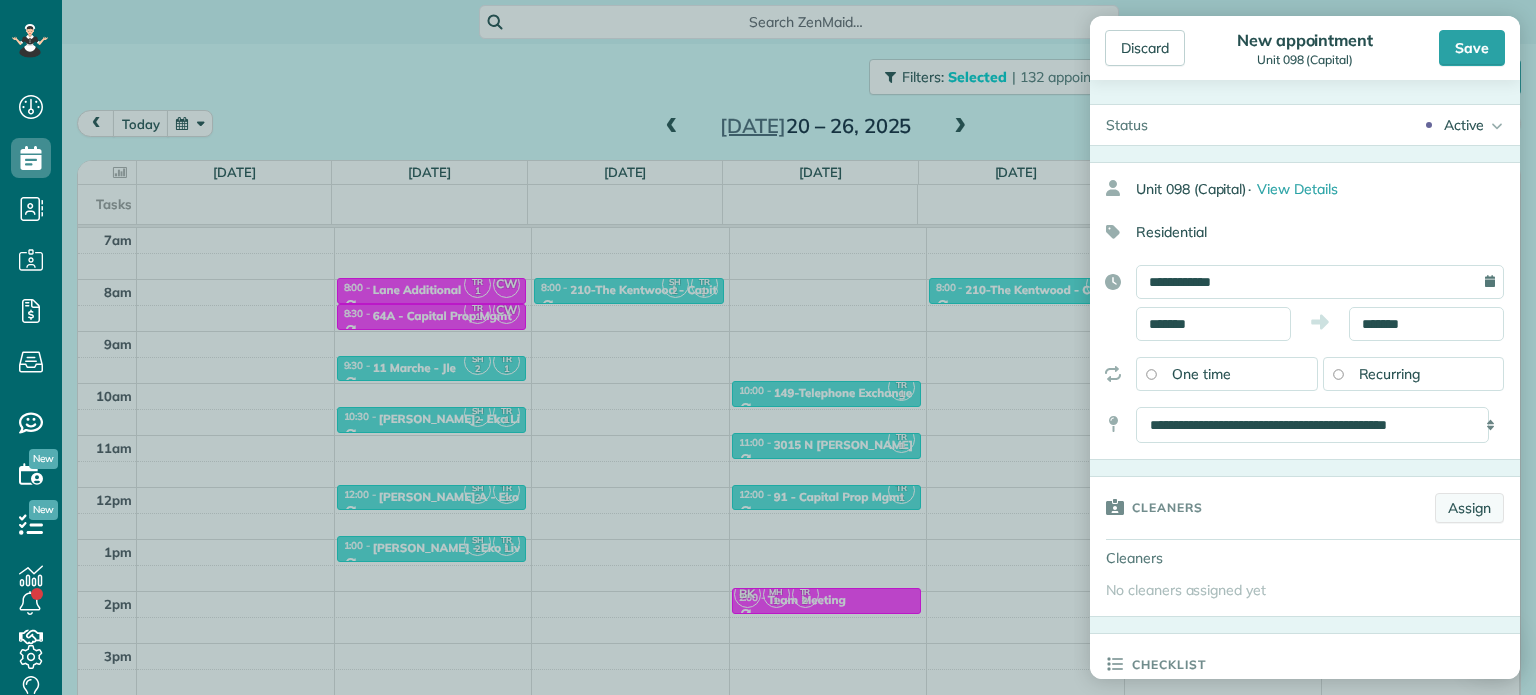 click on "Assign" at bounding box center [1469, 508] 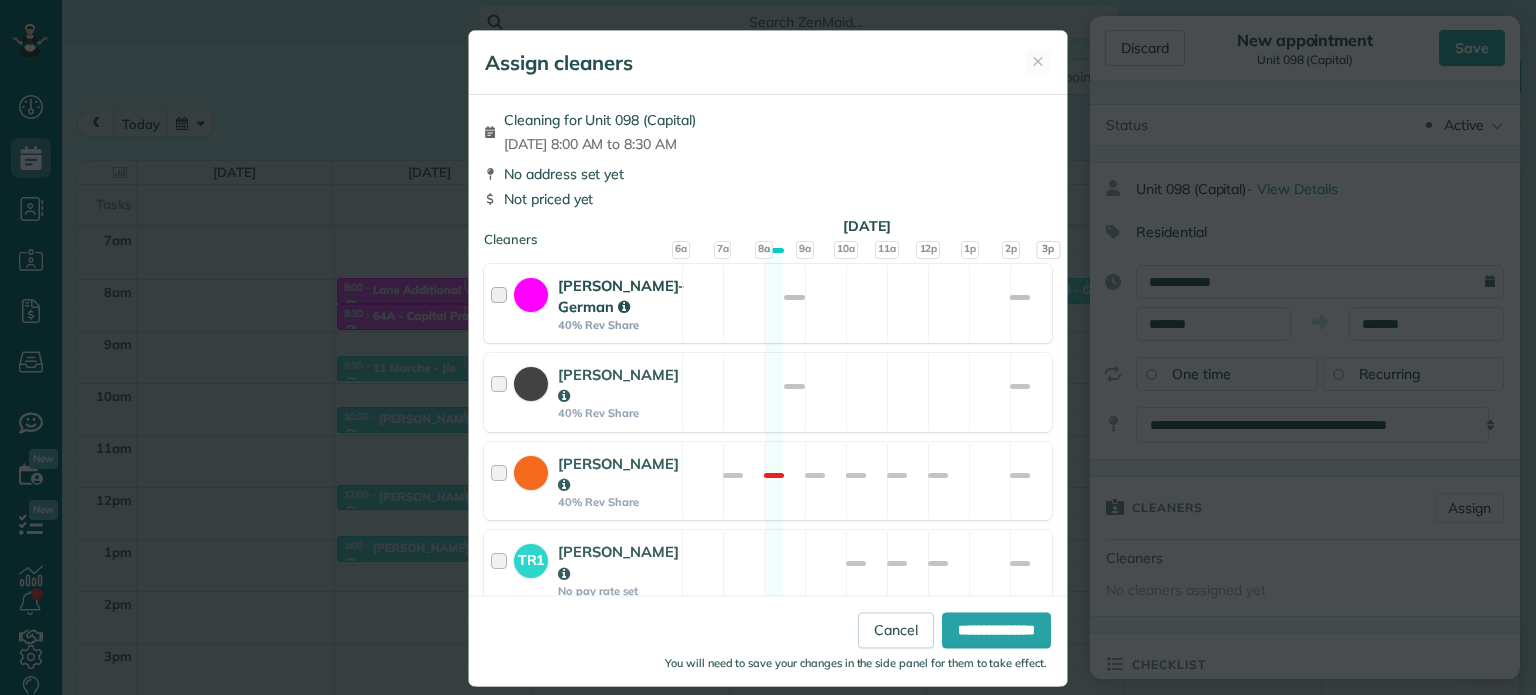 scroll, scrollTop: 100, scrollLeft: 0, axis: vertical 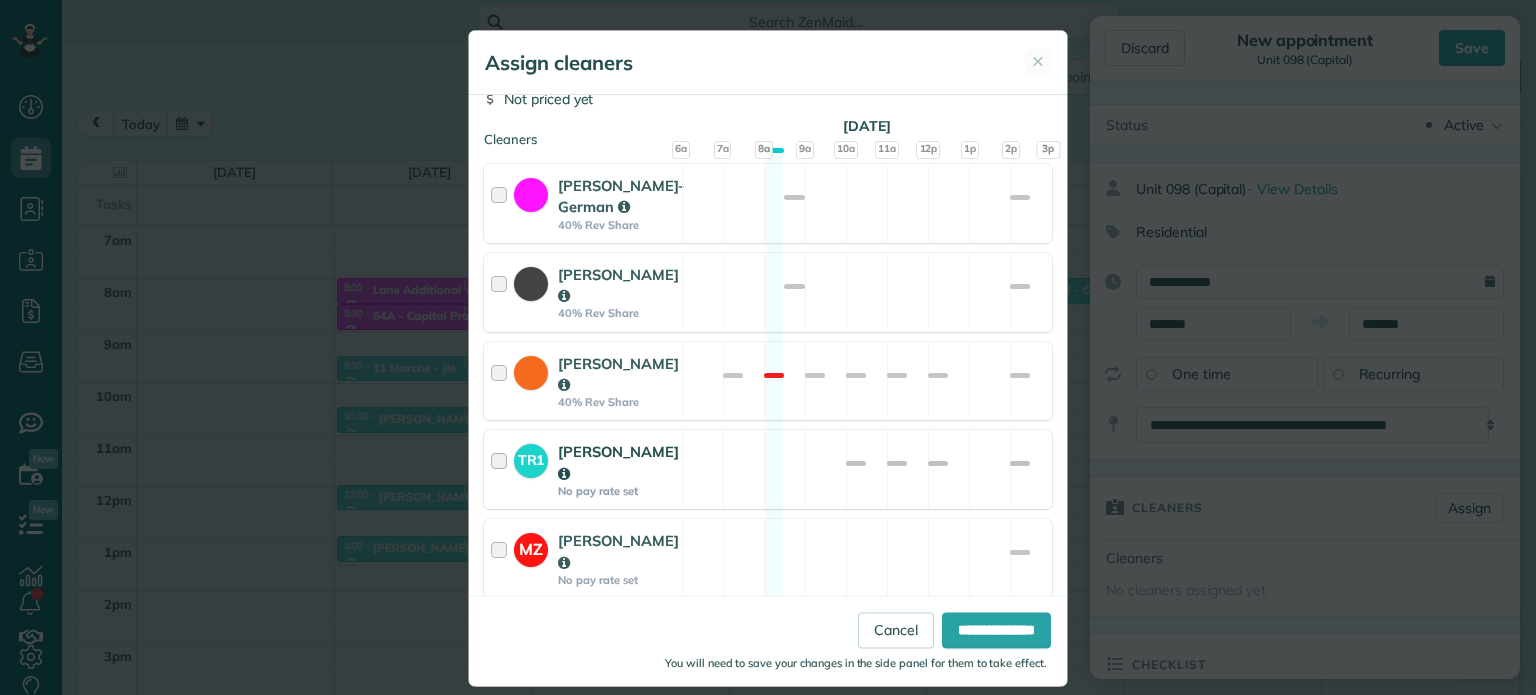 click on "TR1
Tawnya Reynolds
No pay rate set
Available" at bounding box center (768, 469) 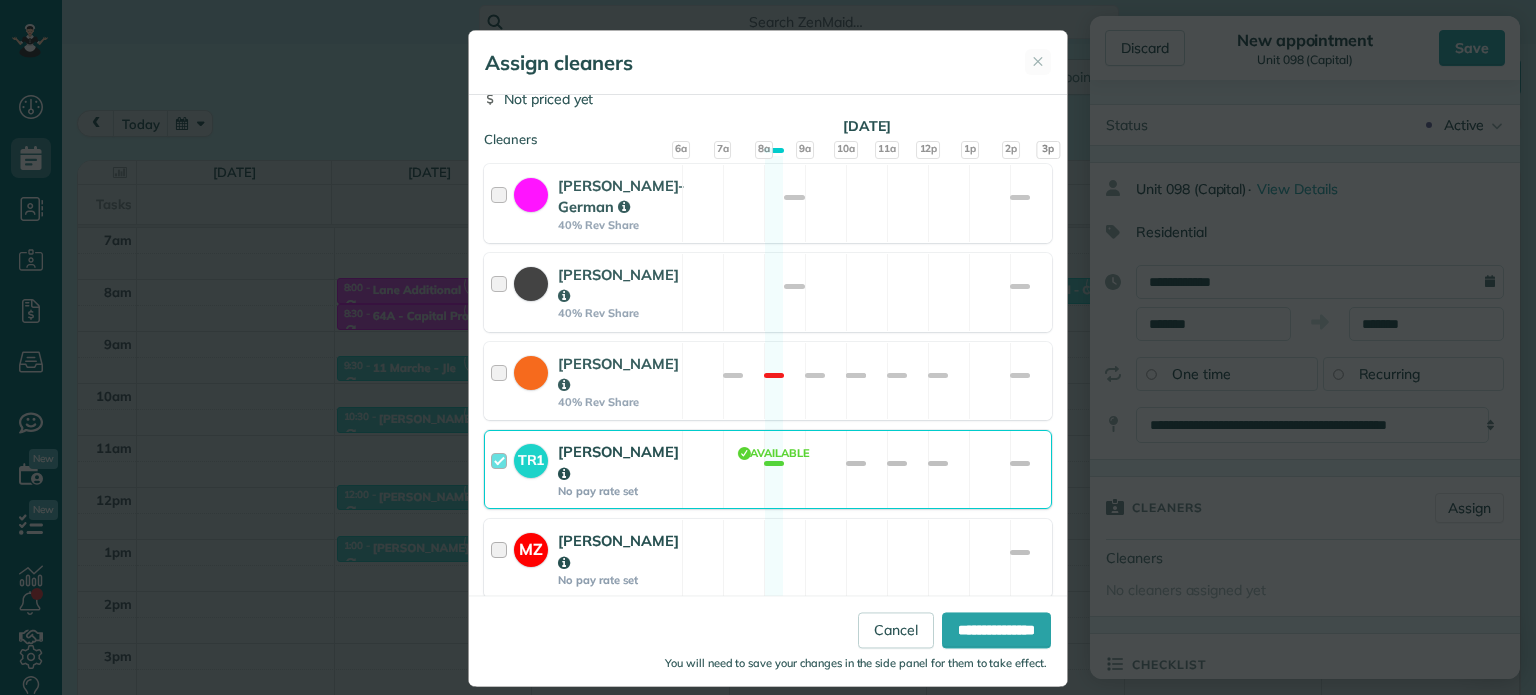 click on "MZ
Mark Zollo
No pay rate set
Available" at bounding box center (768, 558) 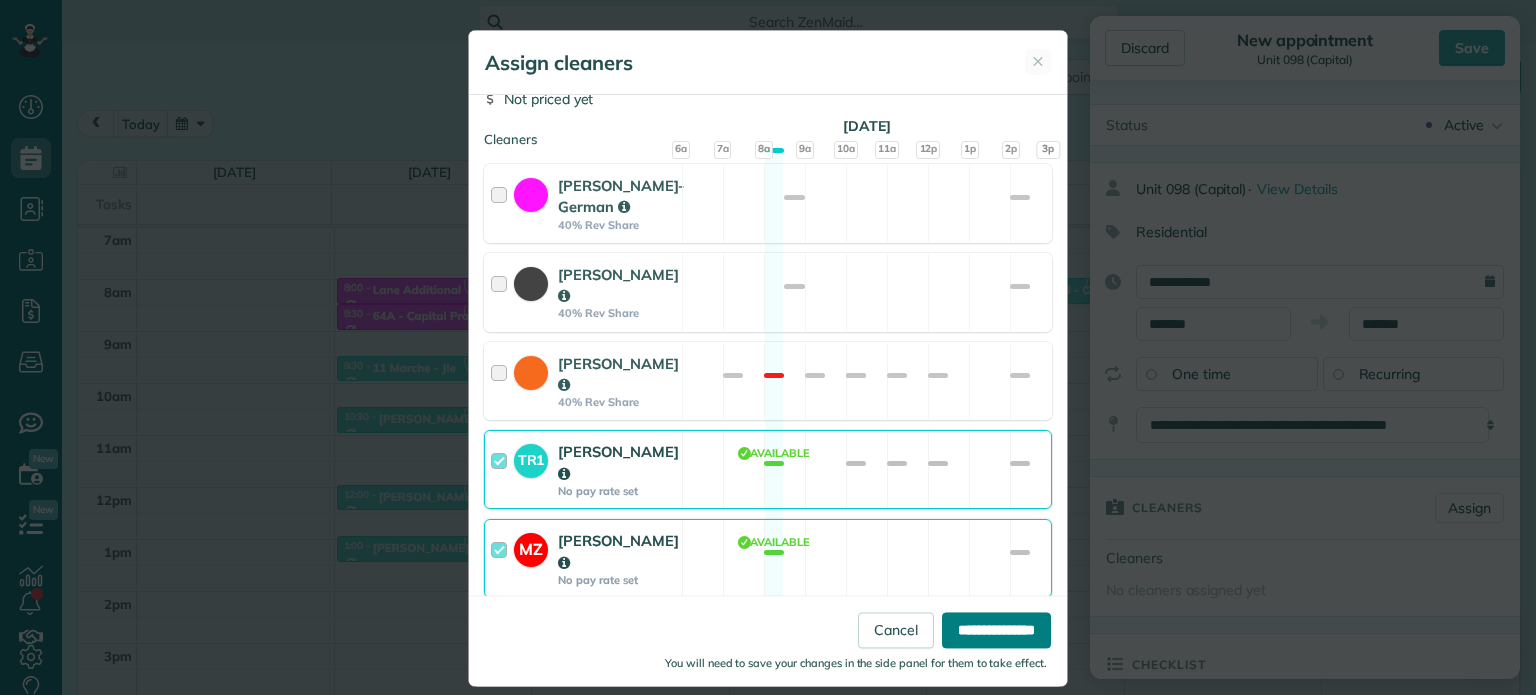 click on "**********" at bounding box center [996, 631] 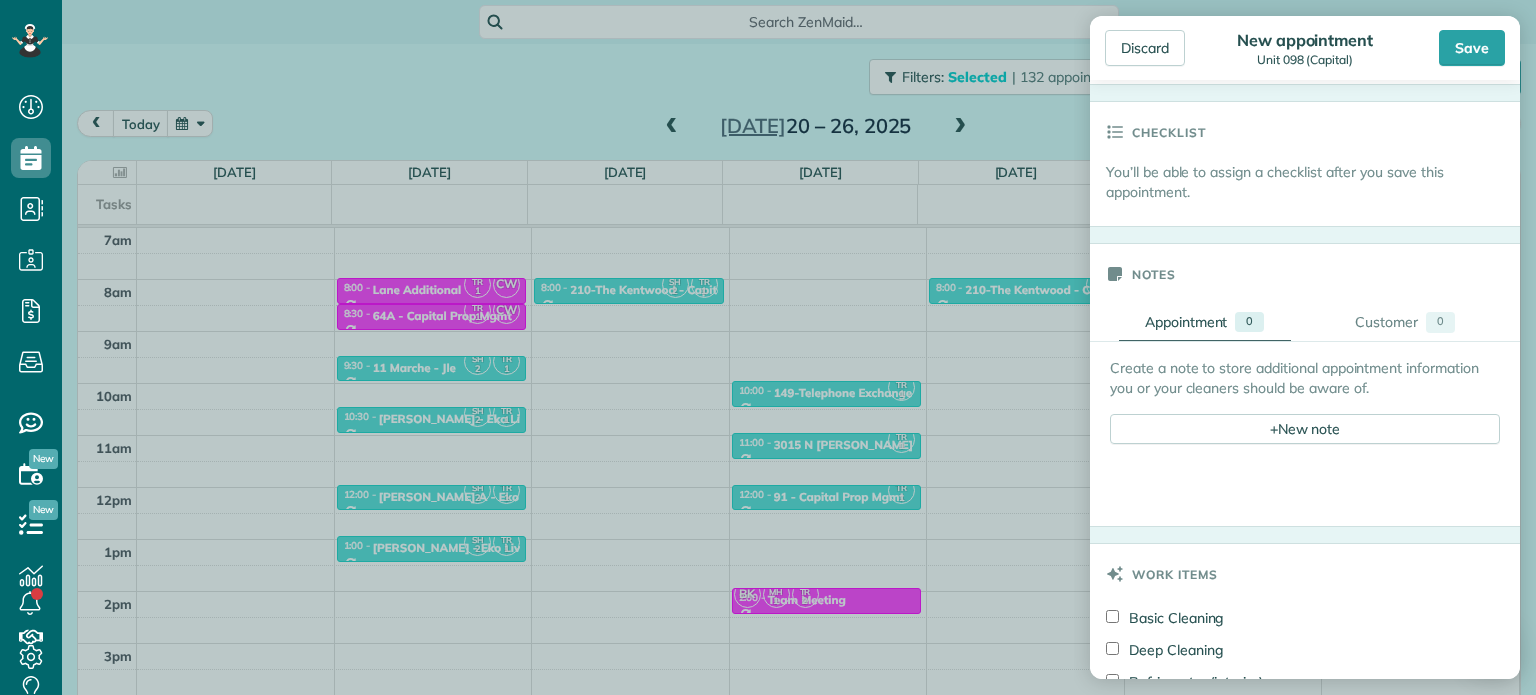 scroll, scrollTop: 700, scrollLeft: 0, axis: vertical 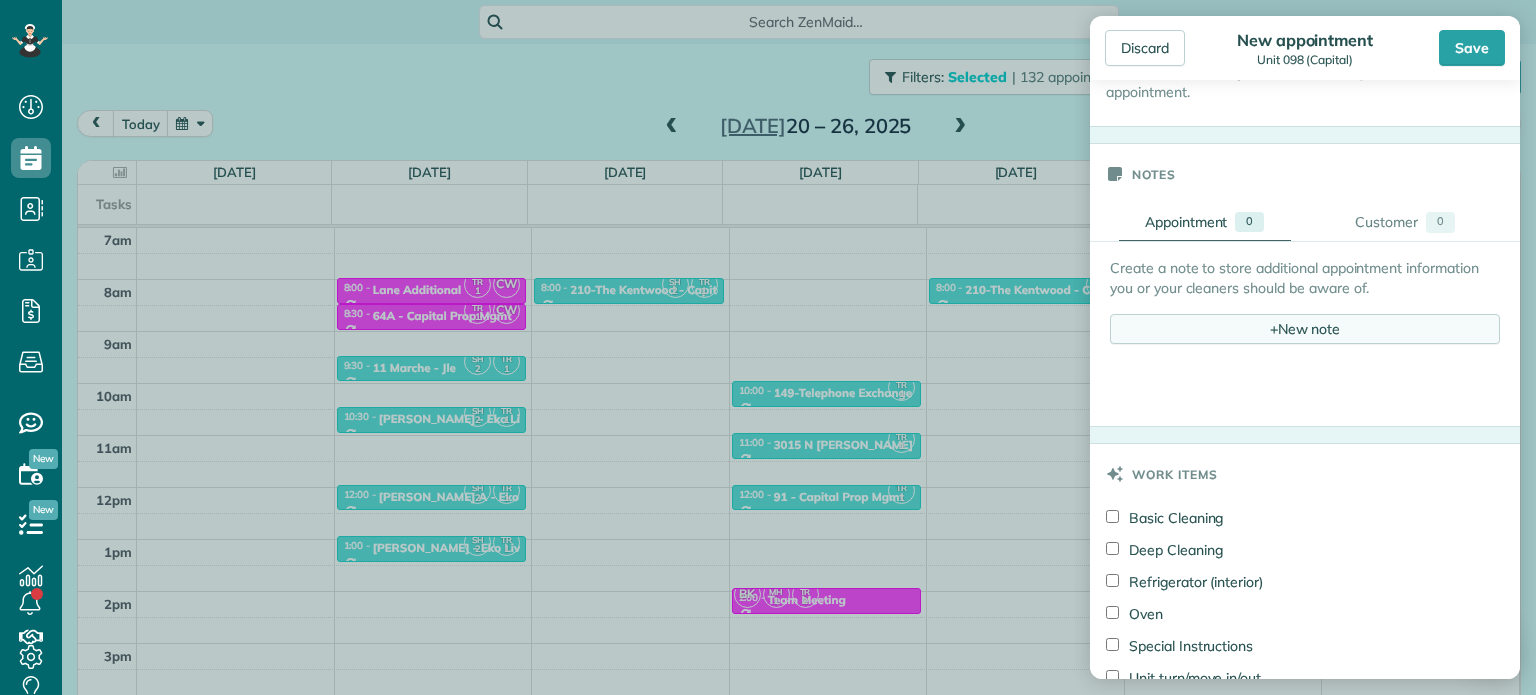 click on "+ New note" at bounding box center [1305, 329] 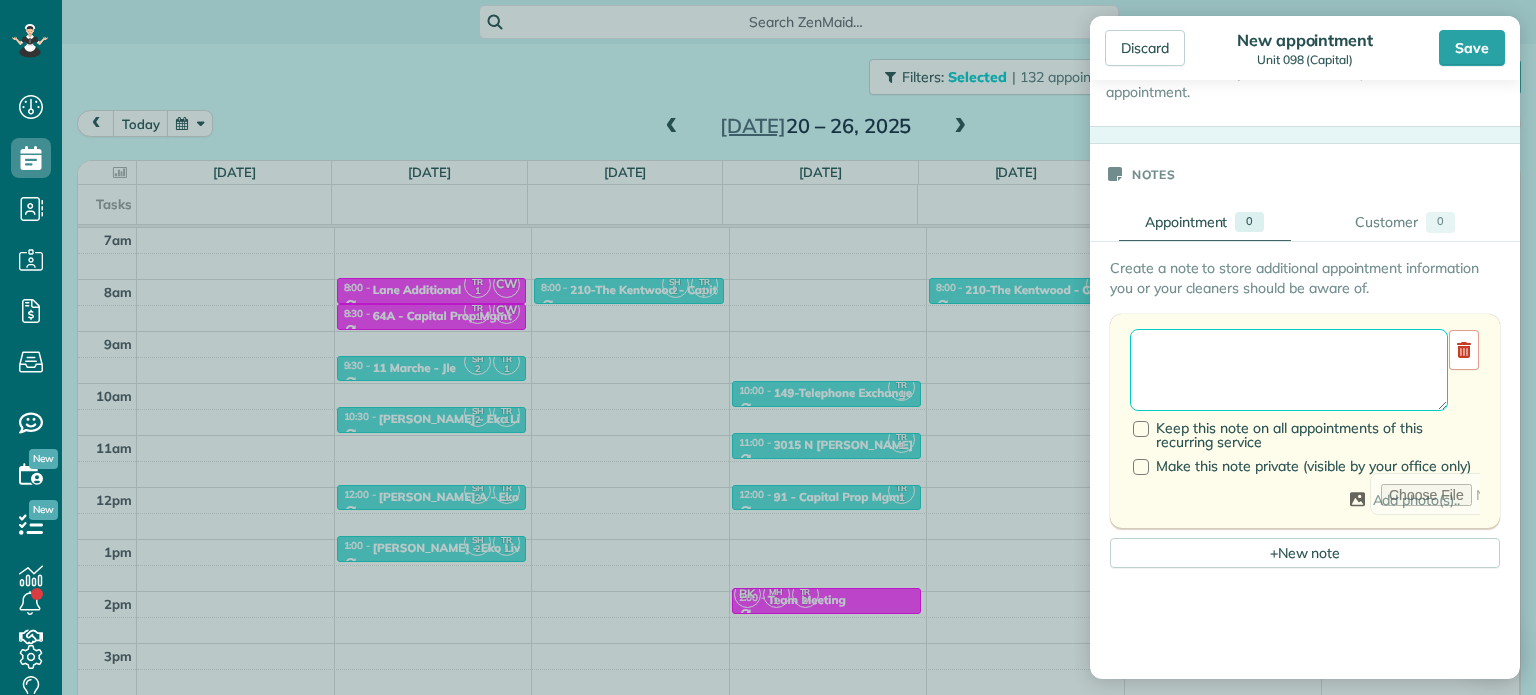 click at bounding box center [1289, 370] 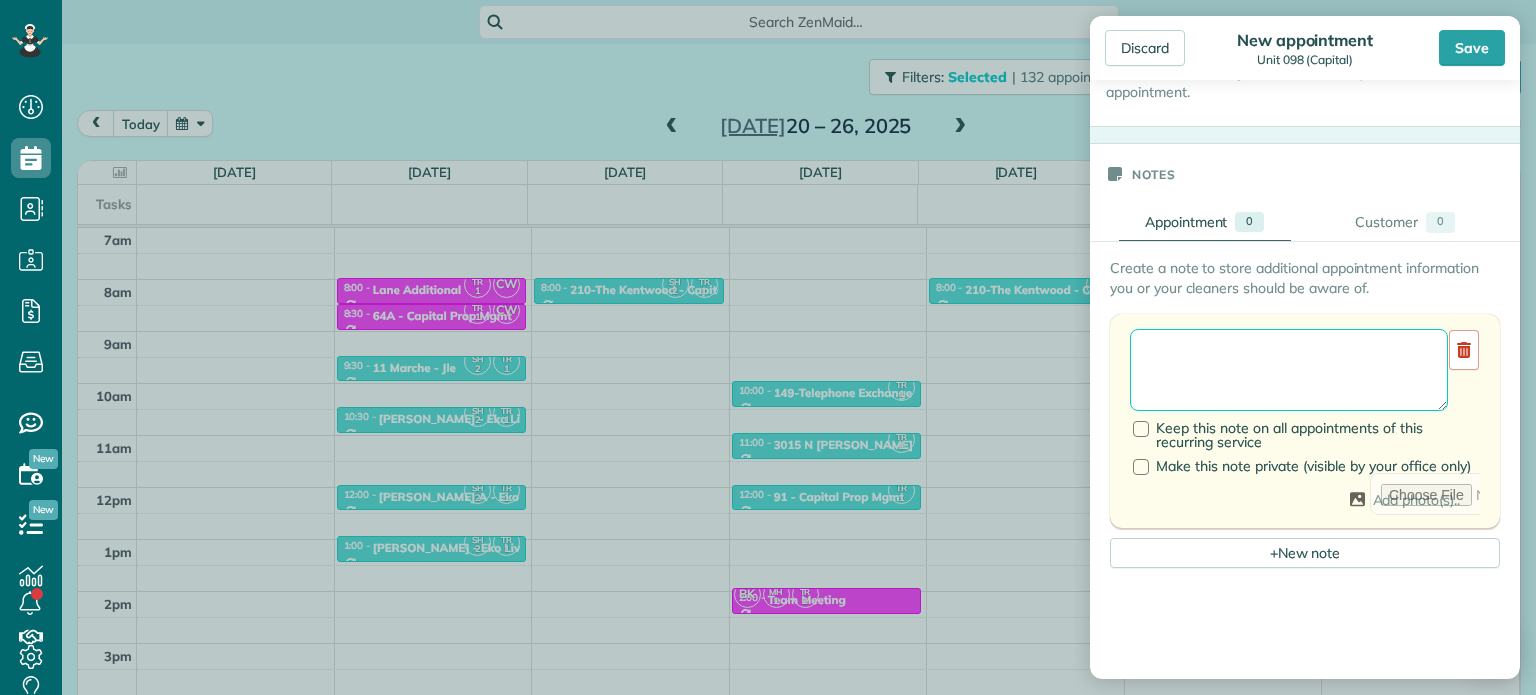paste on "**********" 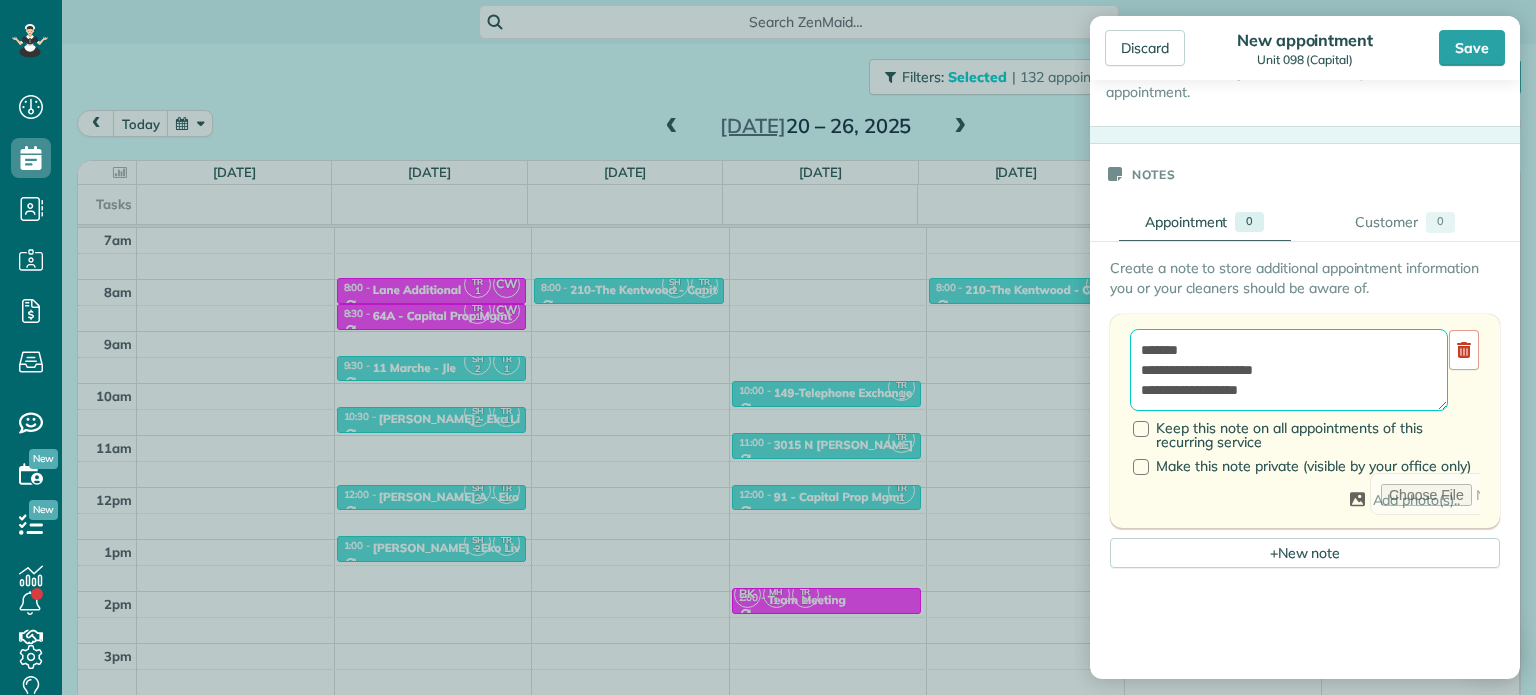 scroll, scrollTop: 8, scrollLeft: 0, axis: vertical 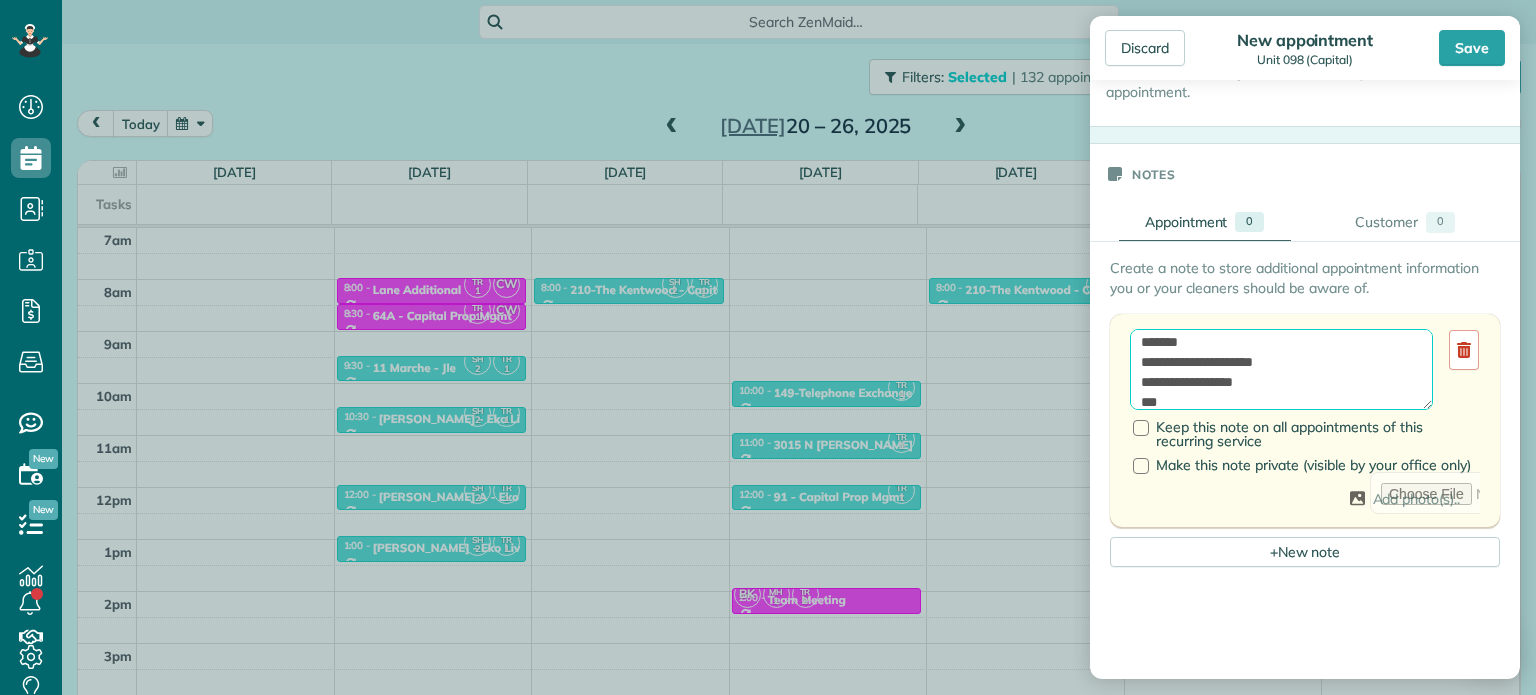 paste on "********" 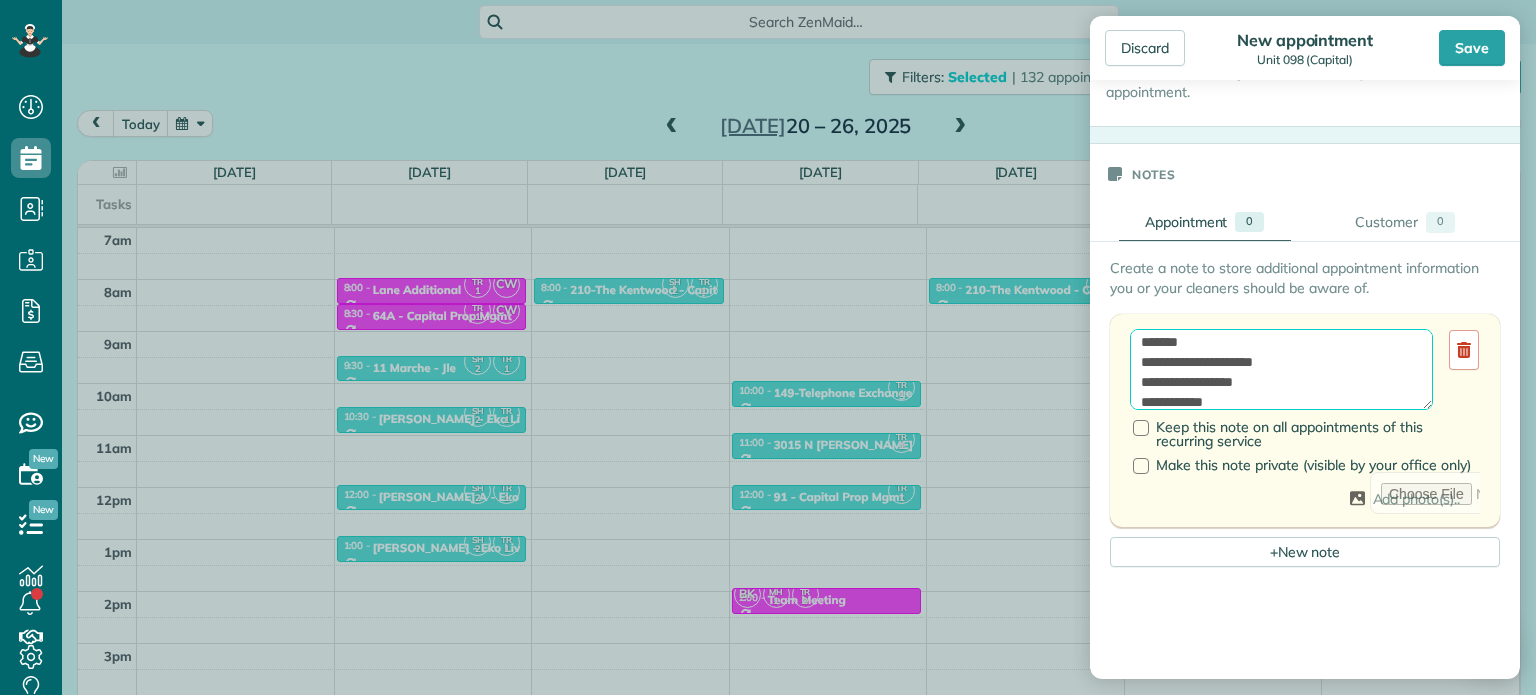 scroll, scrollTop: 28, scrollLeft: 0, axis: vertical 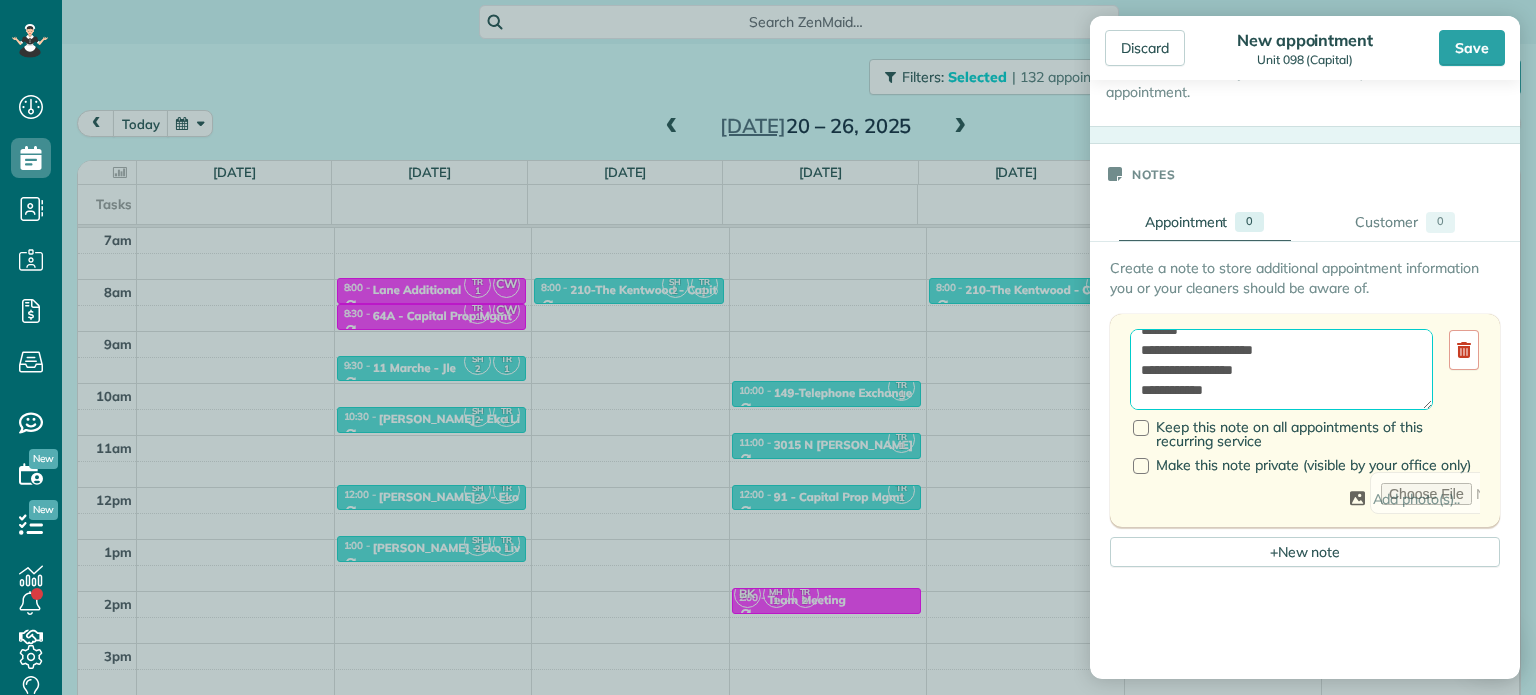 paste on "**********" 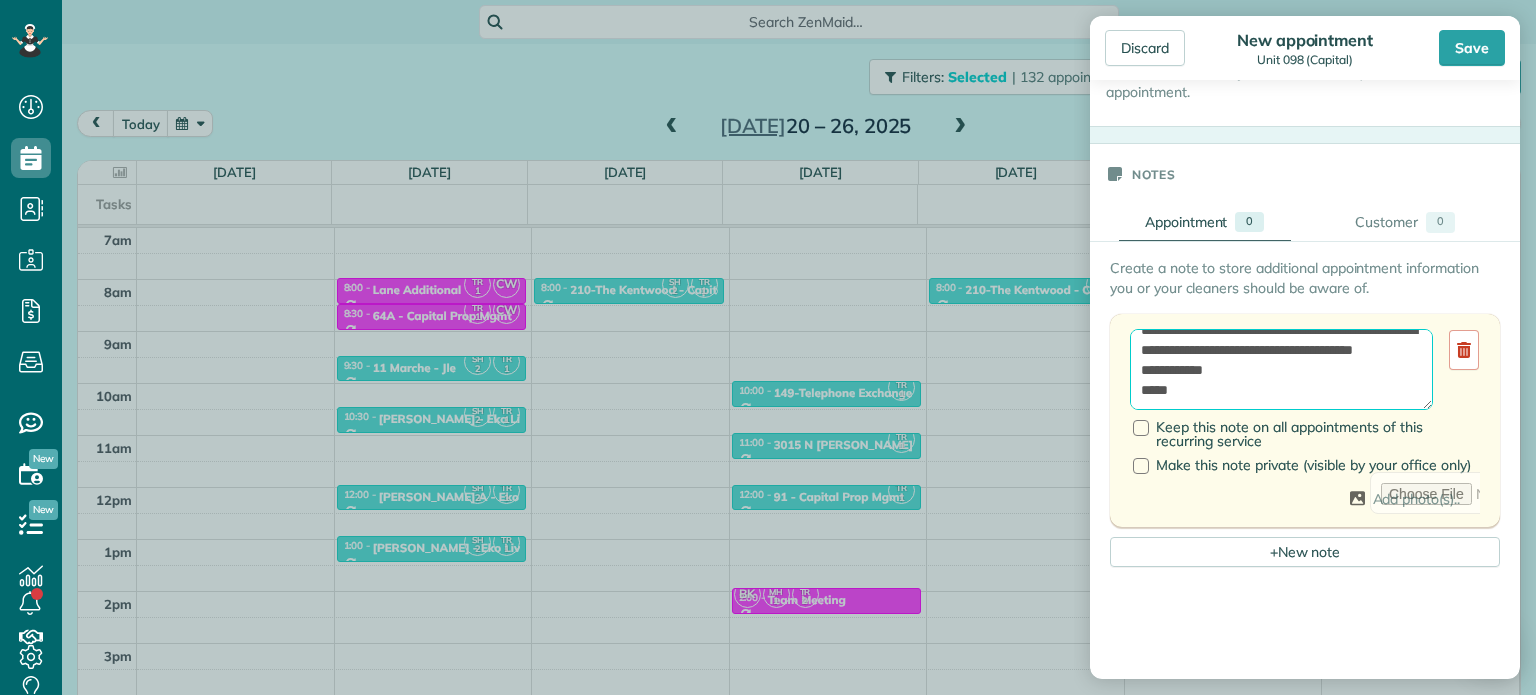 scroll, scrollTop: 148, scrollLeft: 0, axis: vertical 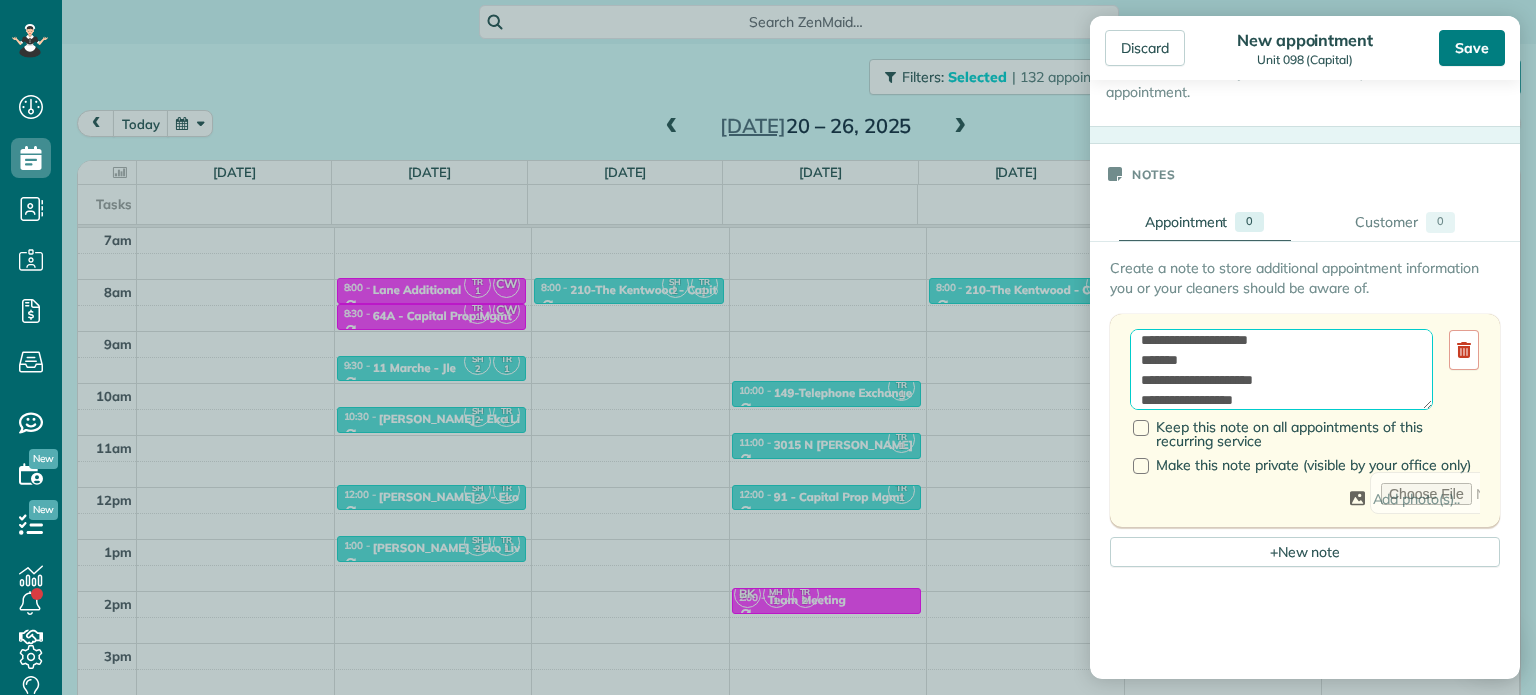 type on "**********" 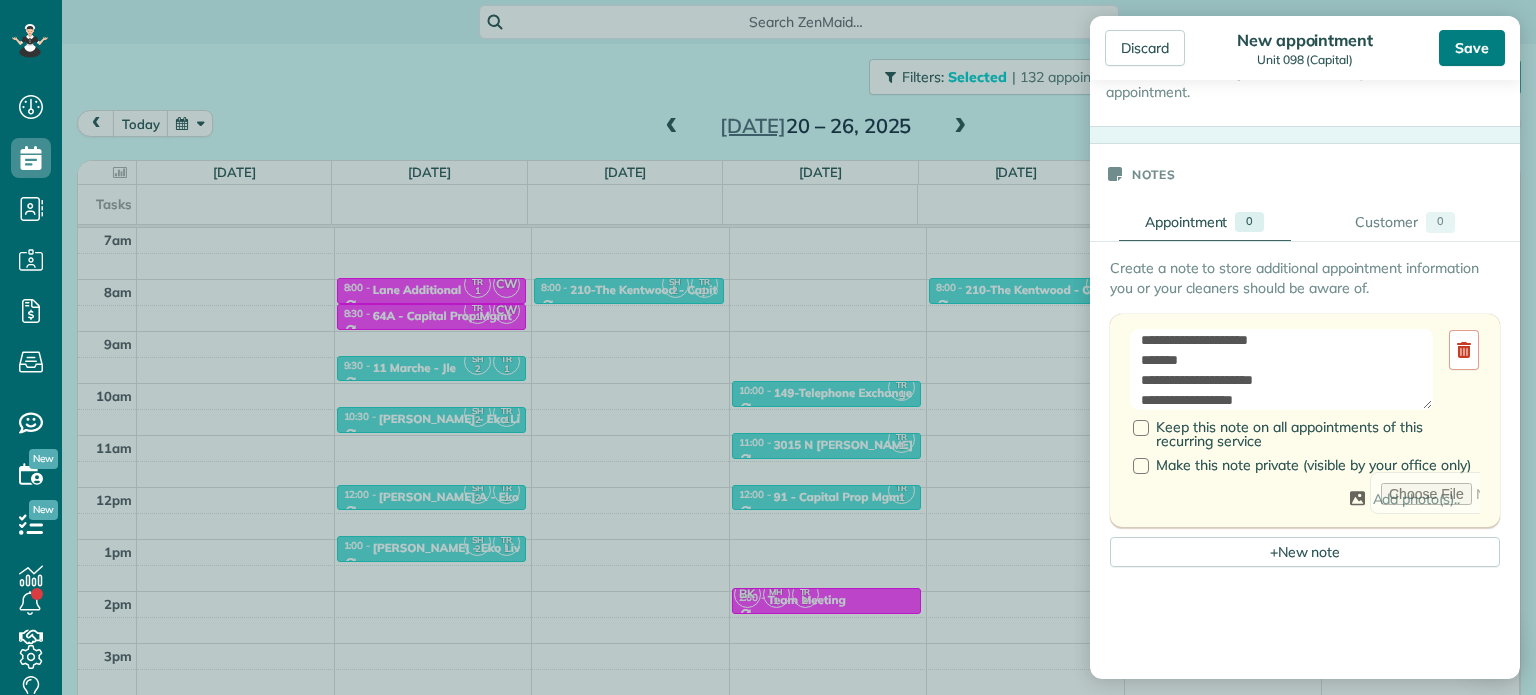 click on "Save" at bounding box center (1472, 48) 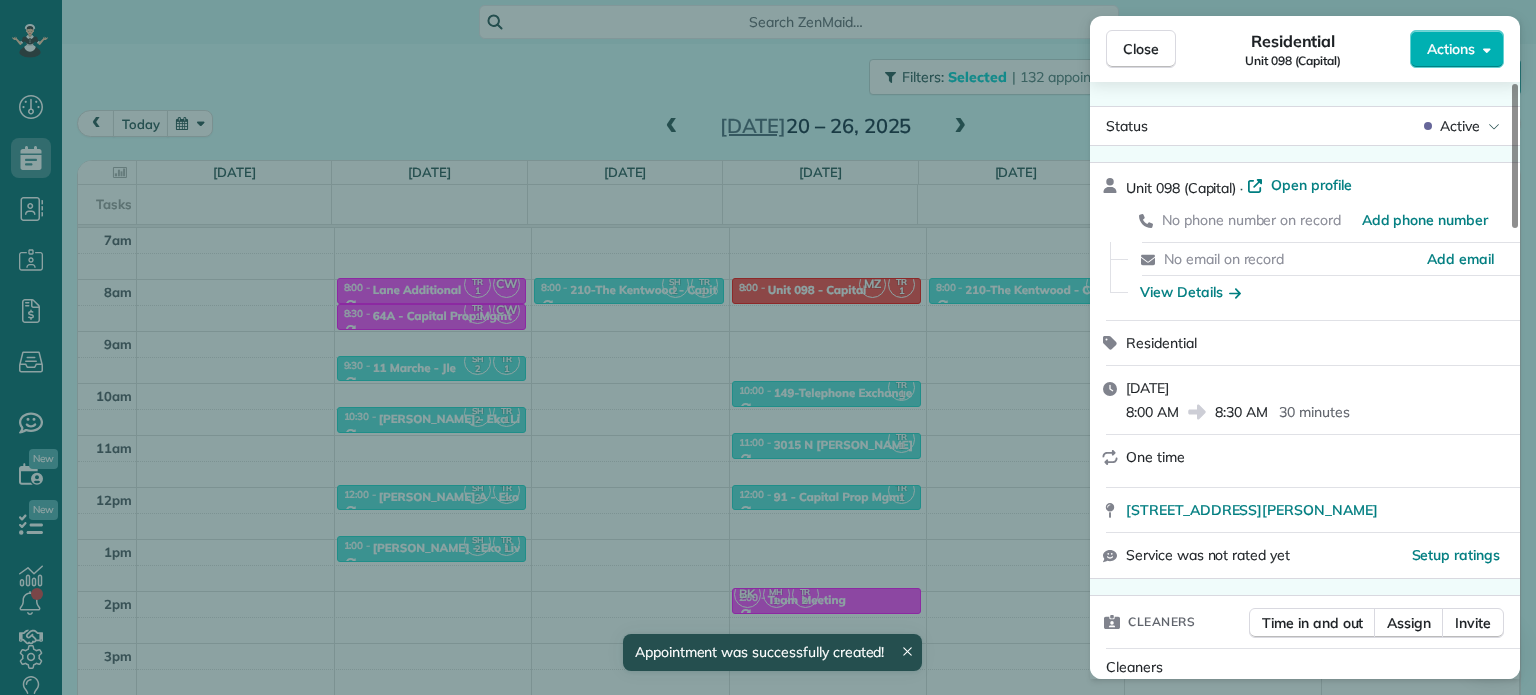 click on "Close Residential Unit 098 (Capital) Actions Status Active Unit 098 (Capital) · Open profile No phone number on record Add phone number No email on record Add email View Details Residential Wednesday, July 23, 2025 8:00 AM 8:30 AM 30 minutes One time 1823 Northeast Weidler Street Portland OR 97232 Service was not rated yet Setup ratings Cleaners Time in and out Assign Invite Cleaners Tawnya   Reynolds 8:00 AM 8:30 AM Mark   Zollo 8:00 AM 8:30 AM Checklist Try Now Keep this appointment up to your standards. Stay on top of every detail, keep your cleaners organised, and your client happy. Assign a checklist Watch a 5 min demo Billing Billing actions Price $0.00 Overcharge $0.00 Discount $0.00 Coupon discount - Primary tax - Secondary tax - Total appointment price $0.00 Tips collected New feature! $0.00 Mark as paid Total including tip $0.00 Get paid online in no-time! Send an invoice and reward your cleaners with tips Charge customer credit card Appointment custom fields No custom fields to display Work items" at bounding box center (768, 347) 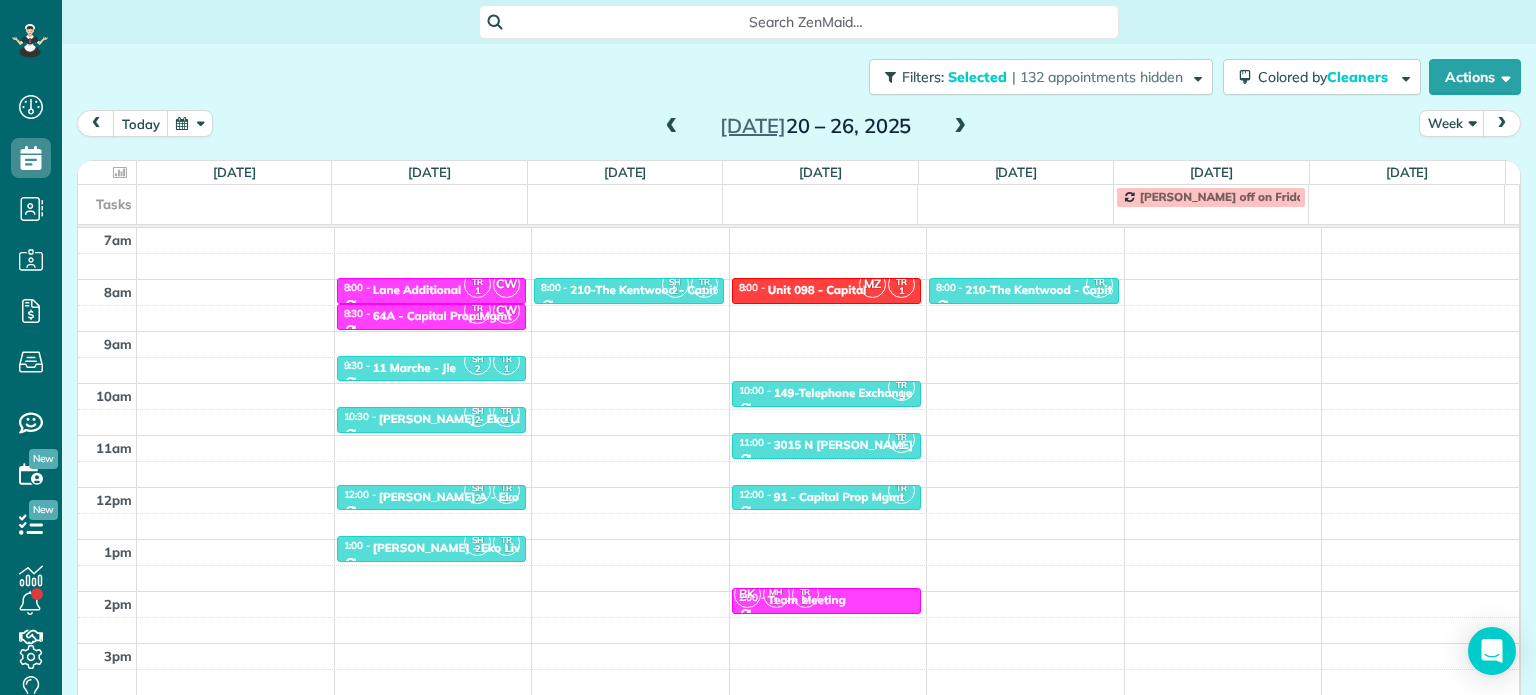 click at bounding box center (672, 127) 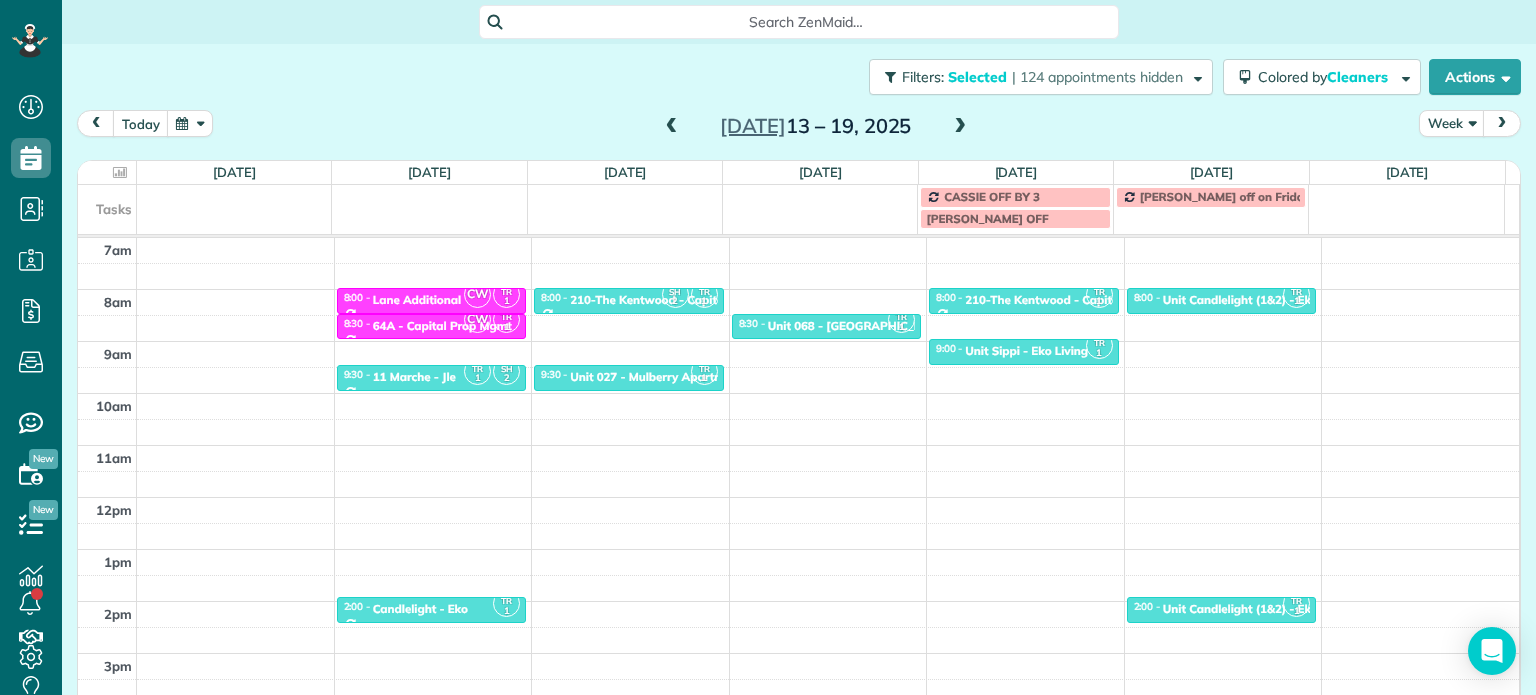 click at bounding box center (672, 127) 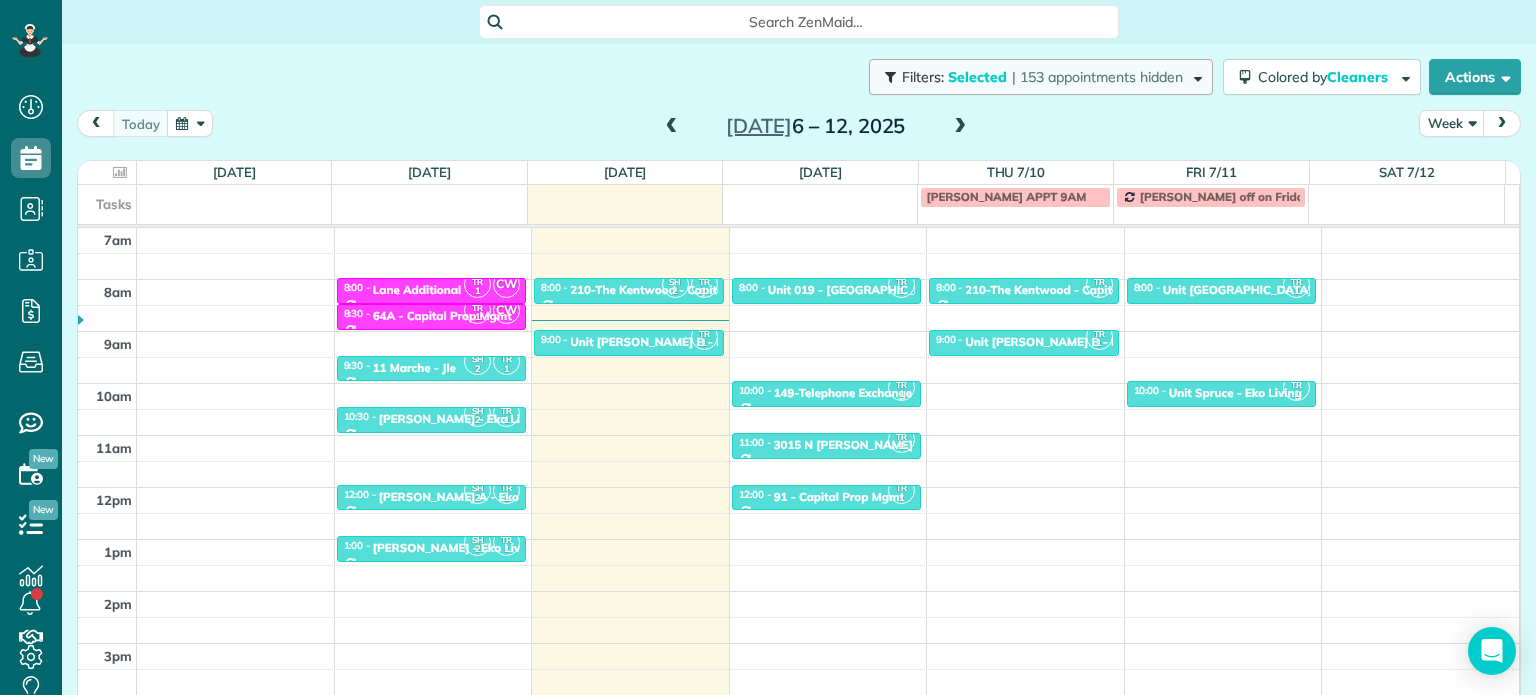 click on "Filters:   Selected
|  153 appointments hidden" at bounding box center (1043, 77) 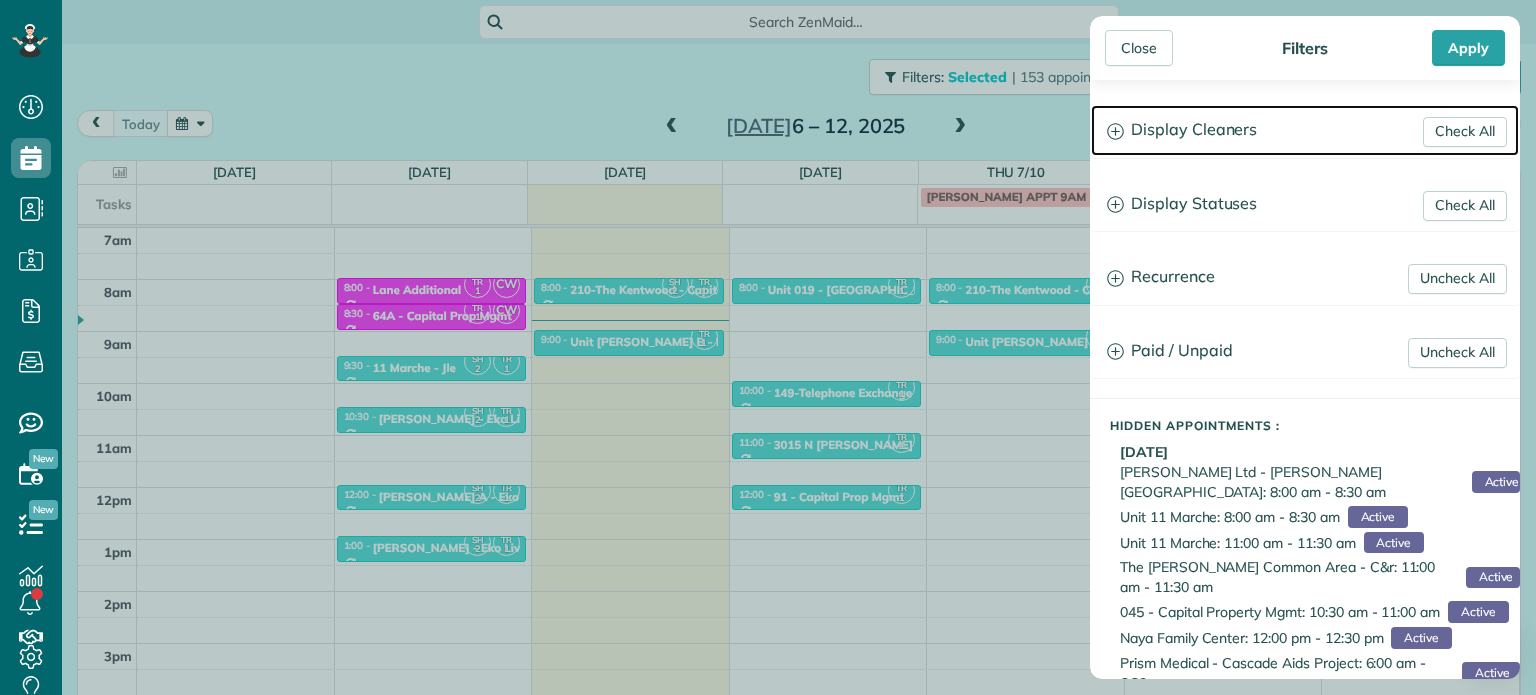 click on "Display Cleaners" at bounding box center [1305, 130] 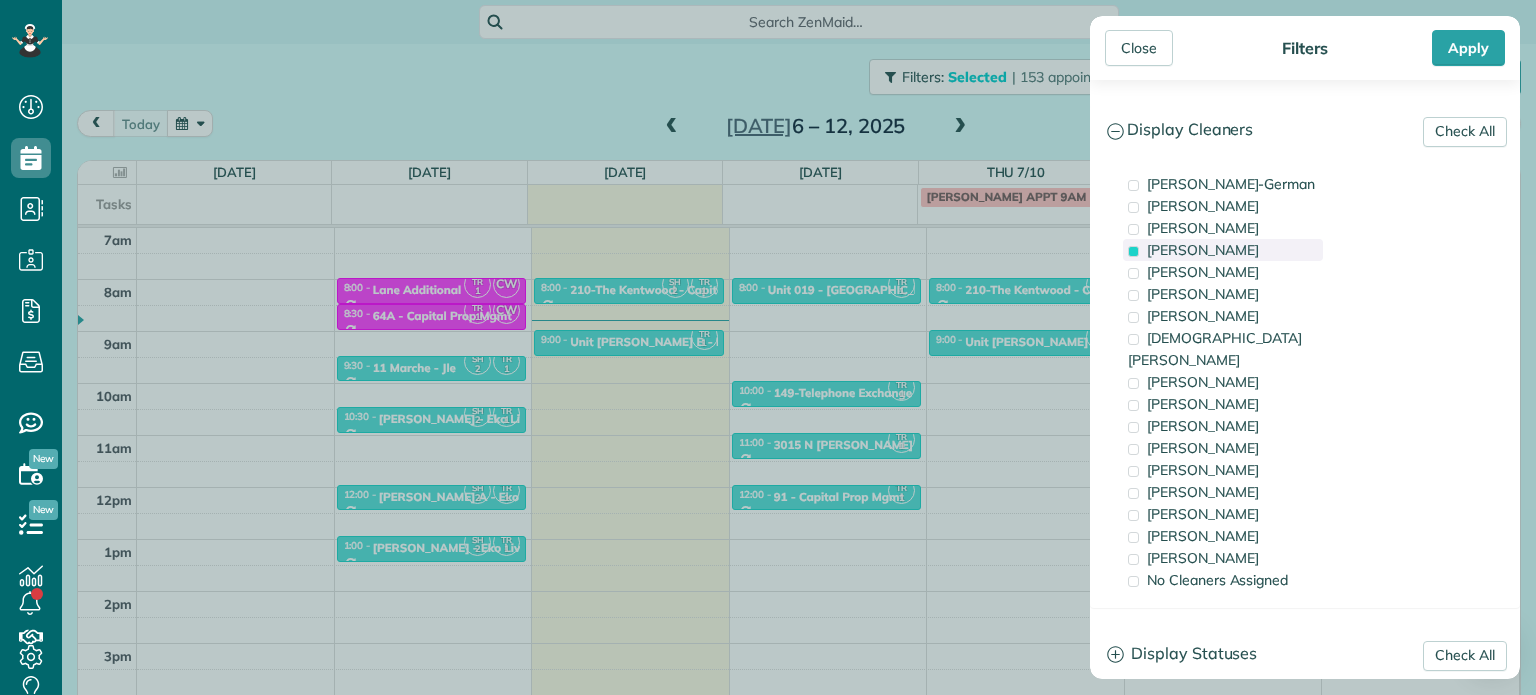 click on "Tawnya Reynolds" at bounding box center (1203, 250) 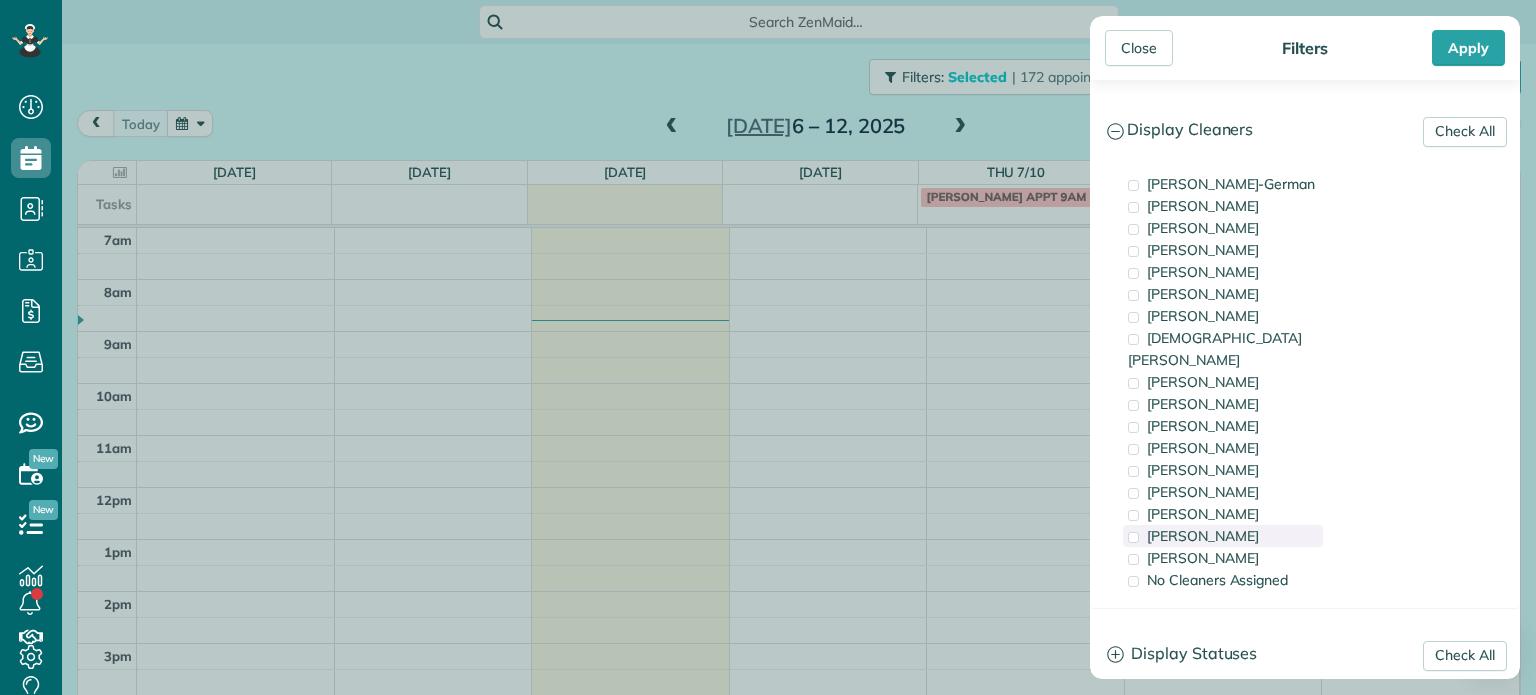 click on "Meralda Harris" at bounding box center (1203, 536) 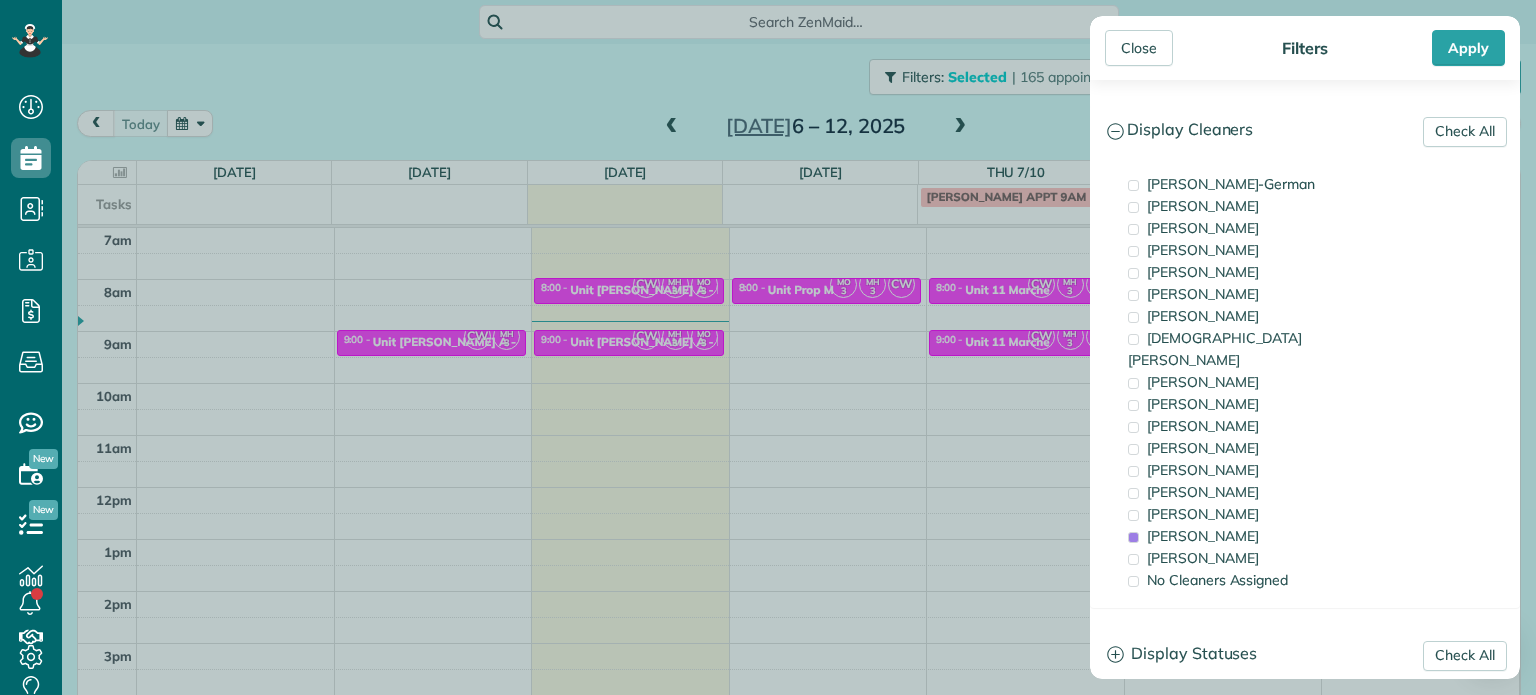 click on "Close
Filters
Apply
Check All
Display Cleaners
Christina Wright-German
Brie Killary
Cassie Feliciano
Tawnya Reynolds
Mark Zollo
Matthew Hatcher
Tony Middleton" at bounding box center [768, 347] 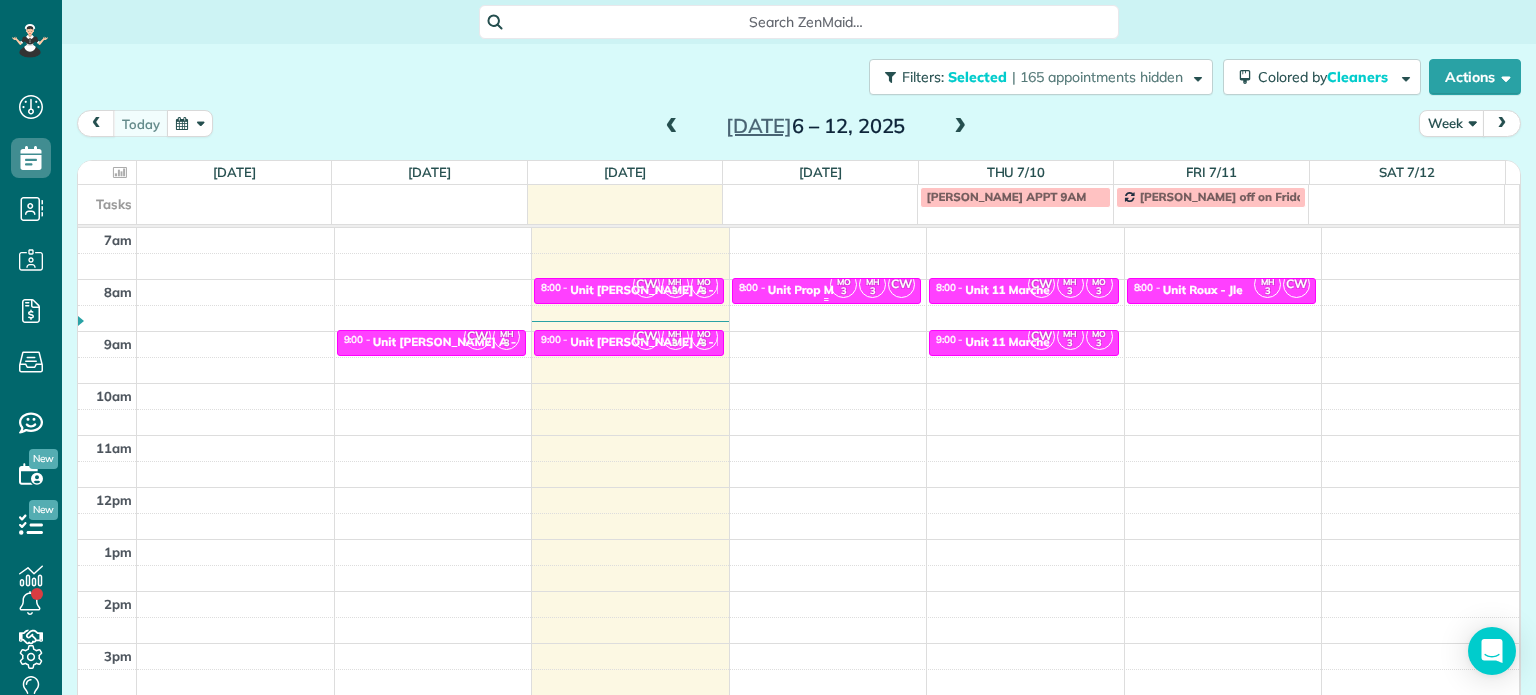click on "Unit Prop M" at bounding box center (801, 290) 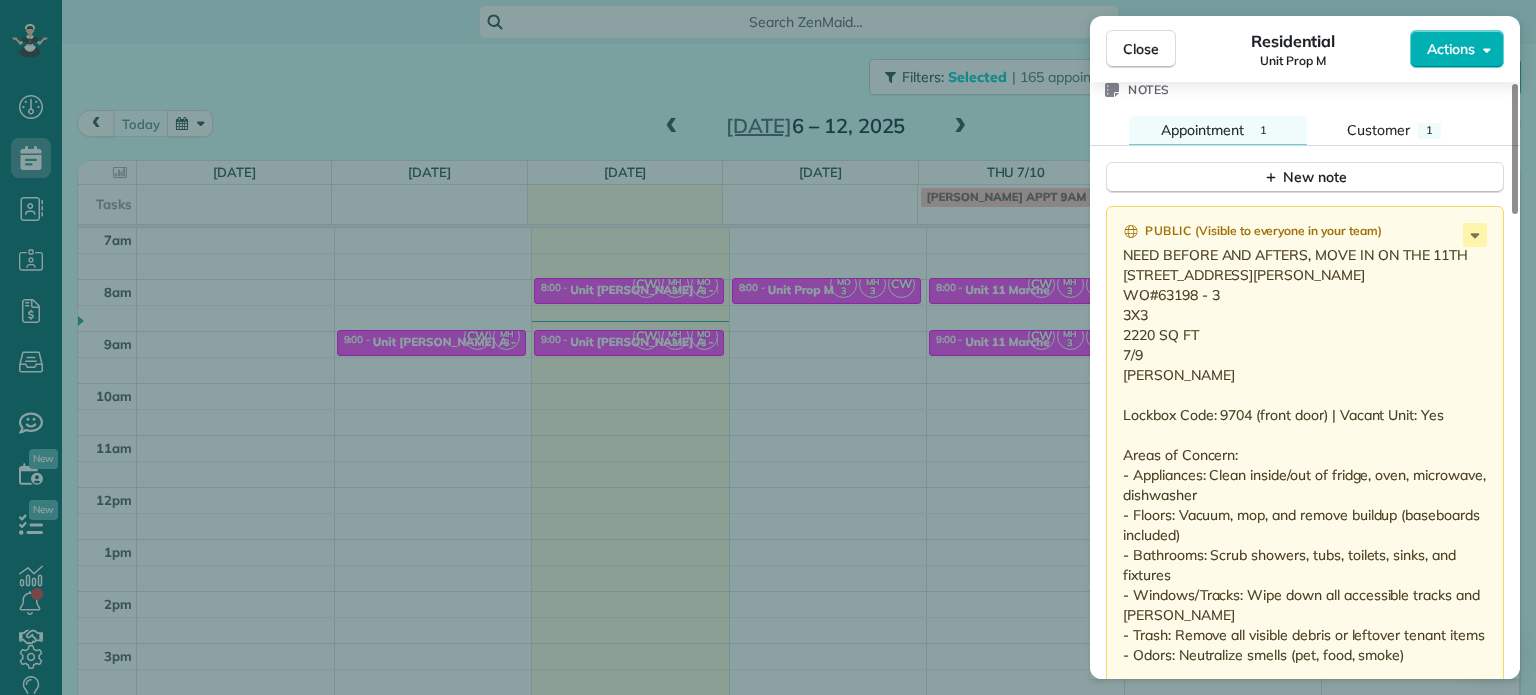 scroll, scrollTop: 1600, scrollLeft: 0, axis: vertical 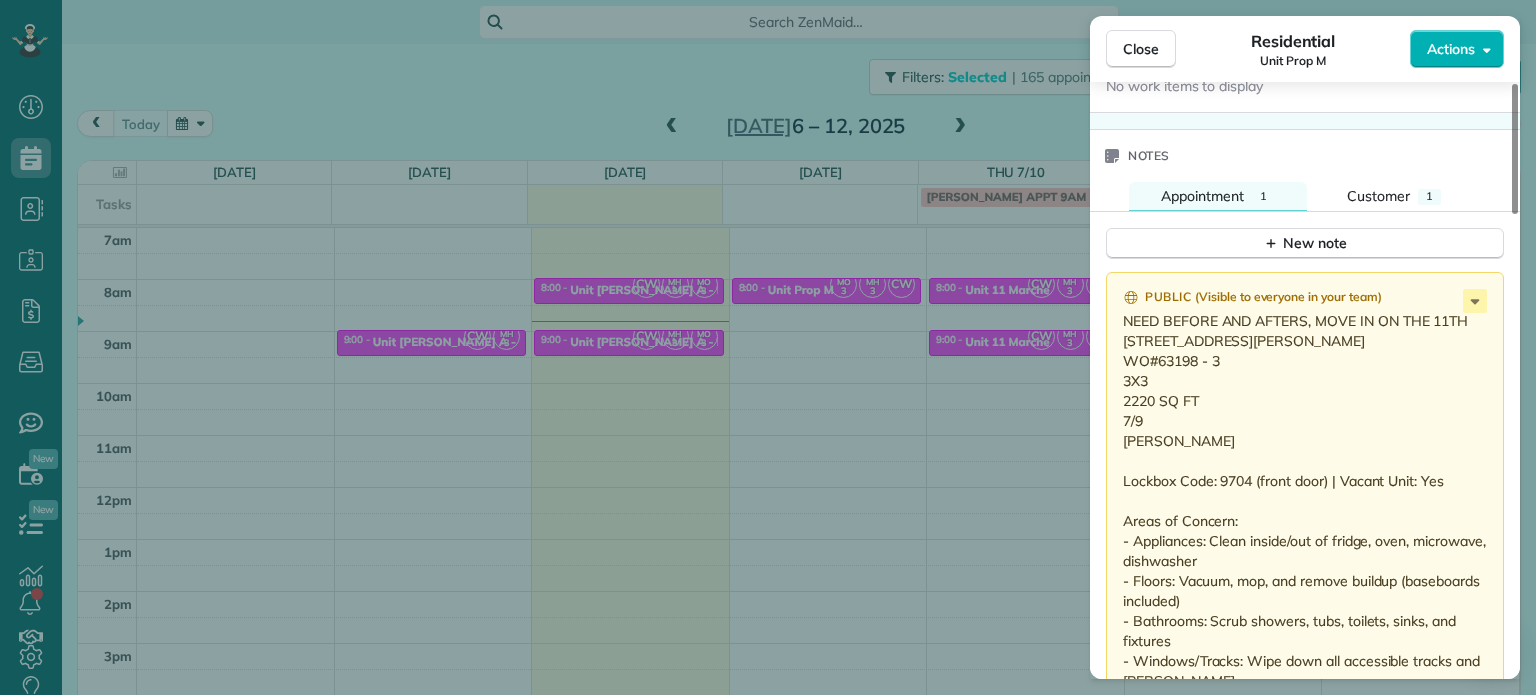 click on "Close Residential Unit Prop M Actions Status Active Unit Prop M · Open profile No phone number on record Add phone number No email on record Add email View Details Residential Wednesday, July 09, 2025 ( tomorrow ) 8:00 AM 8:30 AM 30 minutes One time 2574 Northwest Parnell Terrace Portland OR 97229 Service was not rated yet Setup ratings Cleaners Time in and out Assign Invite Cleaners Christina   Wright-German 8:00 AM 8:30 AM Meralda   Harris 8:00 AM 8:30 AM Marina   Ostertag 8:00 AM 8:30 AM Checklist Try Now Keep this appointment up to your standards. Stay on top of every detail, keep your cleaners organised, and your client happy. Assign a checklist Watch a 5 min demo Billing Billing actions Price $0.00 Overcharge $0.00 Discount $0.00 Coupon discount - Primary tax - Secondary tax - Total appointment price $0.00 Tips collected New feature! $0.00 Mark as paid Total including tip $0.00 Get paid online in no-time! Send an invoice and reward your cleaners with tips Charge customer credit card Work items Notes 1" at bounding box center [768, 347] 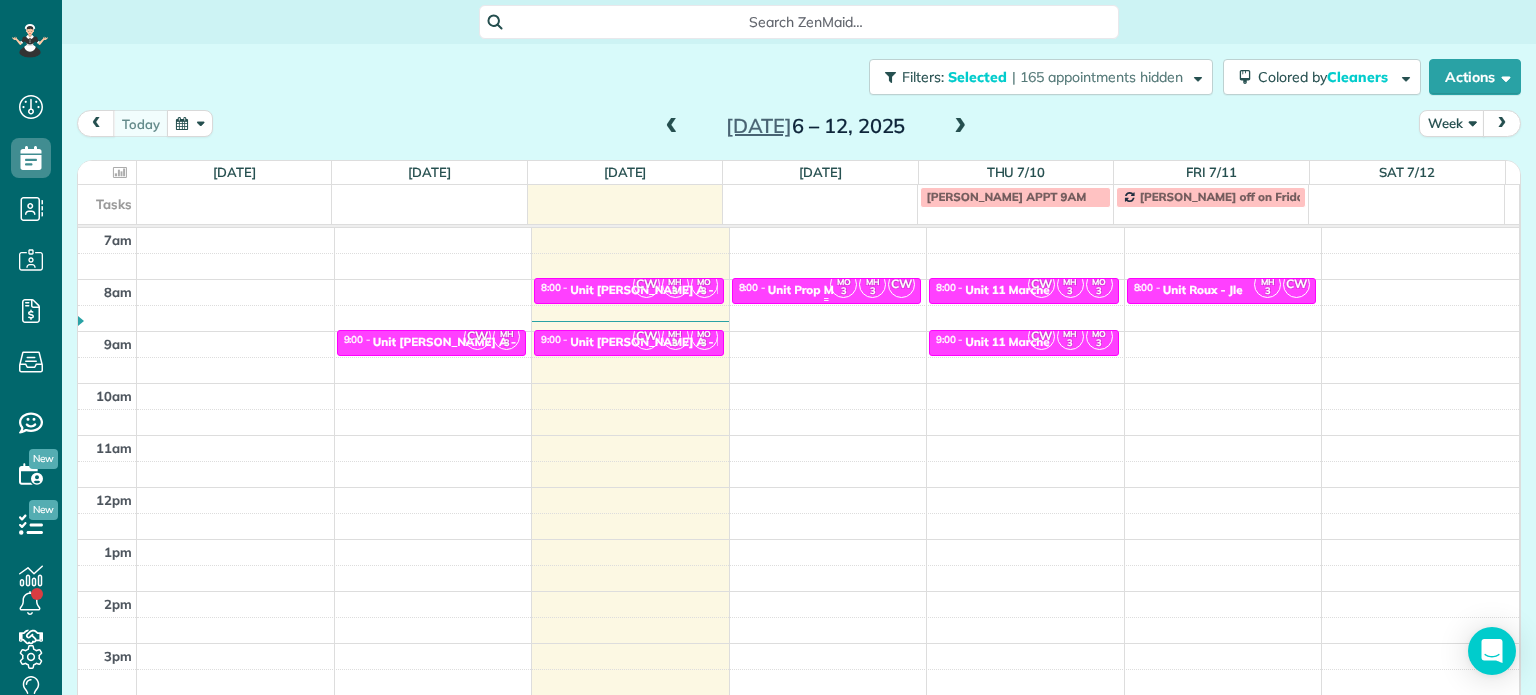 click on "3" at bounding box center (843, 291) 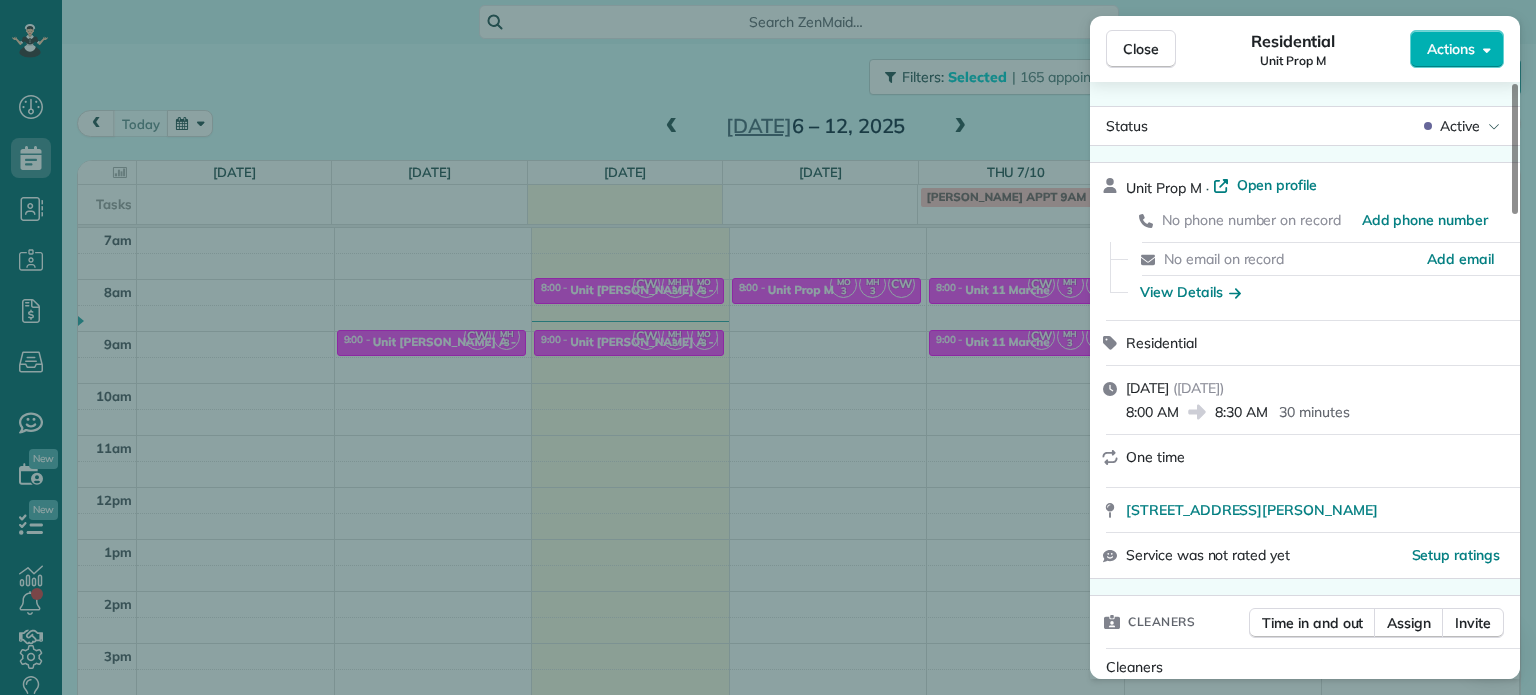 click on "Close Residential Unit Prop M Actions Status Active Unit Prop M · Open profile No phone number on record Add phone number No email on record Add email View Details Residential Wednesday, July 09, 2025 ( tomorrow ) 8:00 AM 8:30 AM 30 minutes One time 2574 Northwest Parnell Terrace Portland OR 97229 Service was not rated yet Setup ratings Cleaners Time in and out Assign Invite Cleaners Christina   Wright-German 8:00 AM 8:30 AM Meralda   Harris 8:00 AM 8:30 AM Marina   Ostertag 8:00 AM 8:30 AM Checklist Try Now Keep this appointment up to your standards. Stay on top of every detail, keep your cleaners organised, and your client happy. Assign a checklist Watch a 5 min demo Billing Billing actions Price $0.00 Overcharge $0.00 Discount $0.00 Coupon discount - Primary tax - Secondary tax - Total appointment price $0.00 Tips collected New feature! $0.00 Mark as paid Total including tip $0.00 Get paid online in no-time! Send an invoice and reward your cleaners with tips Charge customer credit card Work items Notes 1" at bounding box center (768, 347) 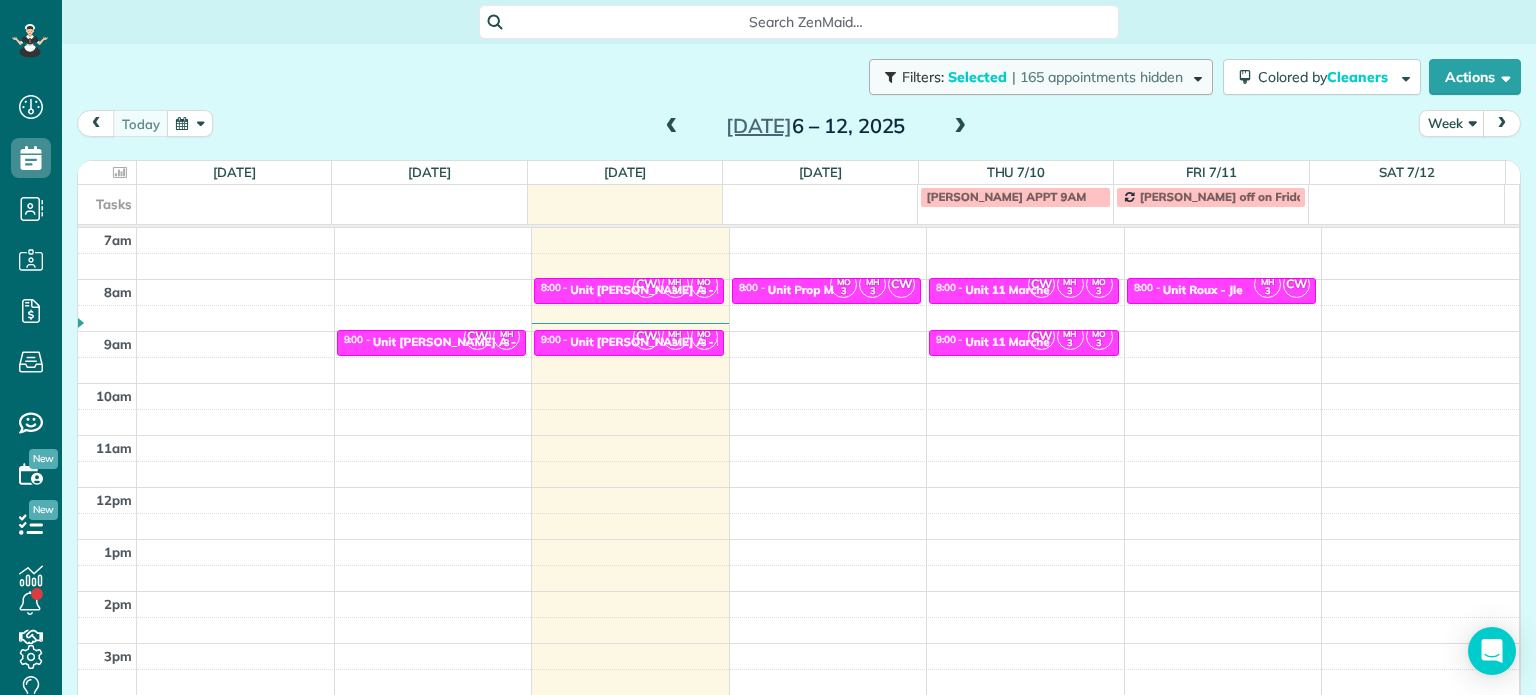 click on "Filters:   Selected
|  165 appointments hidden" at bounding box center [1041, 77] 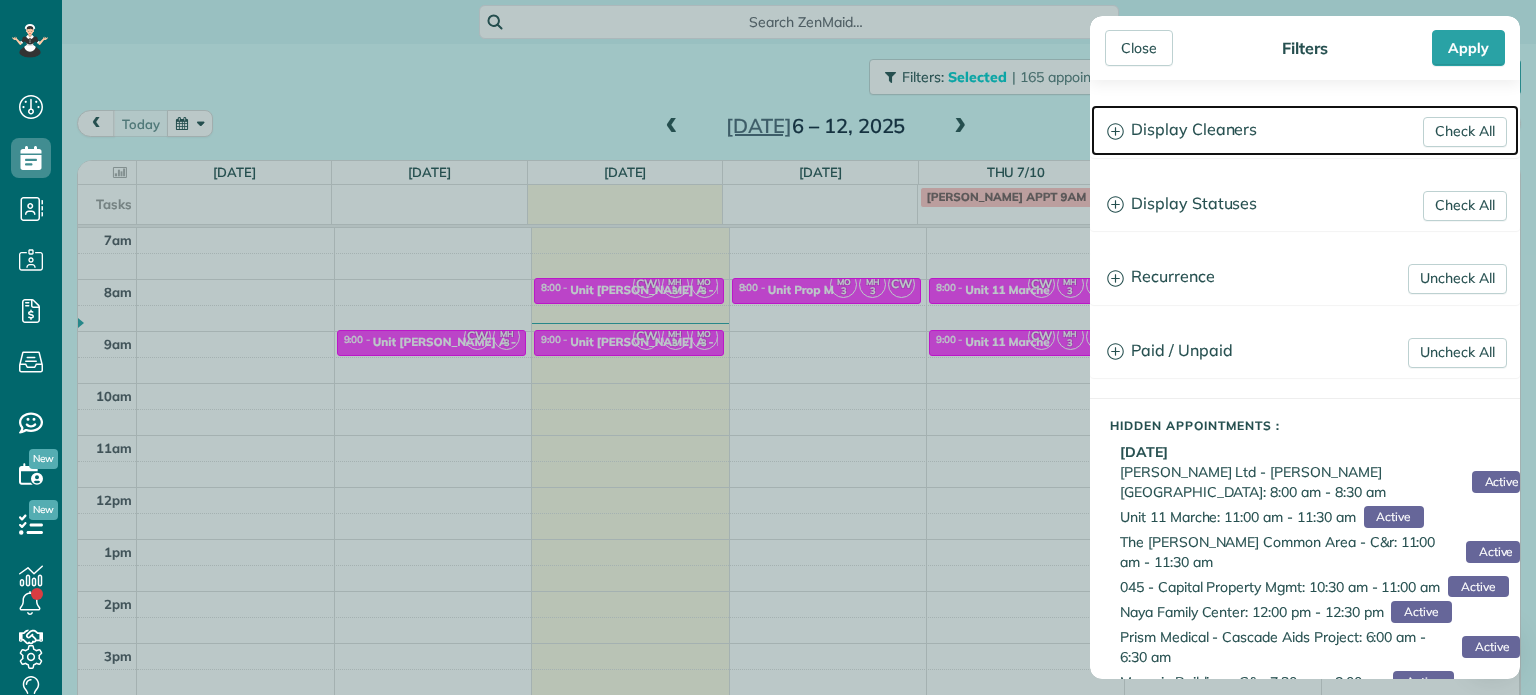 click on "Display Cleaners" at bounding box center (1305, 130) 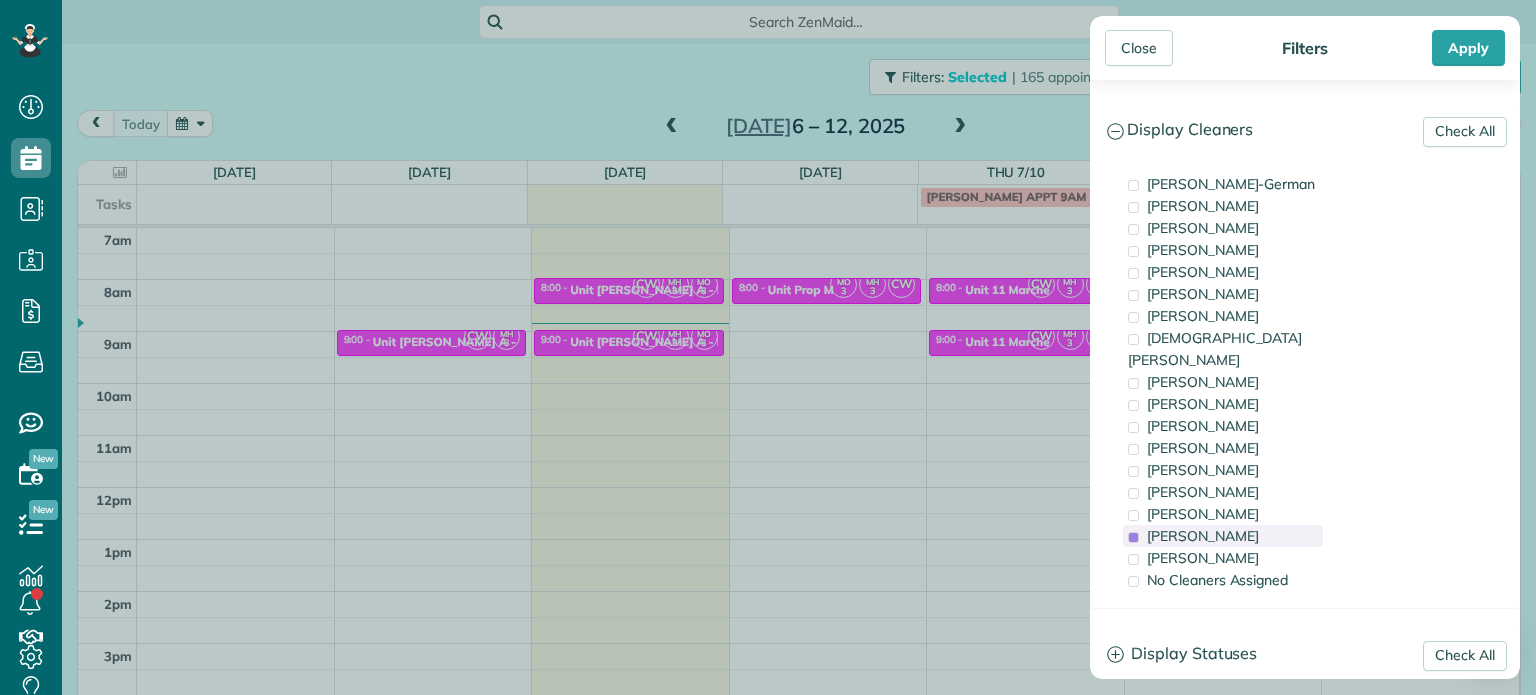 click on "Meralda Harris" at bounding box center (1203, 536) 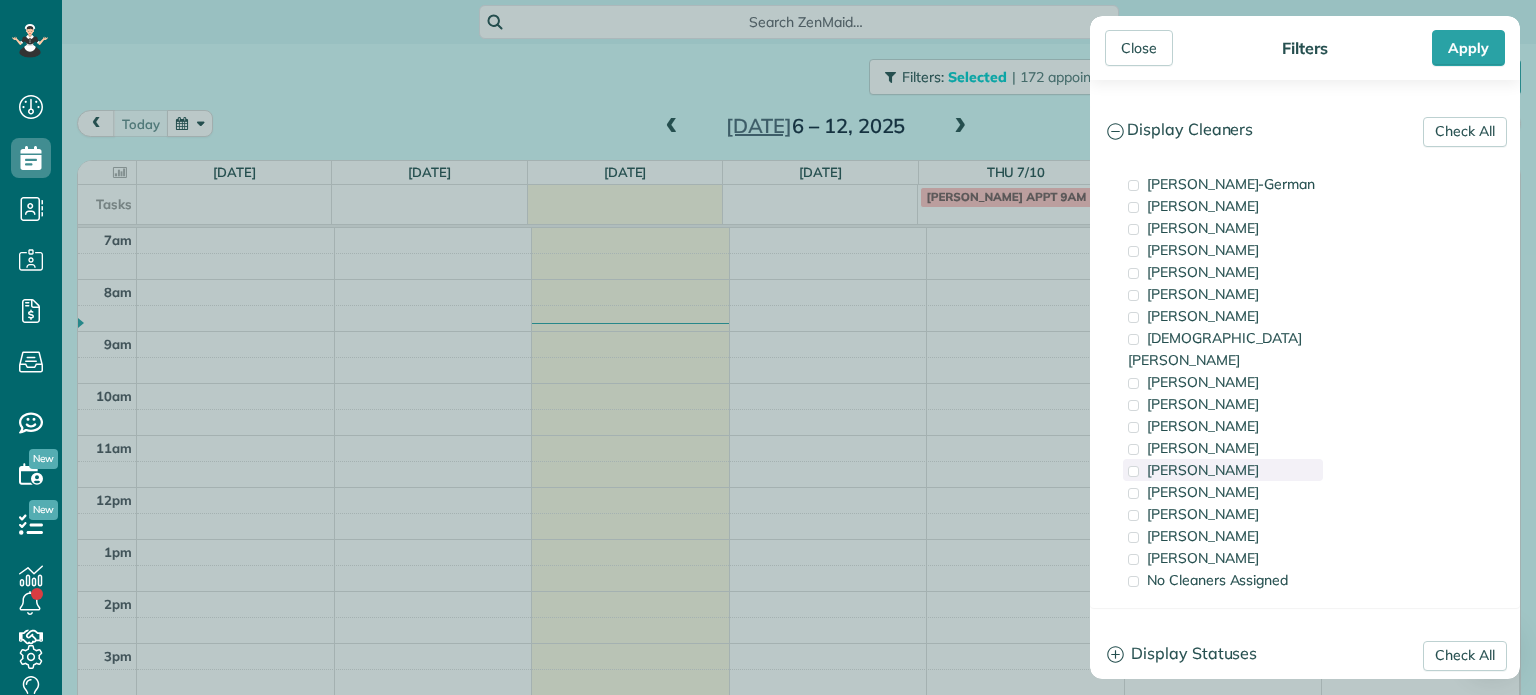 click on "Sabrina Woolford" at bounding box center [1203, 470] 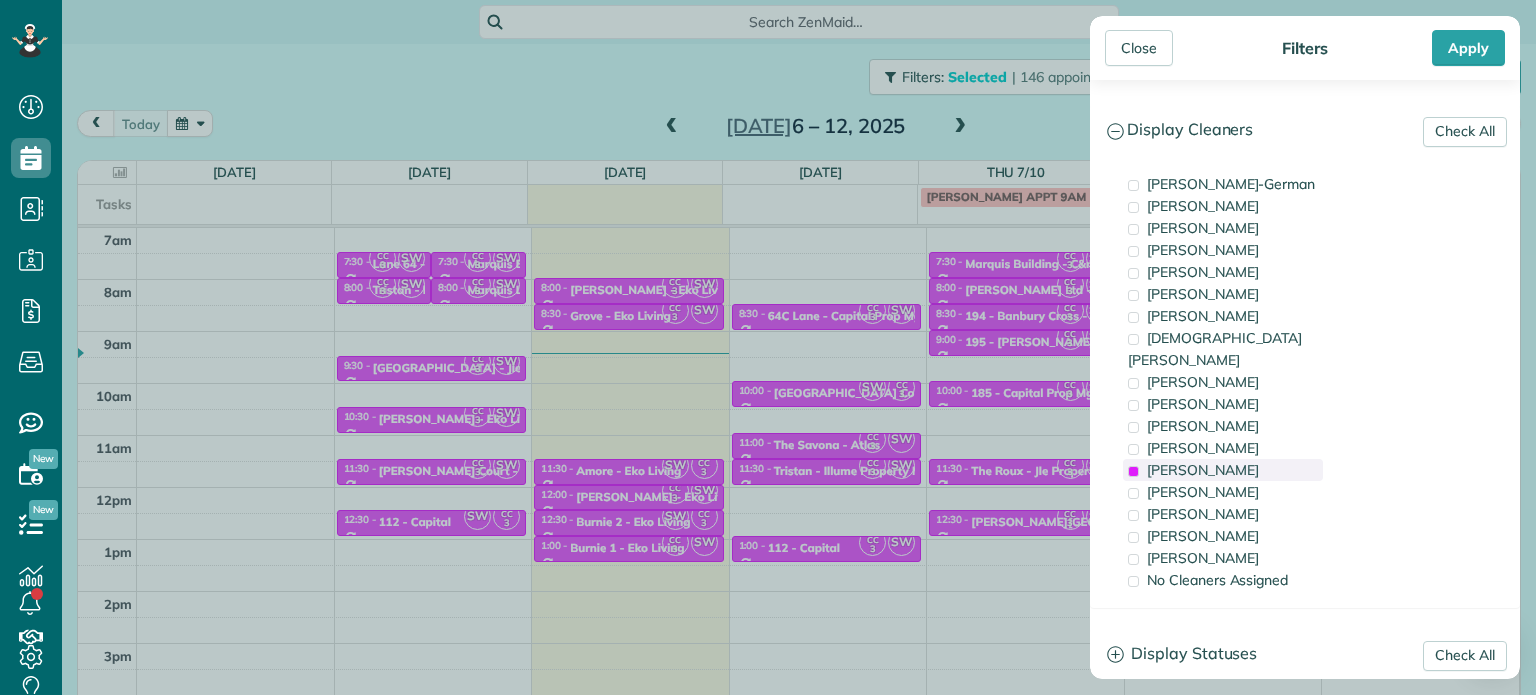 click on "Sabrina Woolford" at bounding box center [1203, 470] 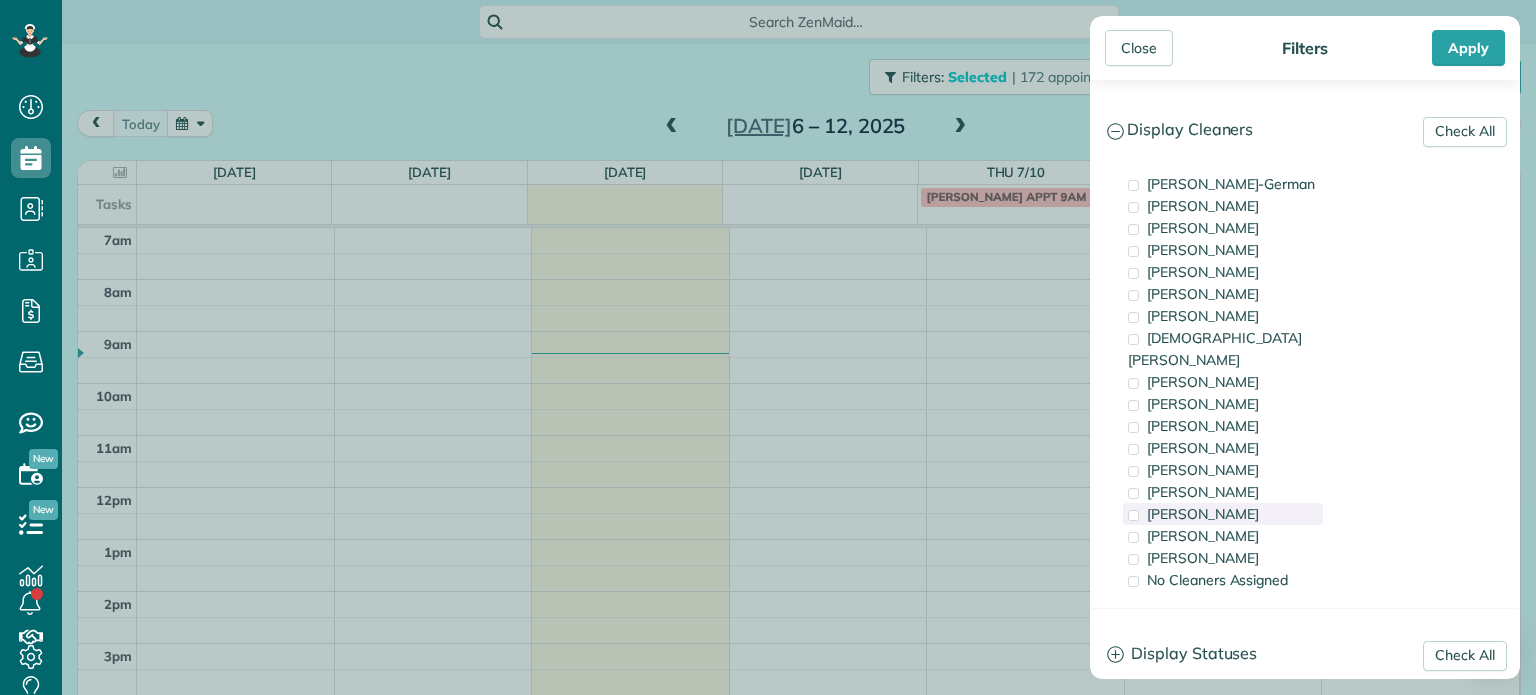 click on "Tammi Rue" at bounding box center [1223, 514] 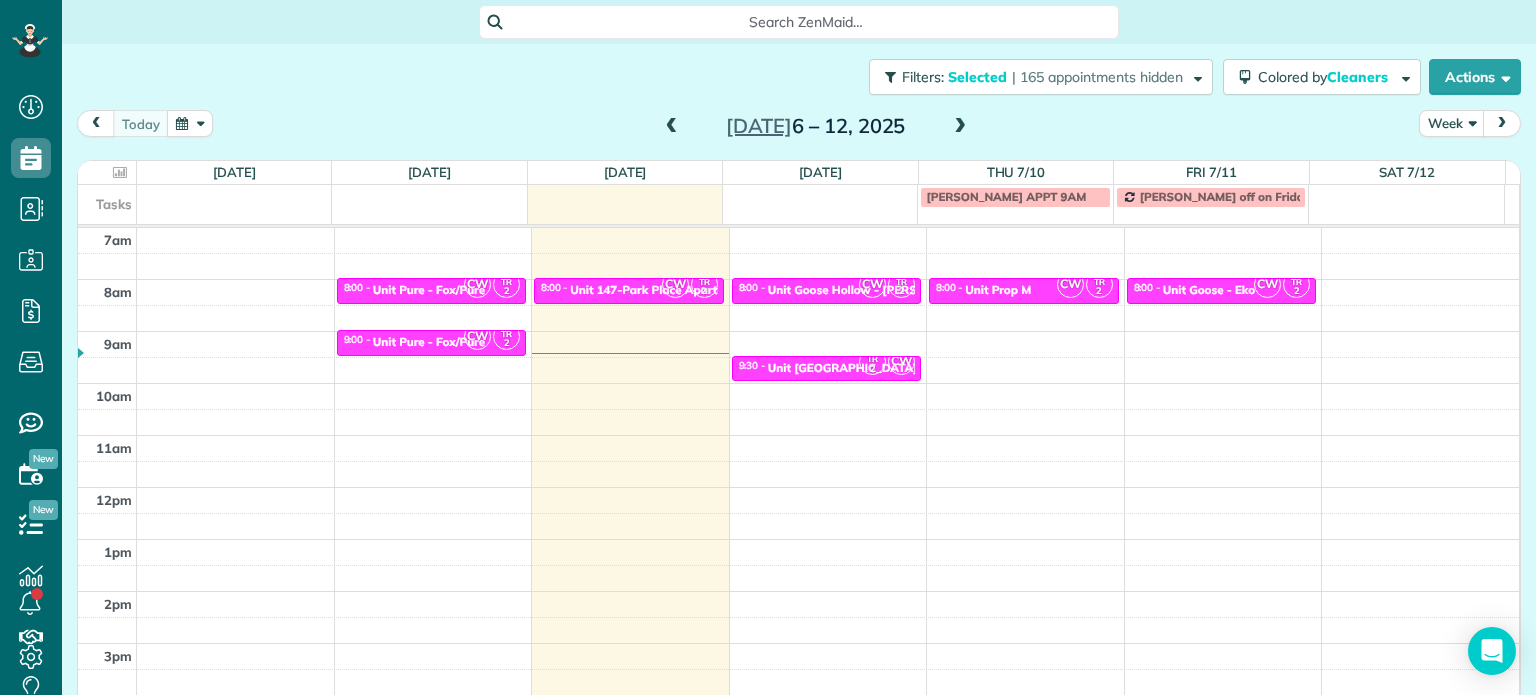 click on "Close
Filters
Apply
Check All
Display Cleaners
Christina Wright-German
Brie Killary
Cassie Feliciano
Tawnya Reynolds
Mark Zollo
Matthew Hatcher
Tony Middleton" at bounding box center (768, 347) 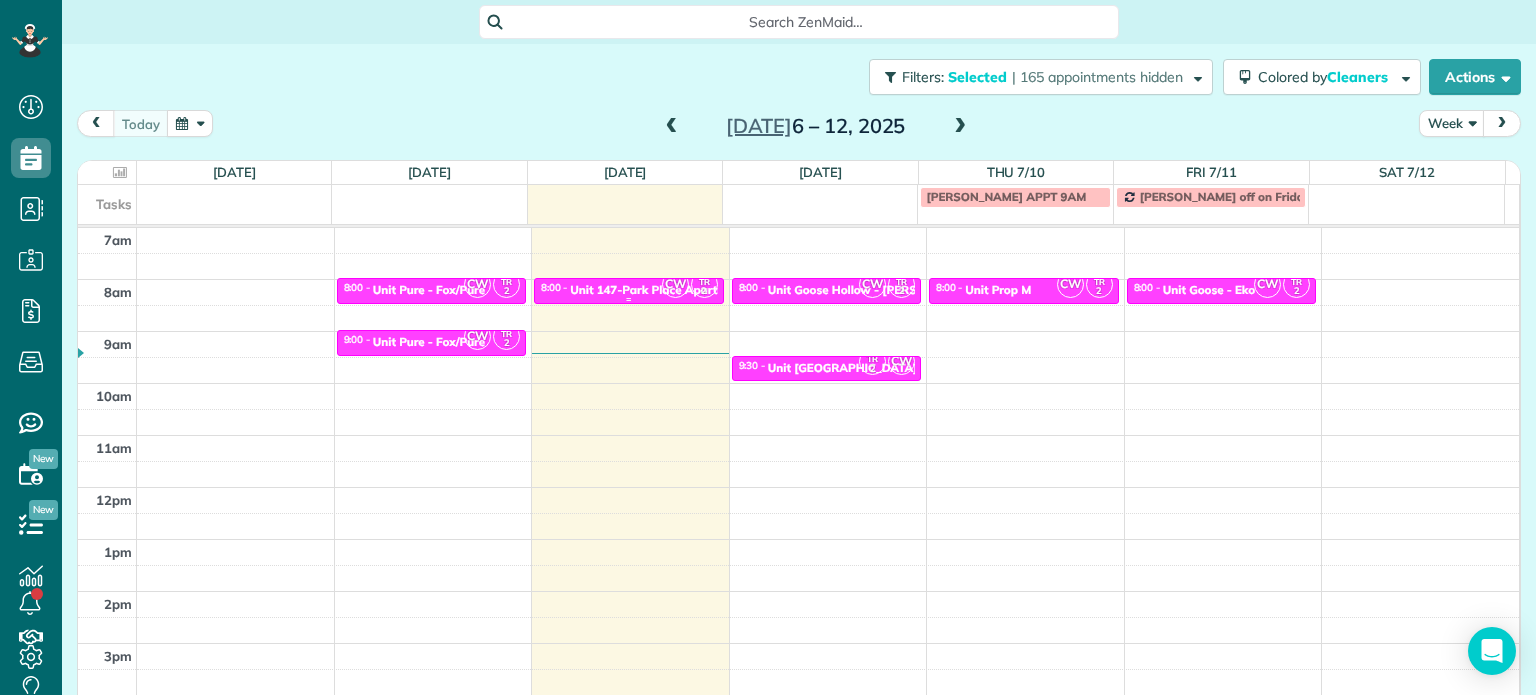 click on "Unit 147-Park Place Apartments - Capital Property Management" at bounding box center [750, 290] 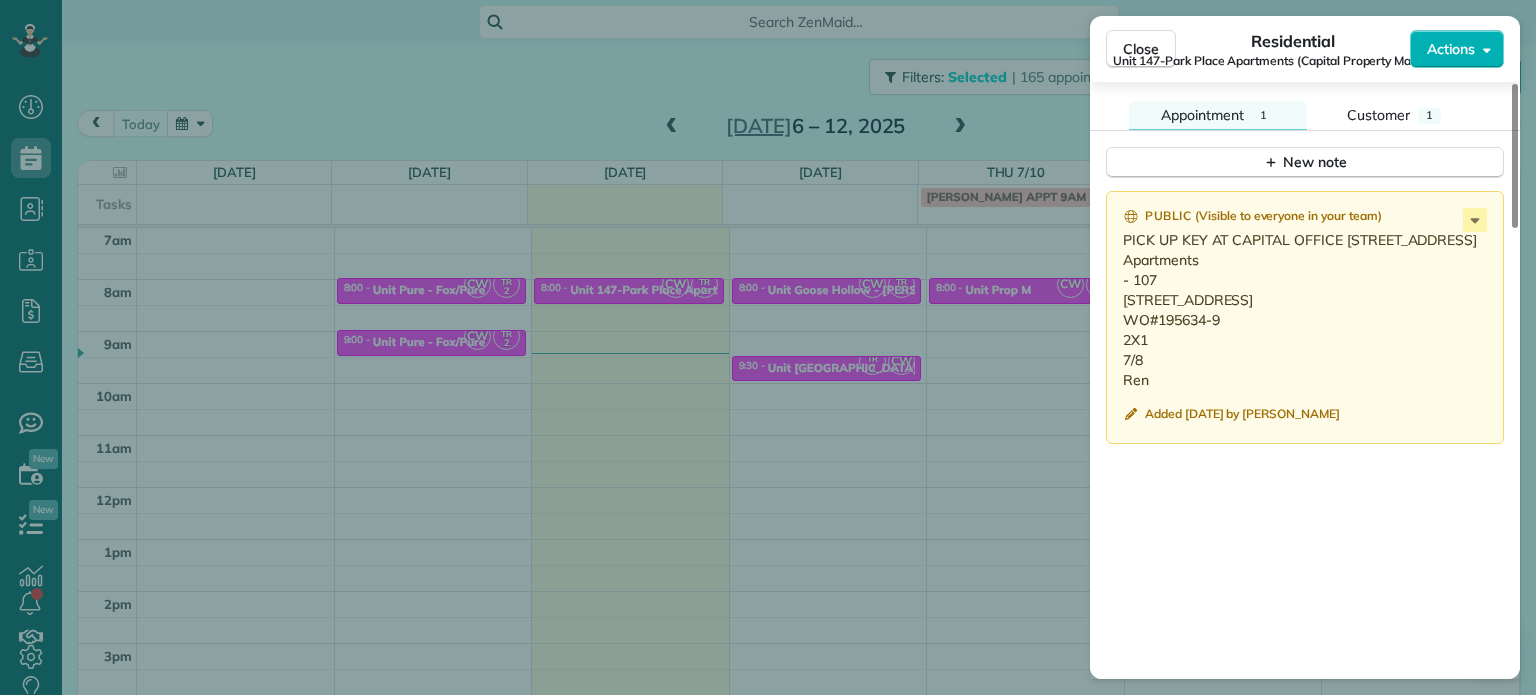 scroll, scrollTop: 1700, scrollLeft: 0, axis: vertical 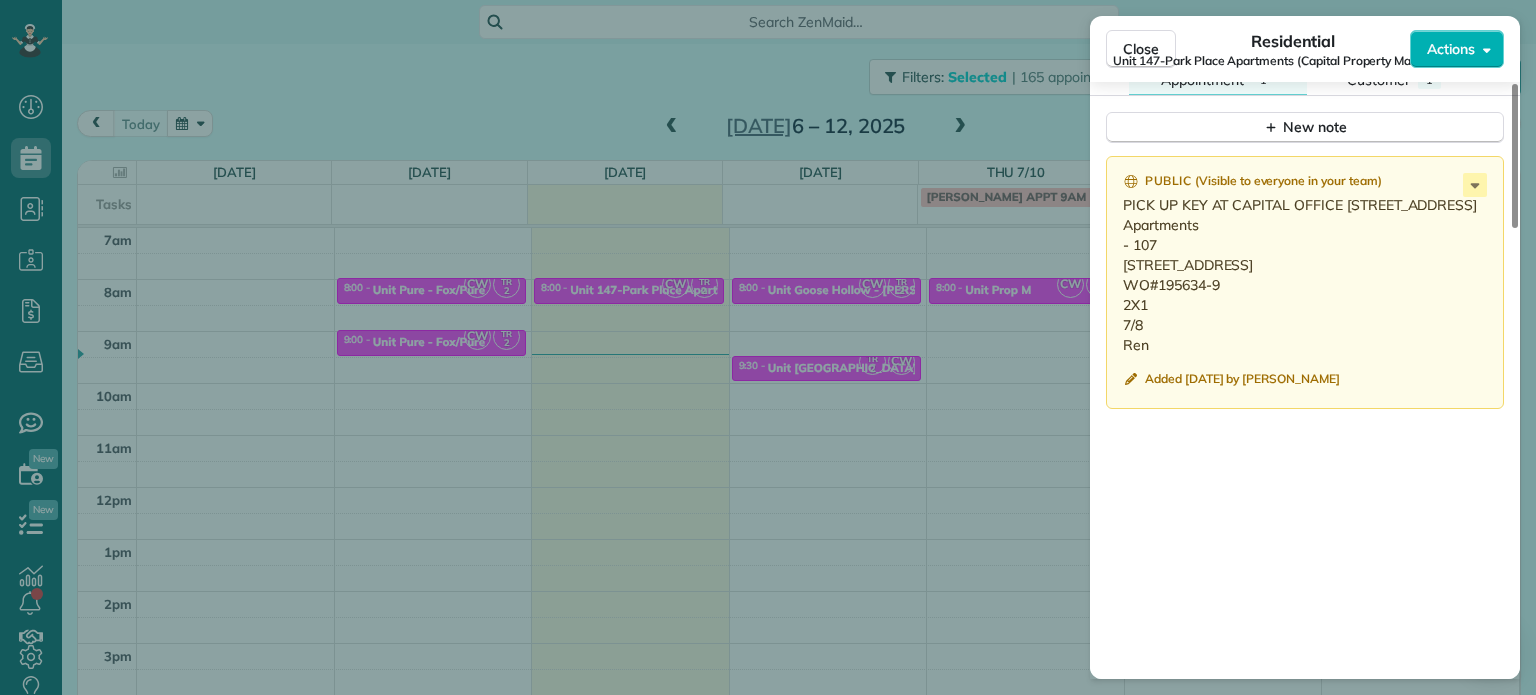 drag, startPoint x: 1150, startPoint y: 391, endPoint x: 1125, endPoint y: 240, distance: 153.05554 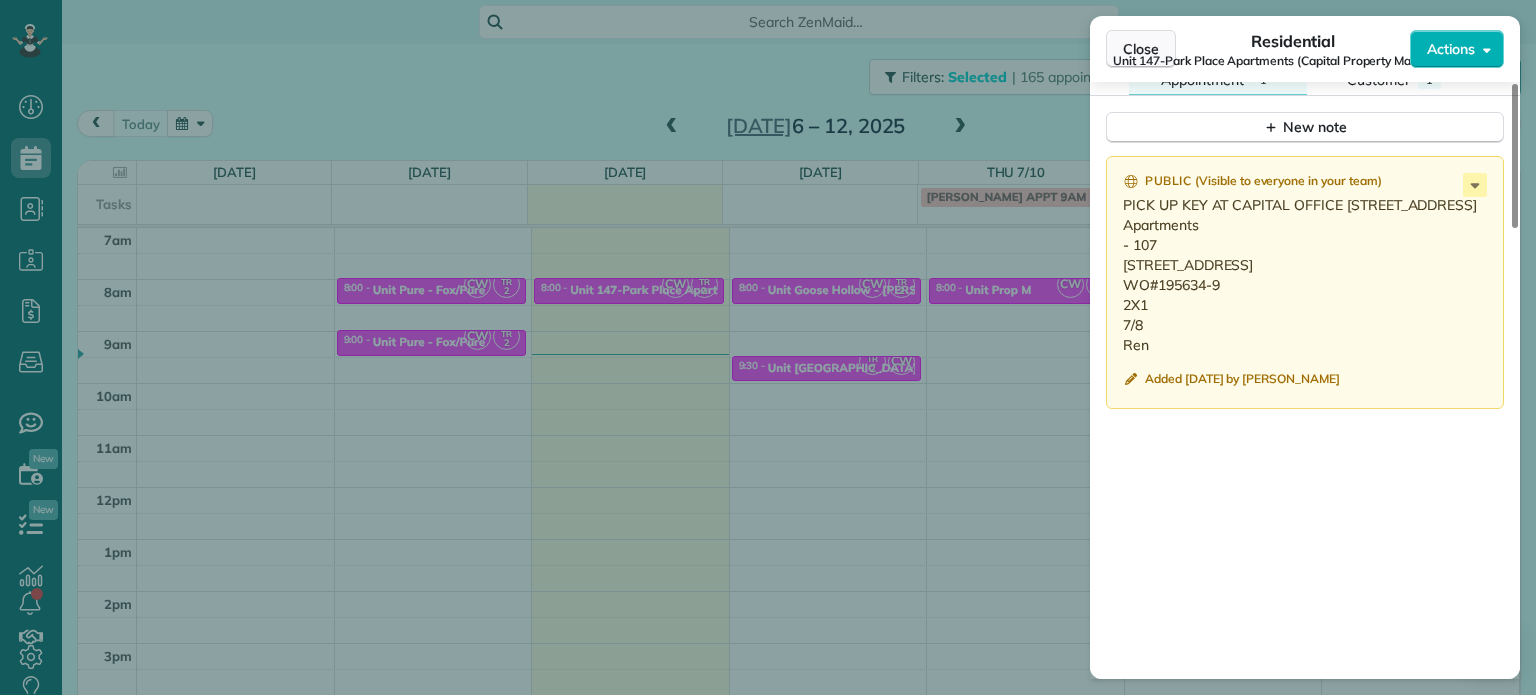 click on "Close" at bounding box center (1141, 49) 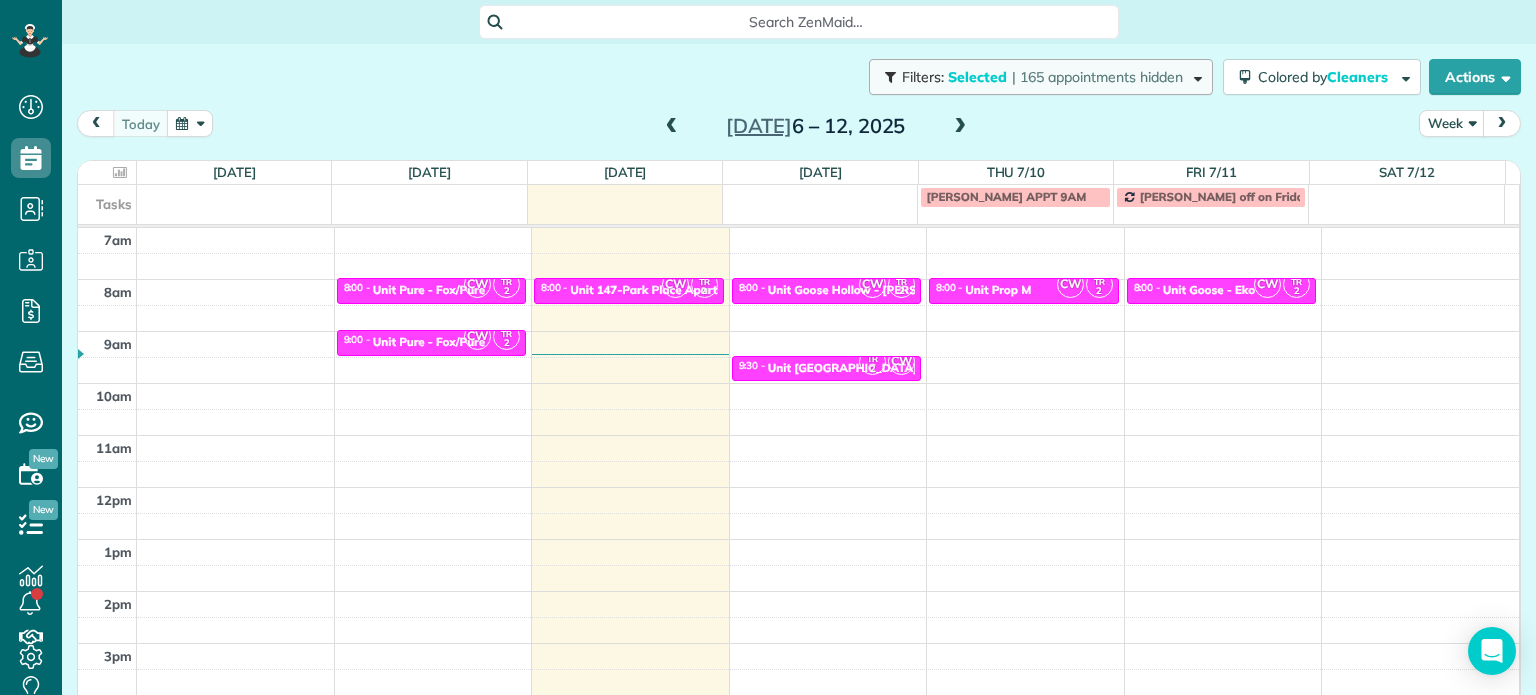 click on "|  165 appointments hidden" at bounding box center (1097, 77) 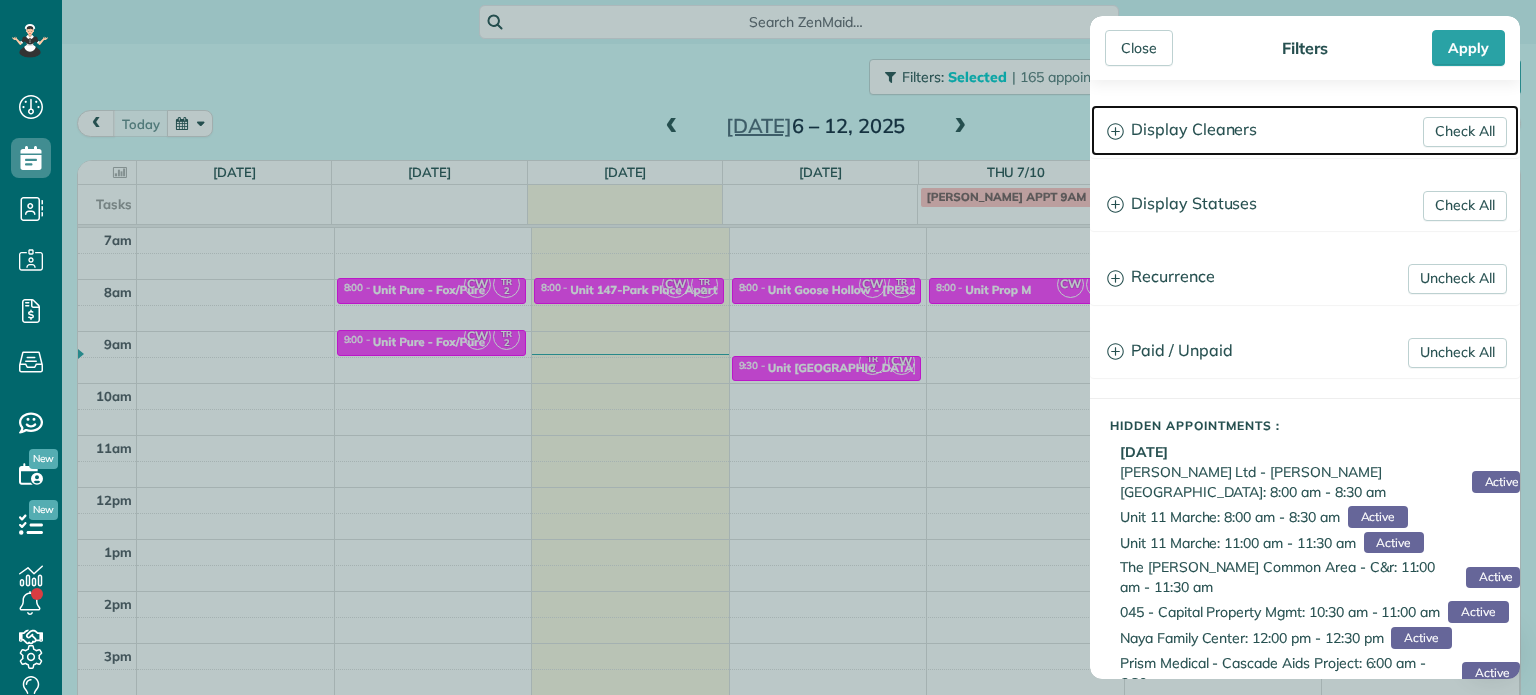click on "Display Cleaners" at bounding box center [1305, 130] 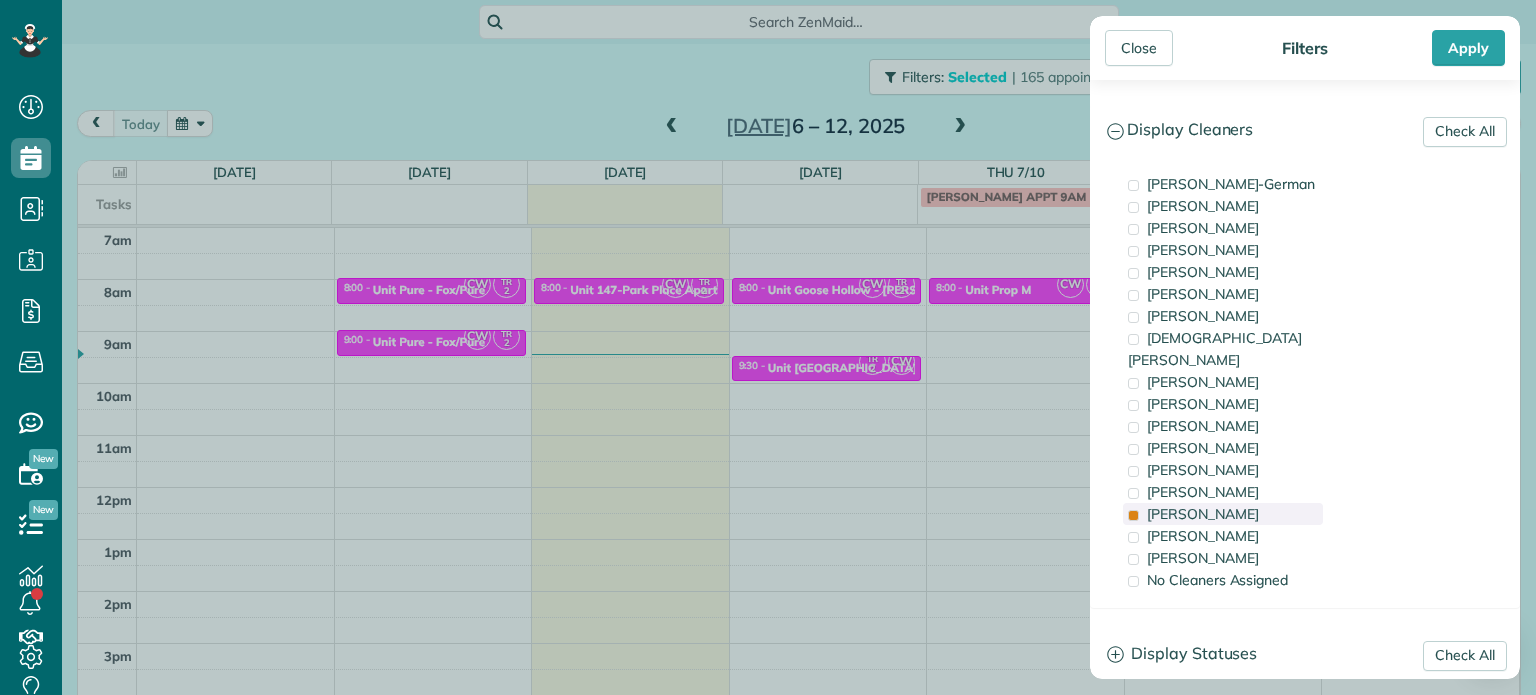 click on "Tammi Rue" at bounding box center (1203, 514) 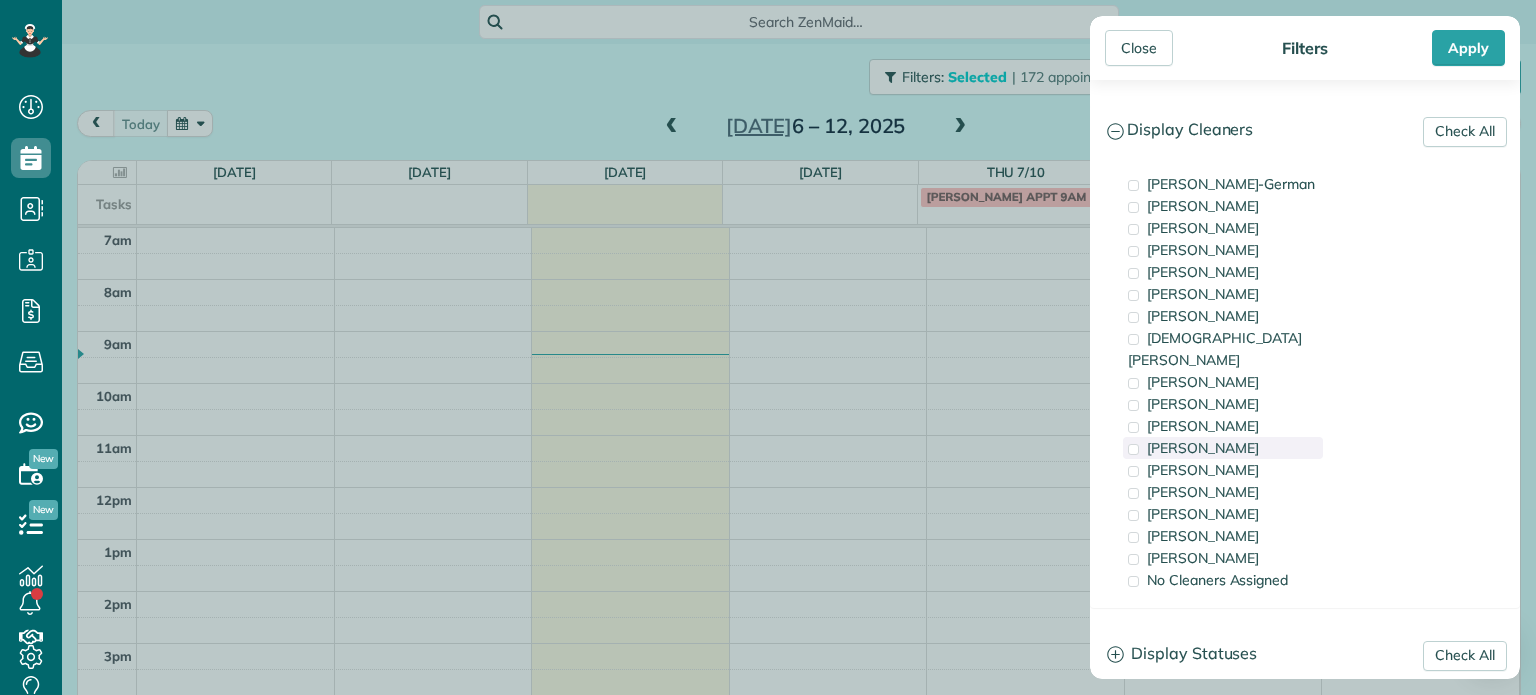 click on "Cyndi Holm" at bounding box center (1223, 448) 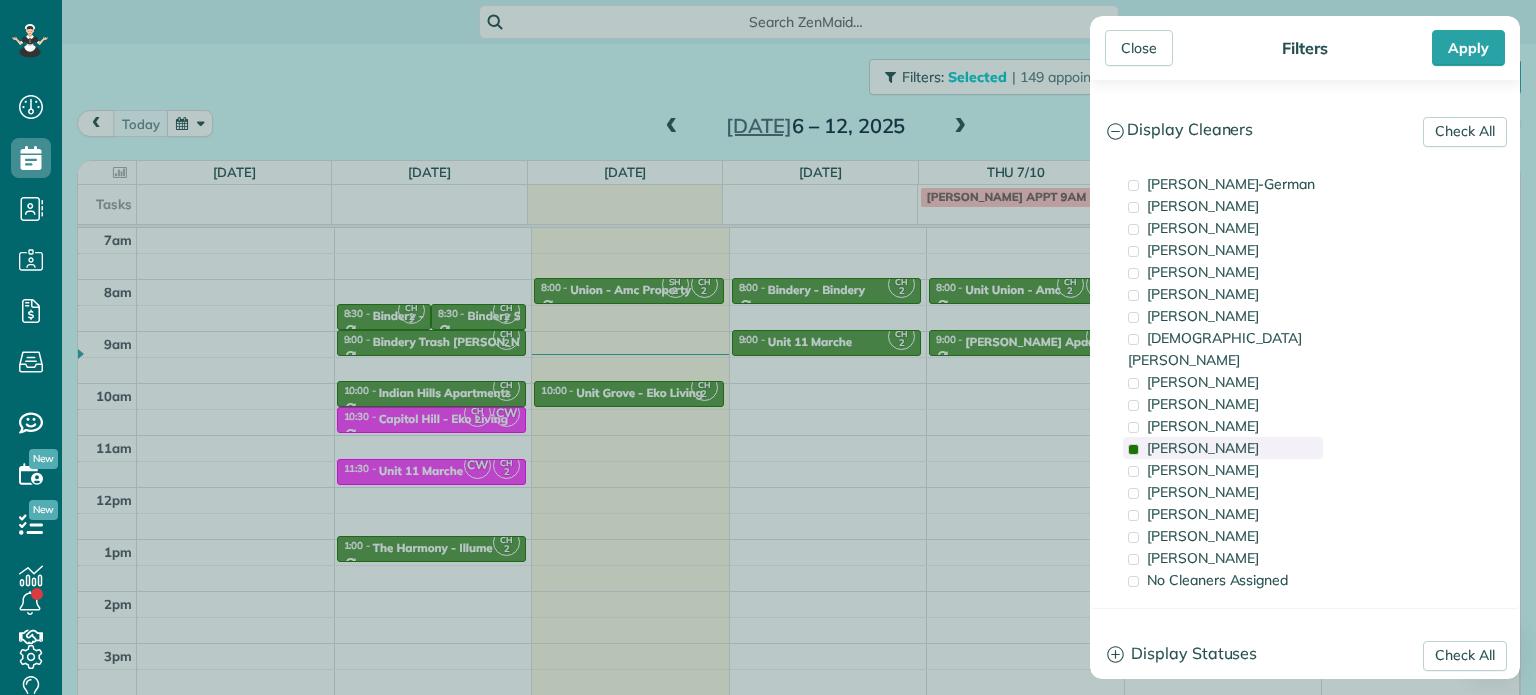 click on "Cyndi Holm" at bounding box center (1203, 448) 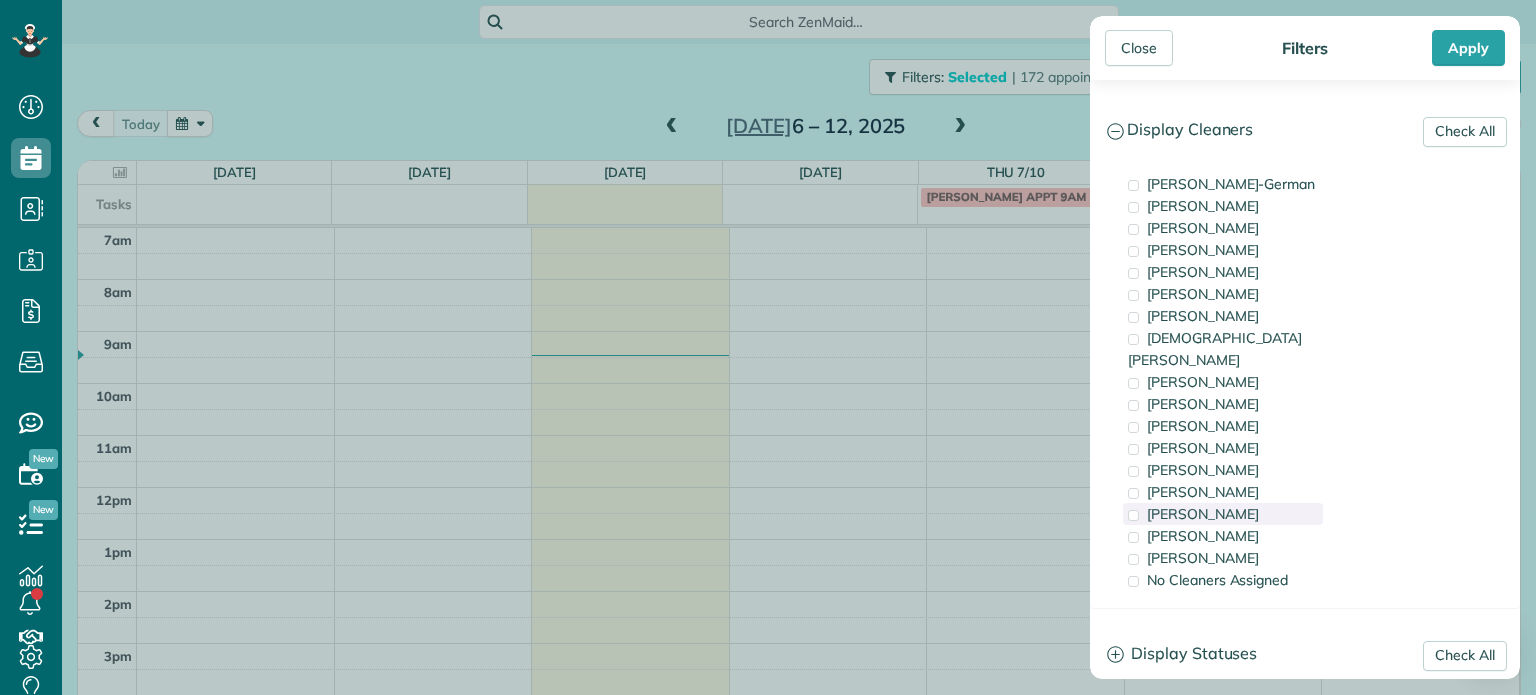 click on "Tammi Rue" at bounding box center [1223, 514] 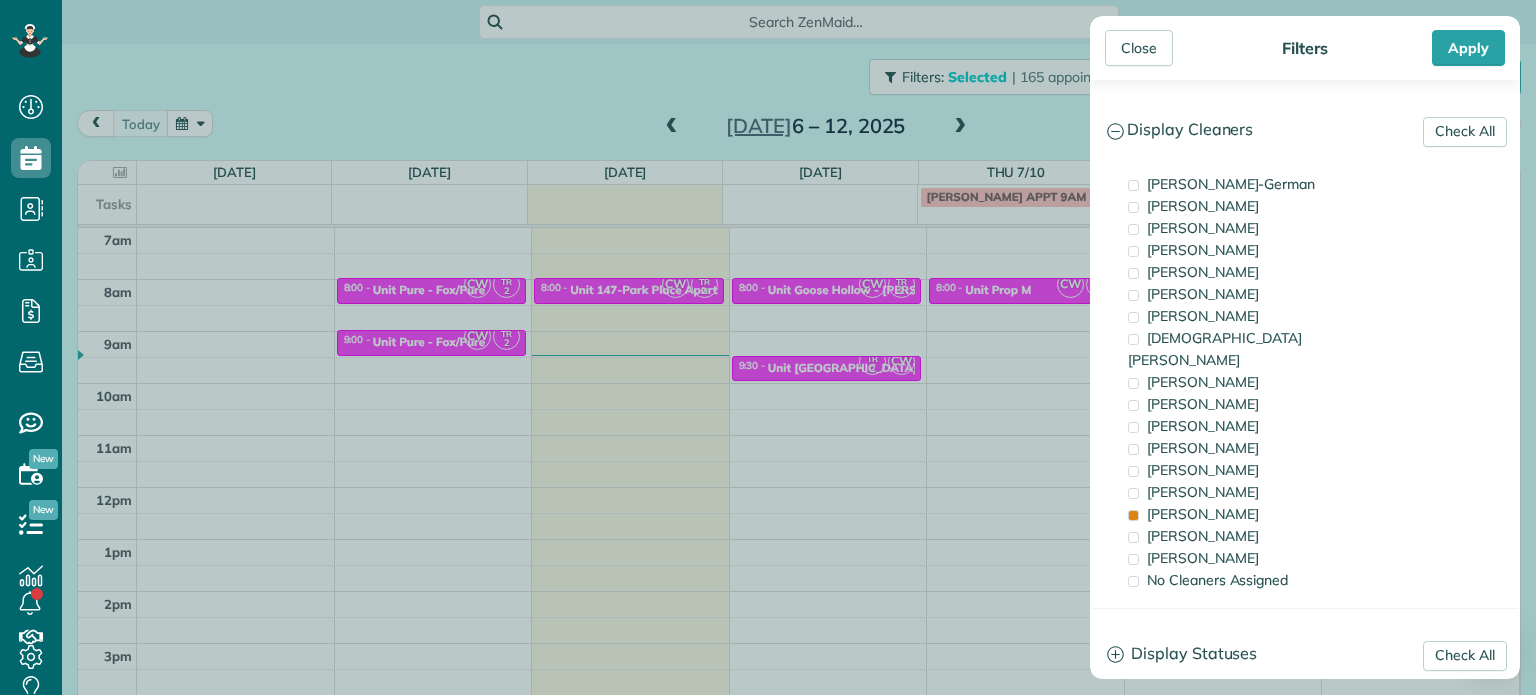 click on "Close
Filters
Apply
Check All
Display Cleaners
Christina Wright-German
Brie Killary
Cassie Feliciano
Tawnya Reynolds
Mark Zollo
Matthew Hatcher
Tony Middleton" at bounding box center (768, 347) 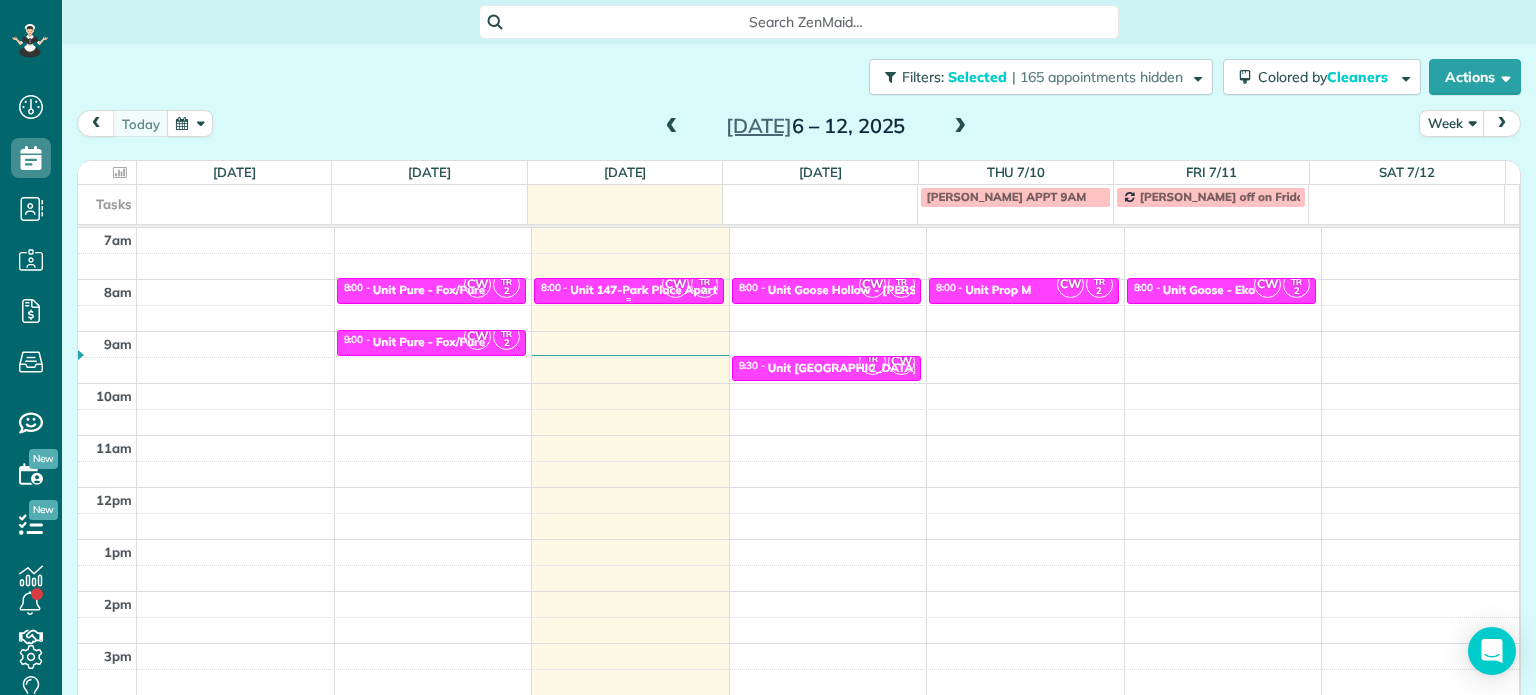 click on "Unit 147-Park Place Apartments - Capital Property Management" at bounding box center [750, 290] 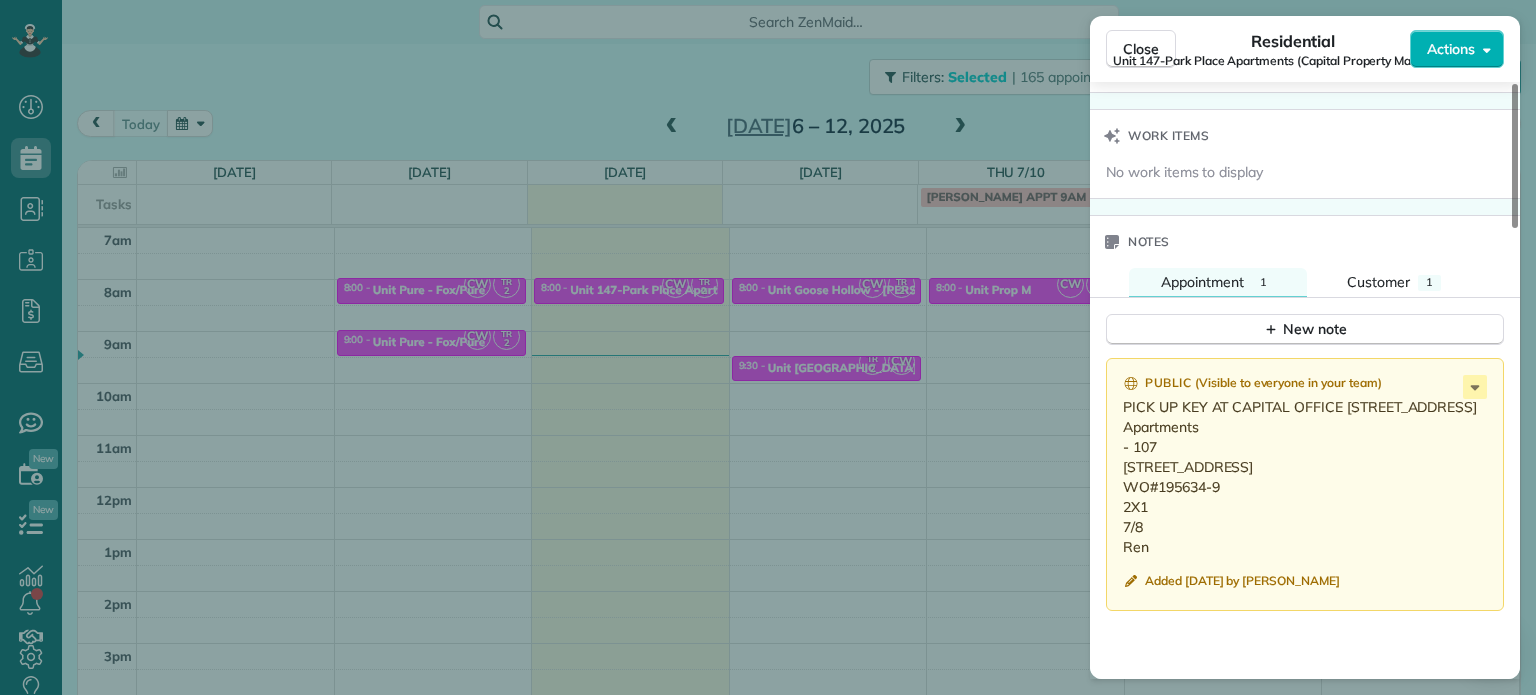 scroll, scrollTop: 1500, scrollLeft: 0, axis: vertical 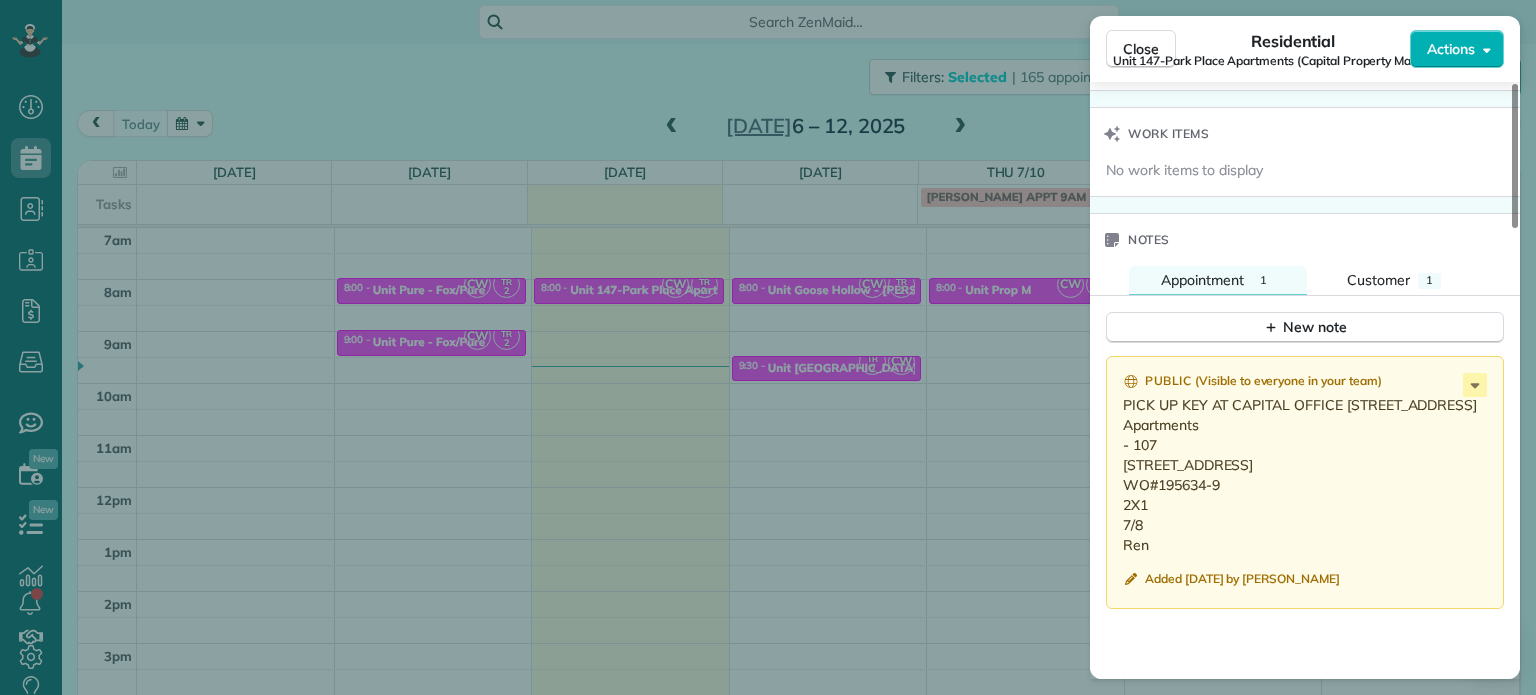 click on "Close Residential Unit 147-Park Place Apartments (Capital Property Management) Actions Status Active Unit 147-Park Place Apartments (Capital Property Management) · Open profile No phone number on record Add phone number No email on record Add email View Details Residential Tuesday, July 08, 2025 ( today ) 8:00 AM 8:30 AM 30 minutes One time 2628 Northeast Red Sunset Drive Gresham OR 97030 Service was not rated yet Setup ratings Cleaners Time in and out Assign Invite Cleaners Tammi   Rue 8:00 AM 8:30 AM Christina   Wright-German 8:00 AM 8:30 AM Checklist Try Now Keep this appointment up to your standards. Stay on top of every detail, keep your cleaners organised, and your client happy. Assign a checklist Watch a 5 min demo Billing Billing actions Price $0.00 Overcharge $0.00 Discount $0.00 Coupon discount - Primary tax - Secondary tax - Total appointment price $0.00 Tips collected New feature! $0.00 Mark as paid Total including tip $0.00 Get paid online in no-time! Charge customer credit card Work items Notes" at bounding box center (768, 347) 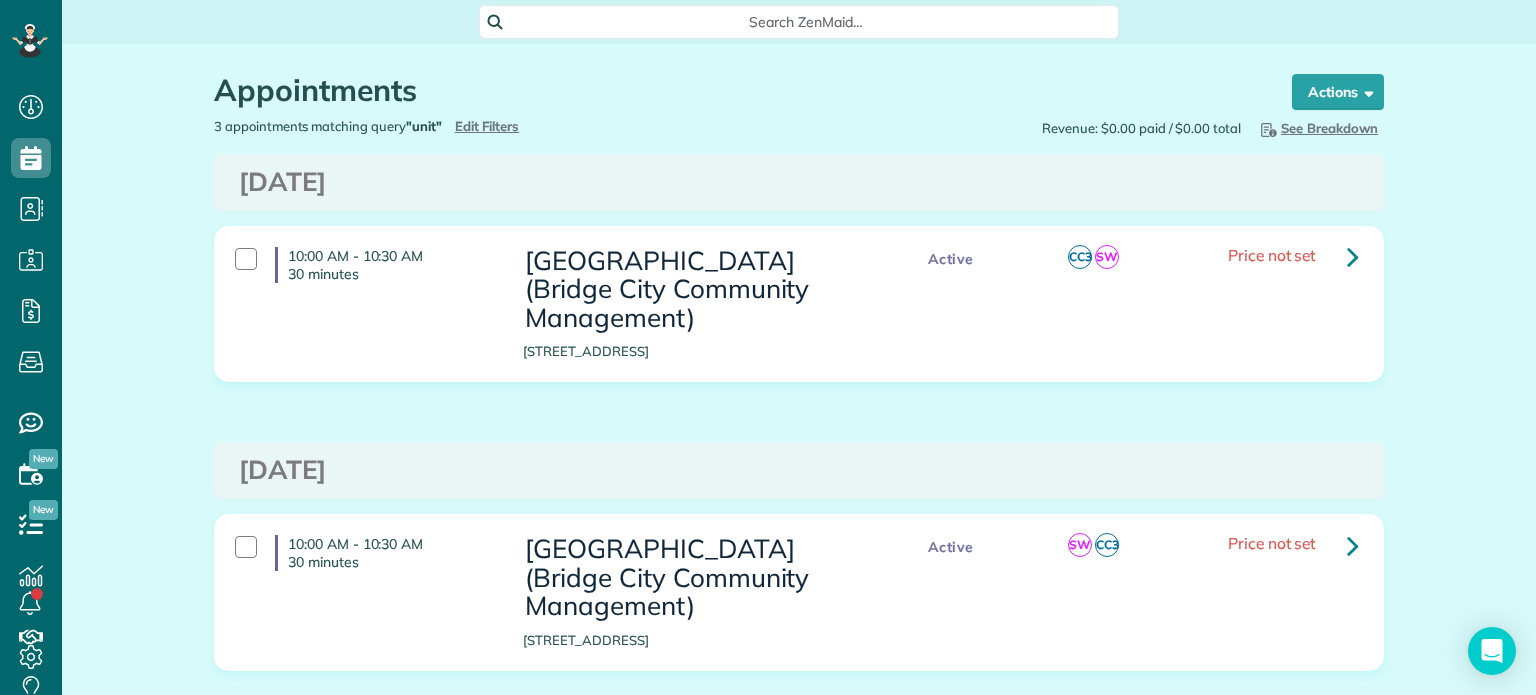 scroll, scrollTop: 0, scrollLeft: 0, axis: both 